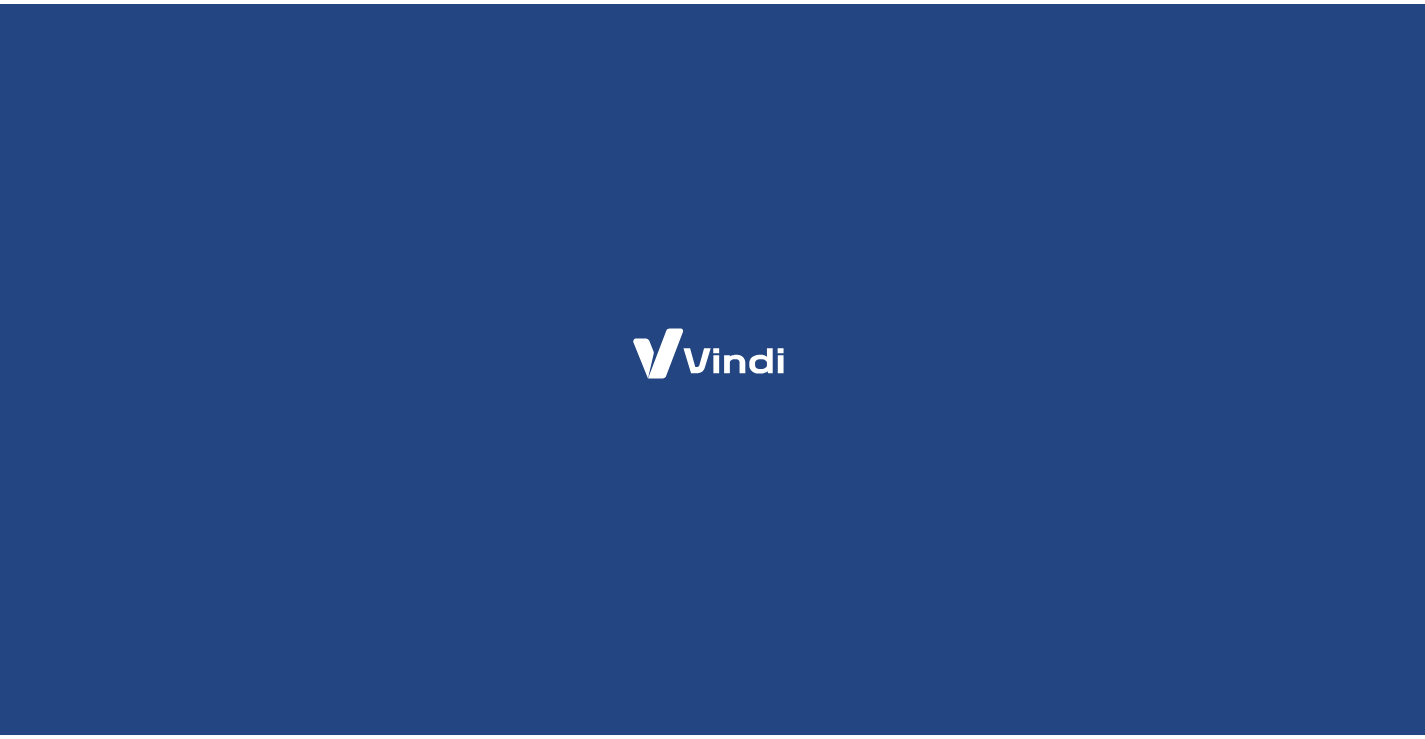 scroll, scrollTop: 0, scrollLeft: 0, axis: both 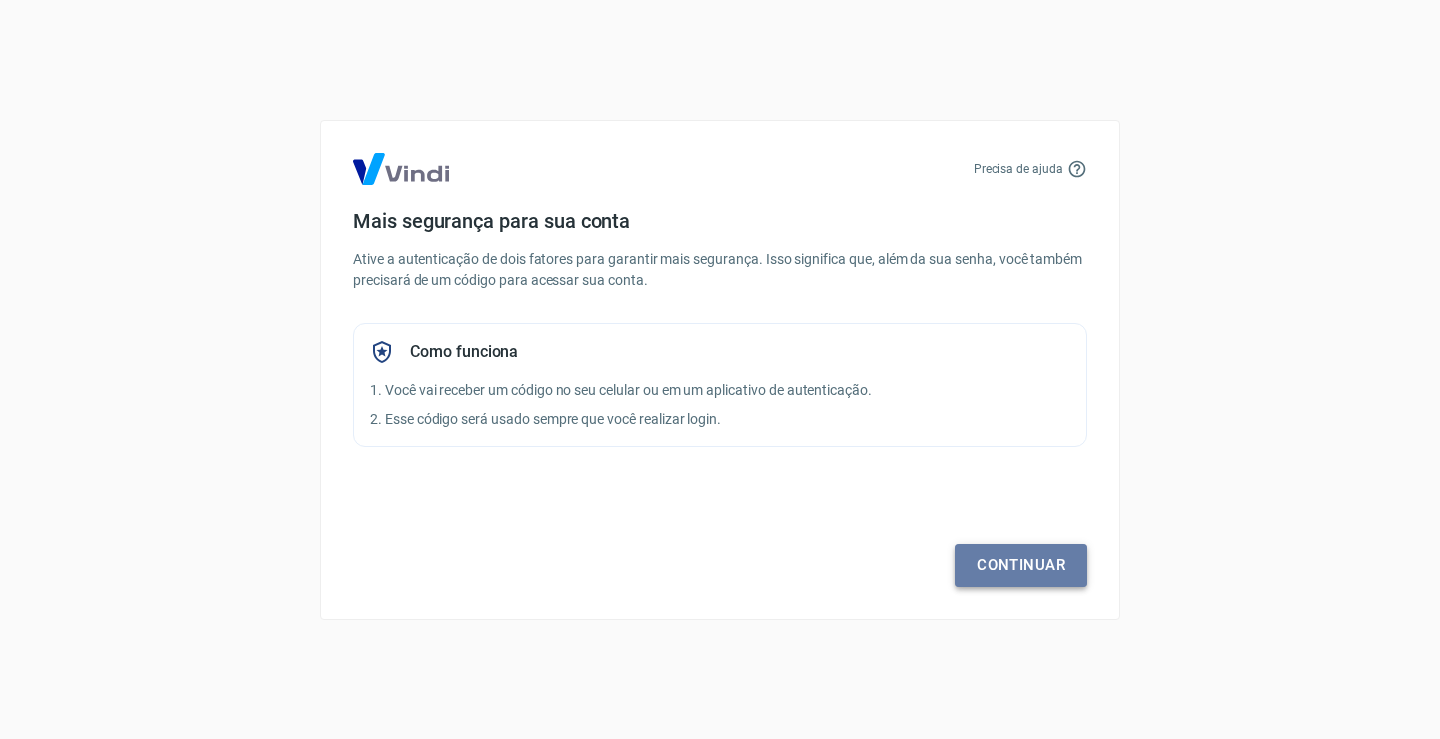 click on "Continuar" at bounding box center (1021, 565) 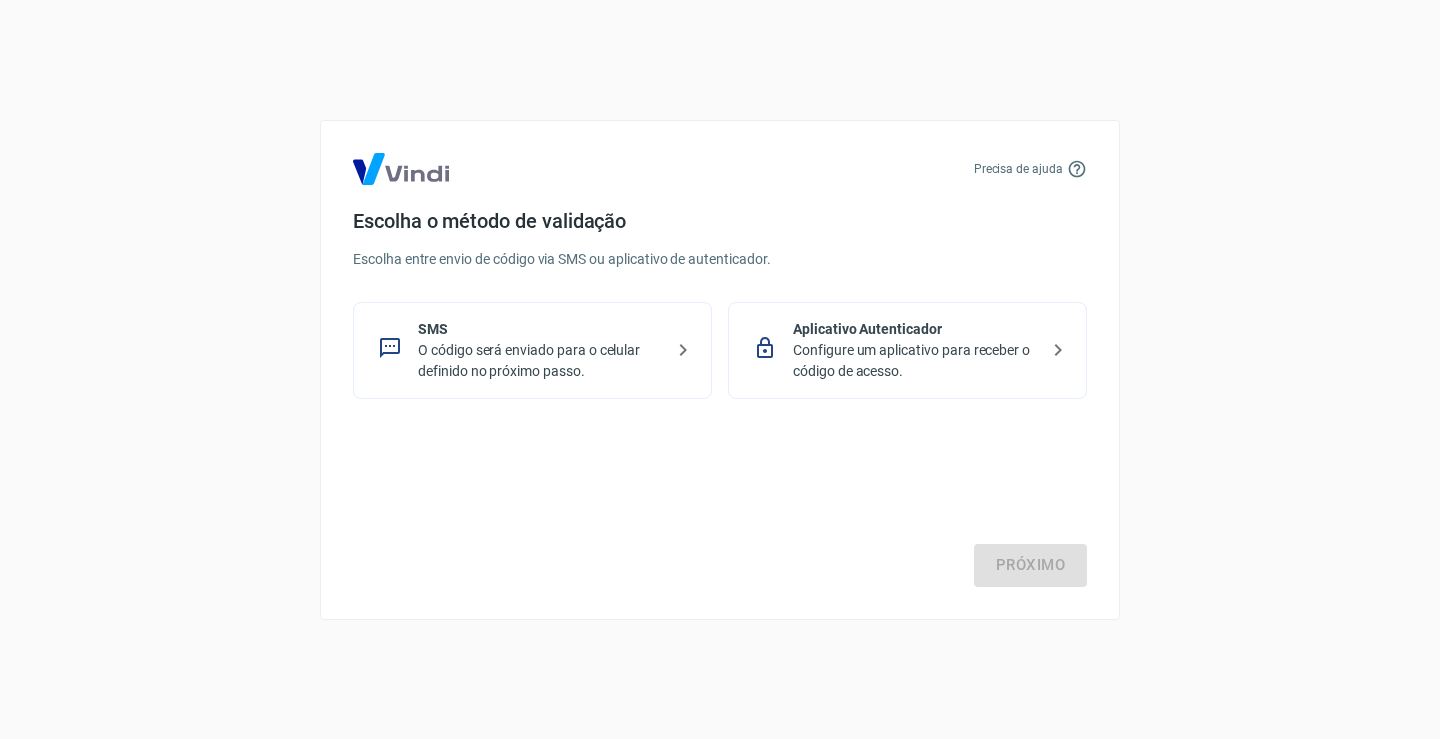 click on "O código será enviado para o celular definido no próximo passo." at bounding box center [540, 361] 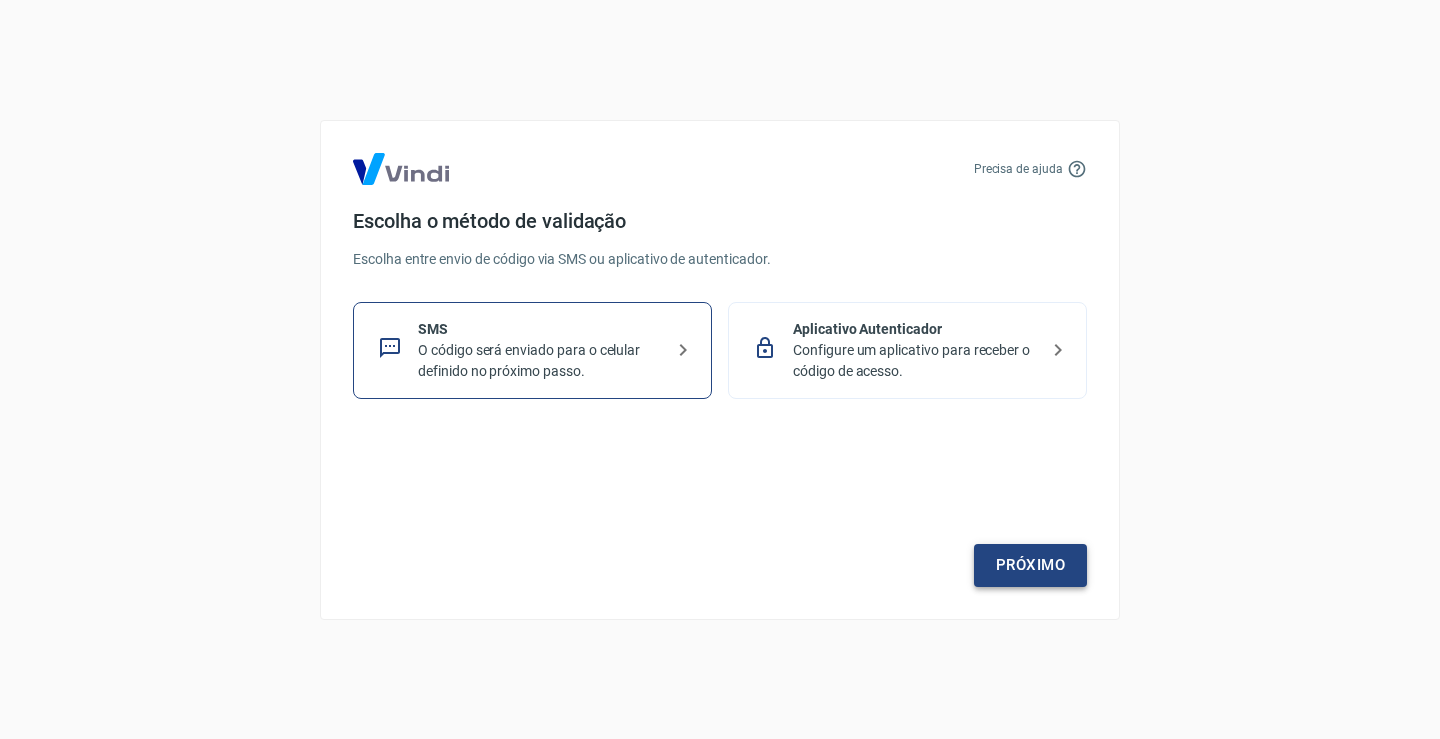 click on "Próximo" at bounding box center (1030, 565) 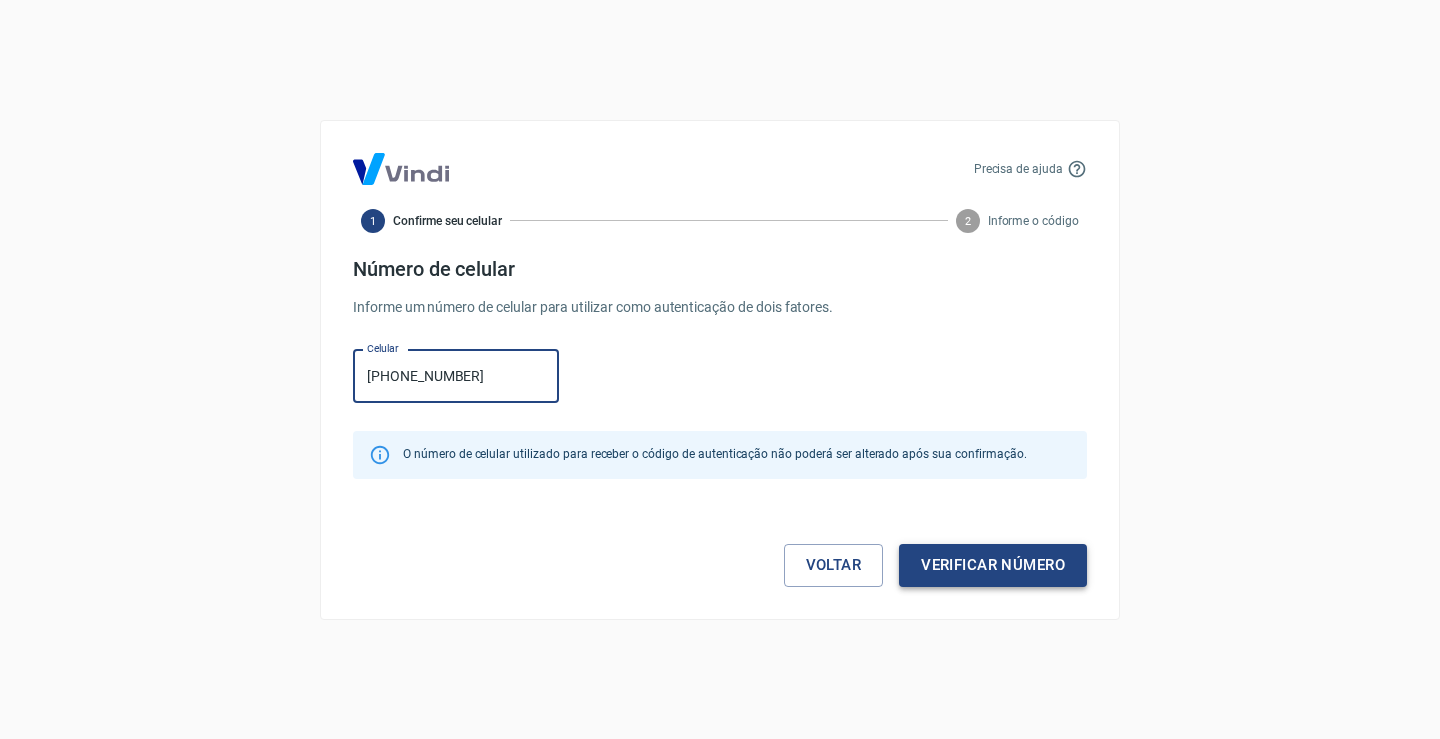 type on "(21) 97990-0214" 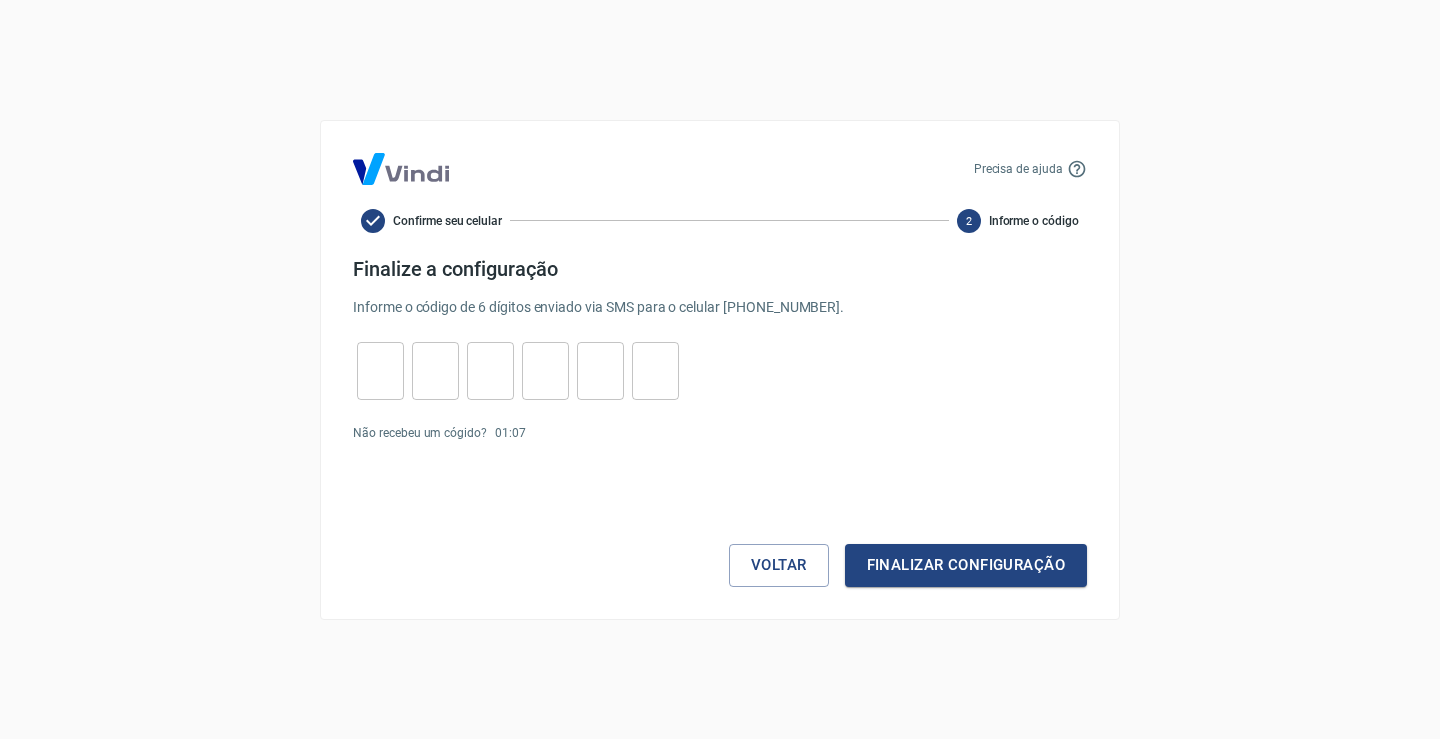 click at bounding box center [380, 370] 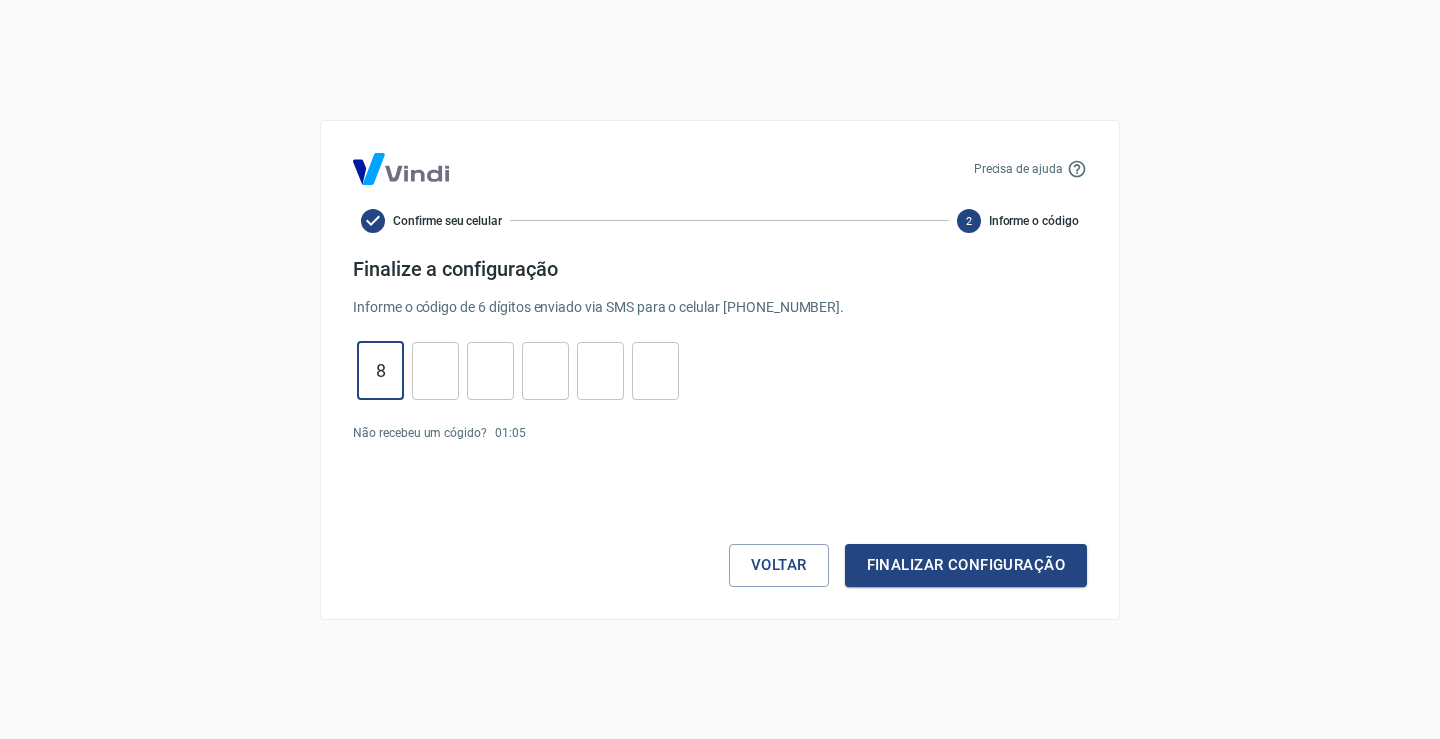 type on "8" 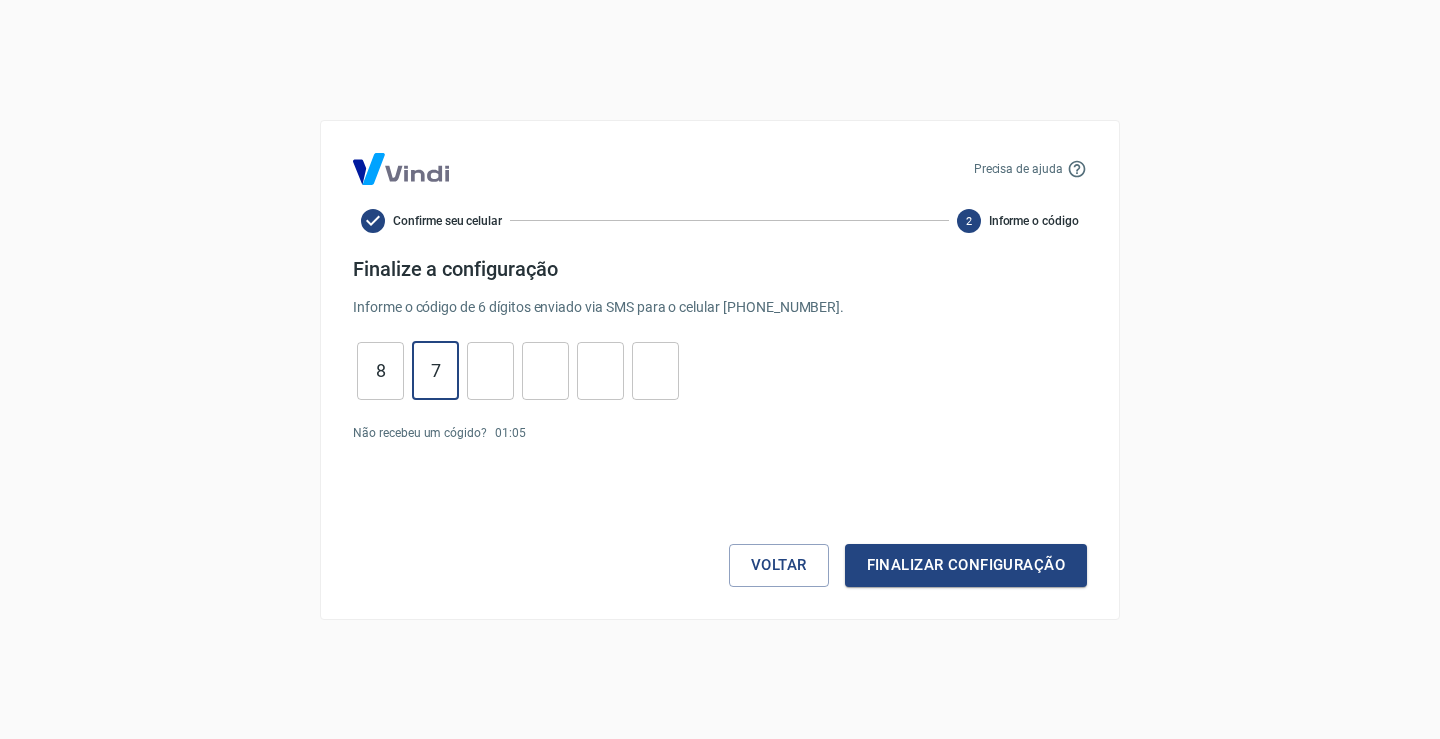 type on "7" 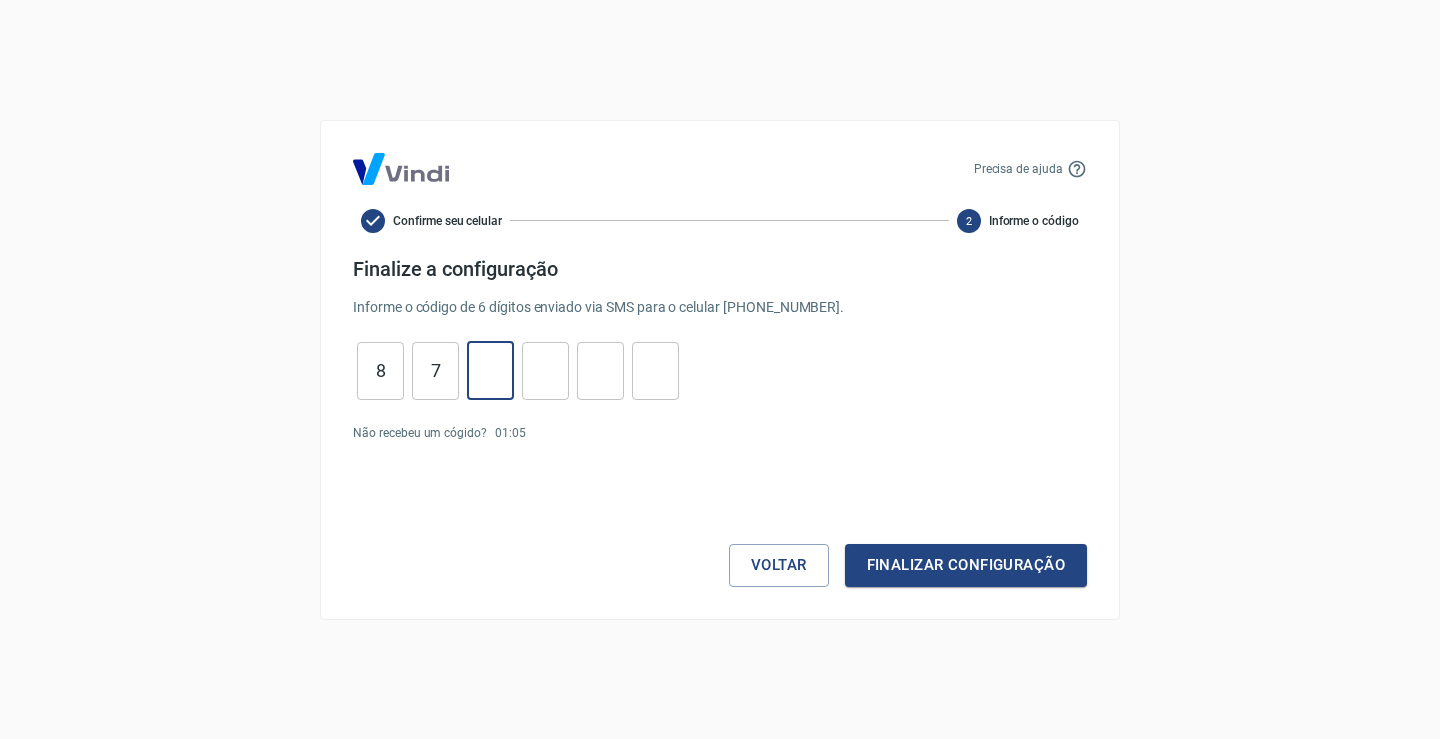 type on "1" 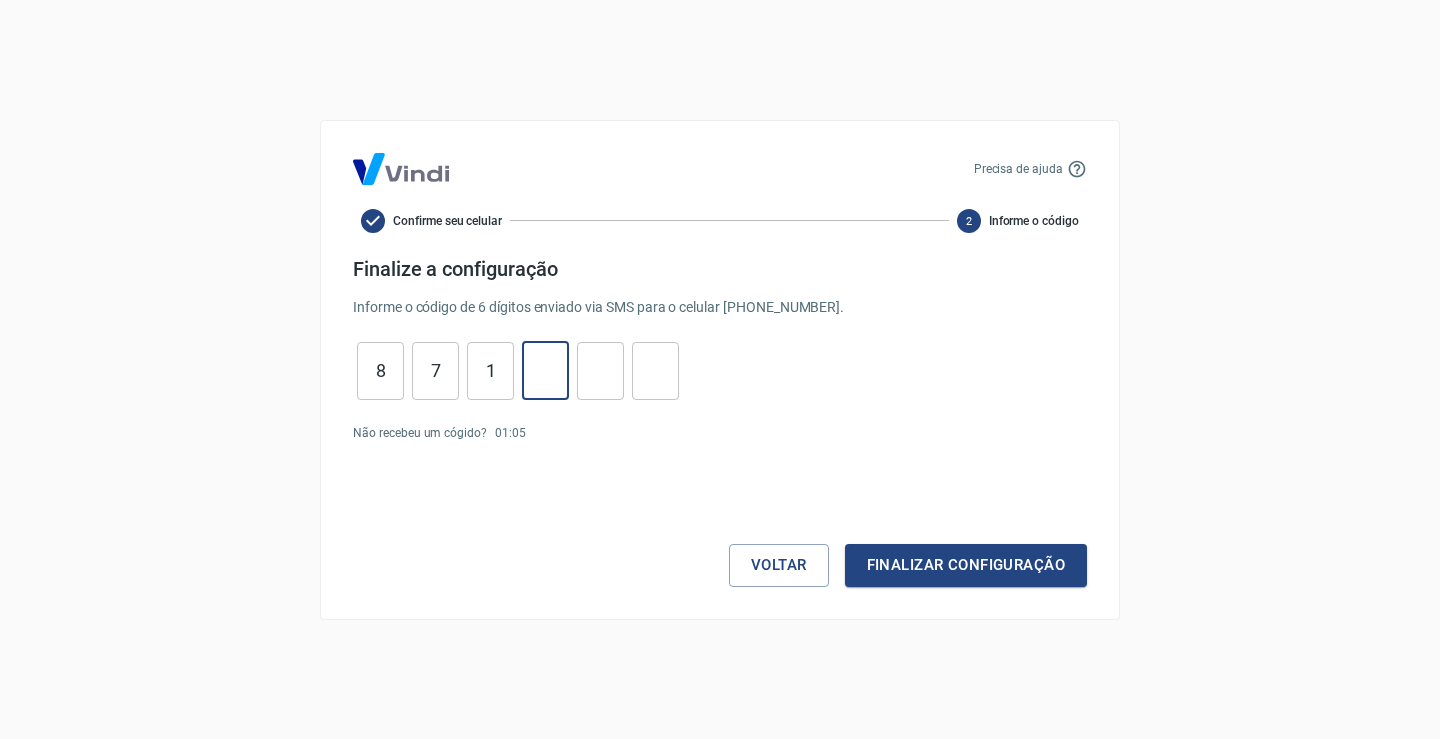 type on "7" 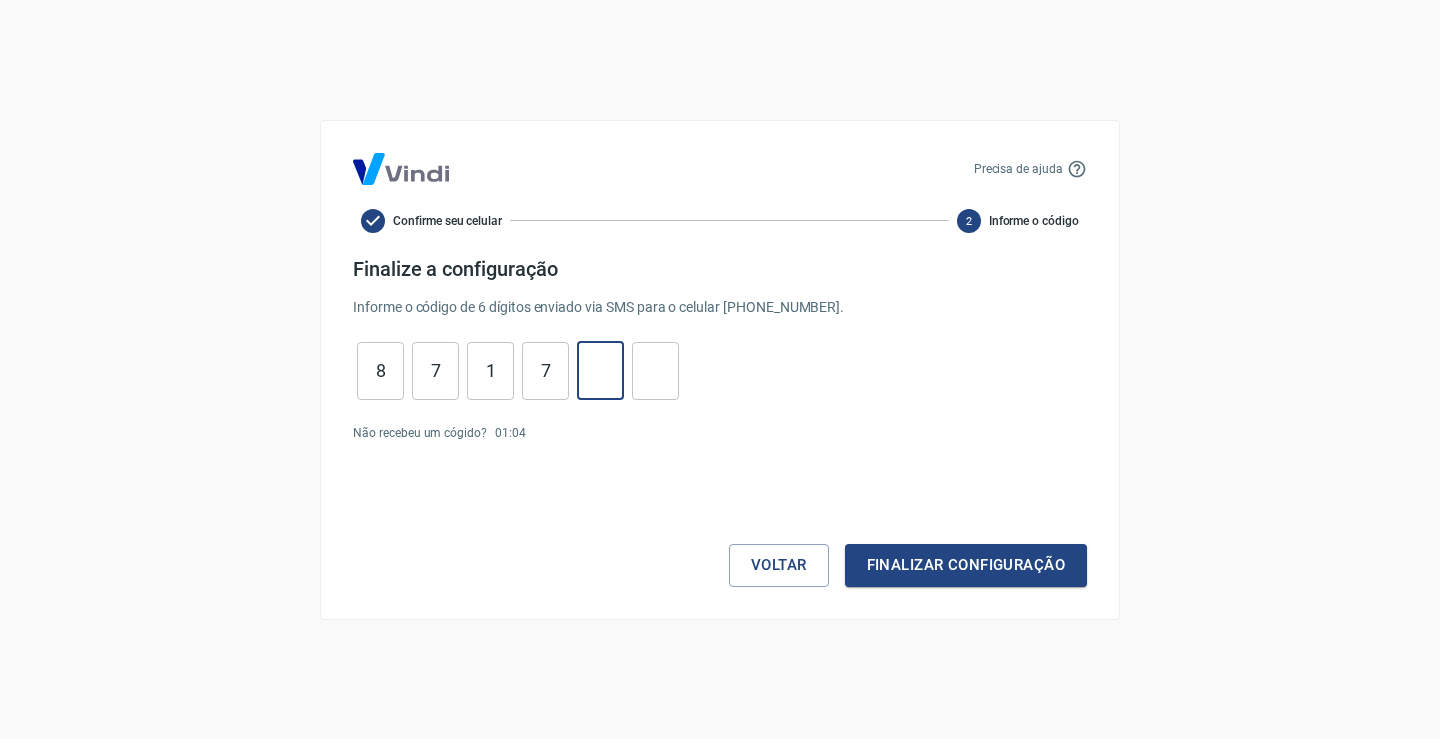 type on "9" 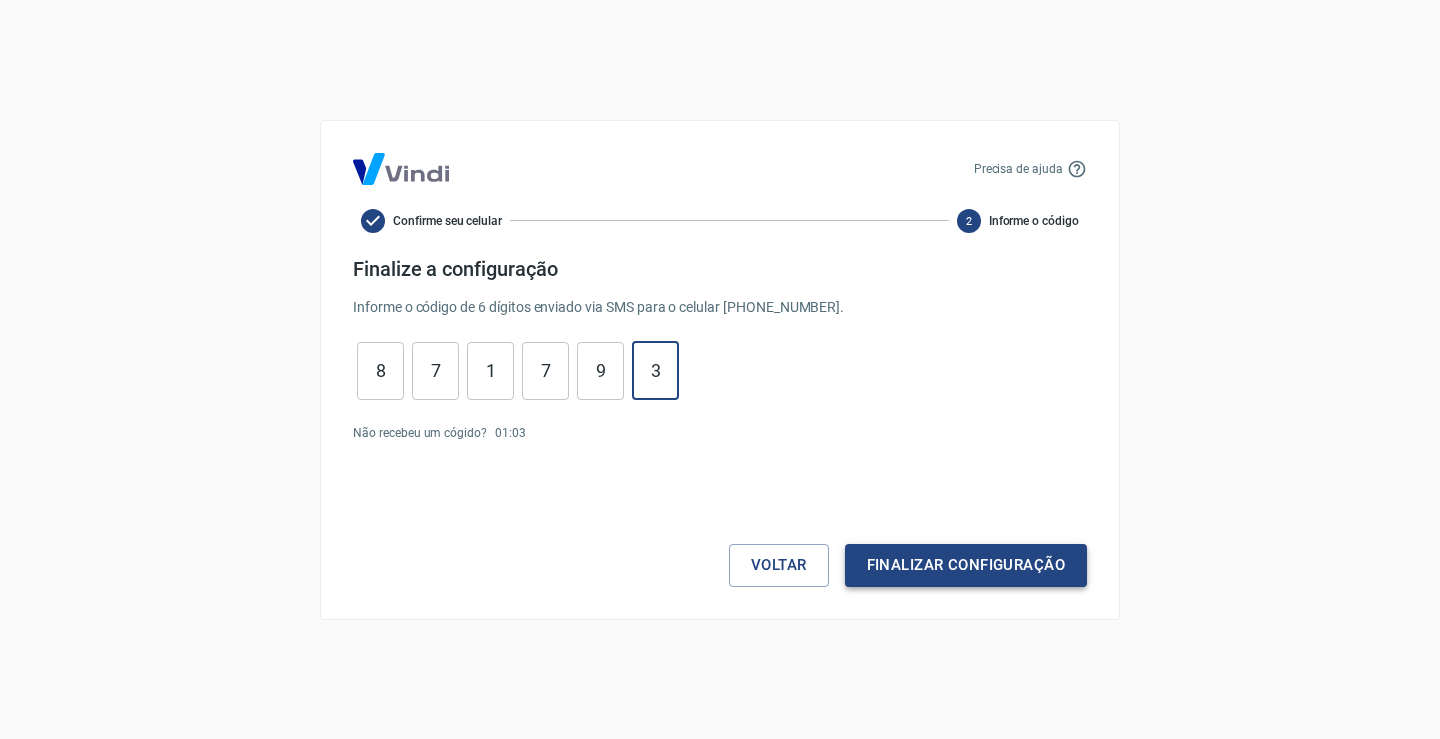 type on "3" 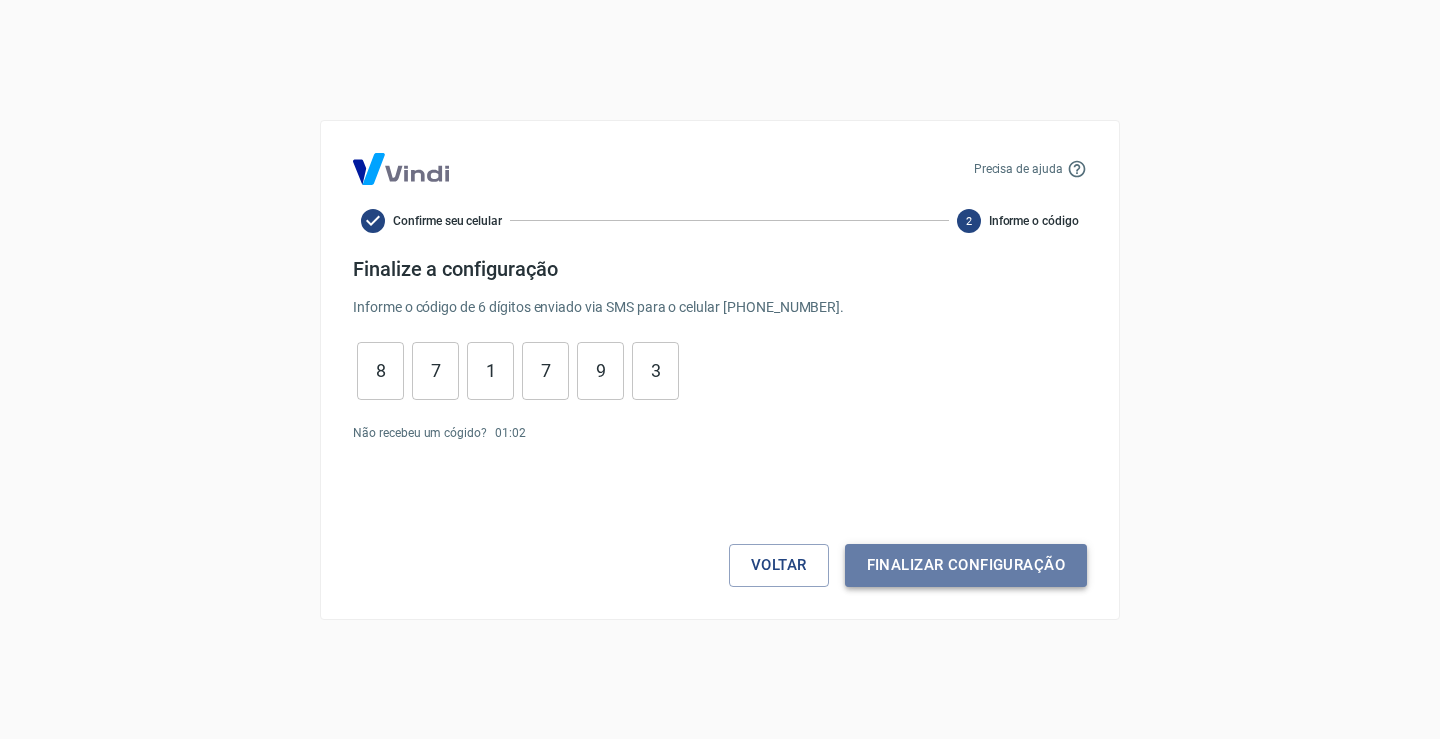 click on "Finalizar configuração" at bounding box center (966, 565) 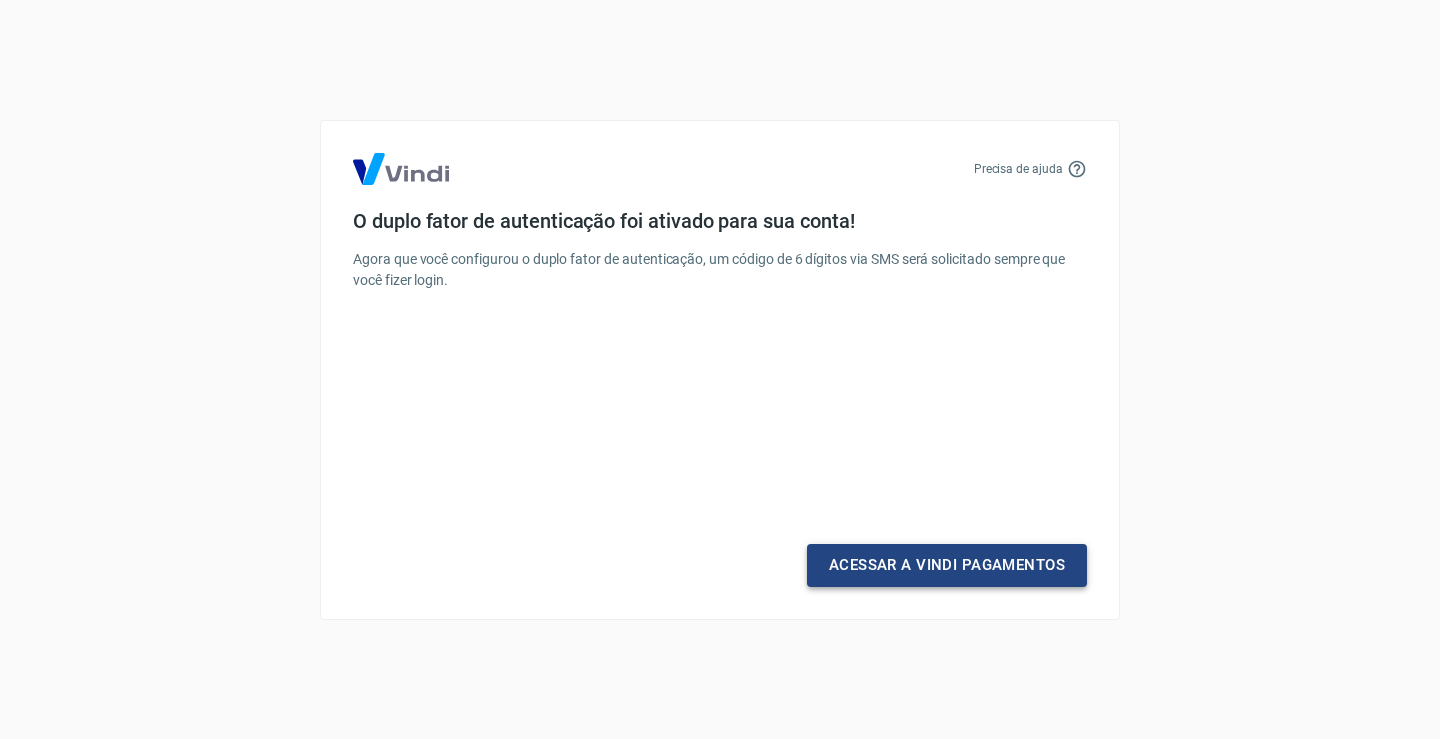 click on "Acessar a Vindi Pagamentos" at bounding box center [947, 565] 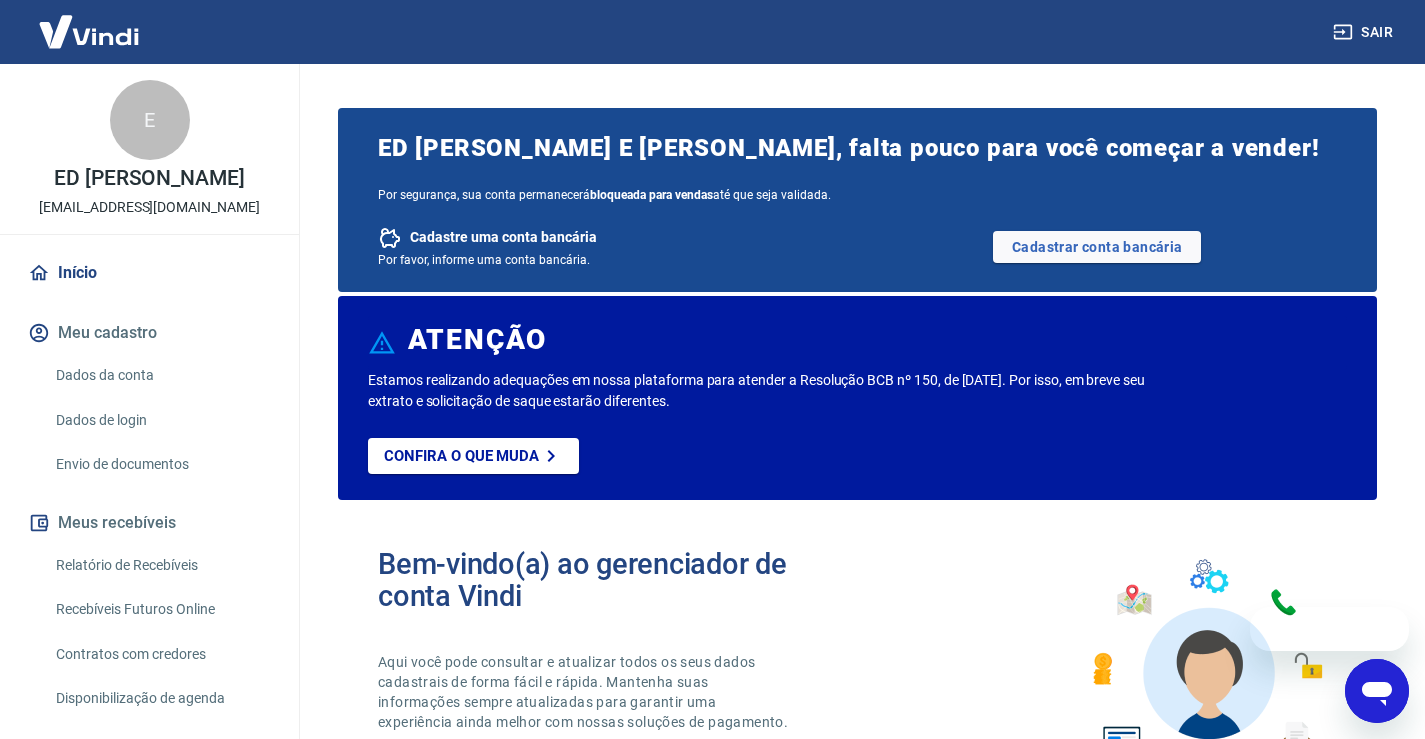 scroll, scrollTop: 0, scrollLeft: 0, axis: both 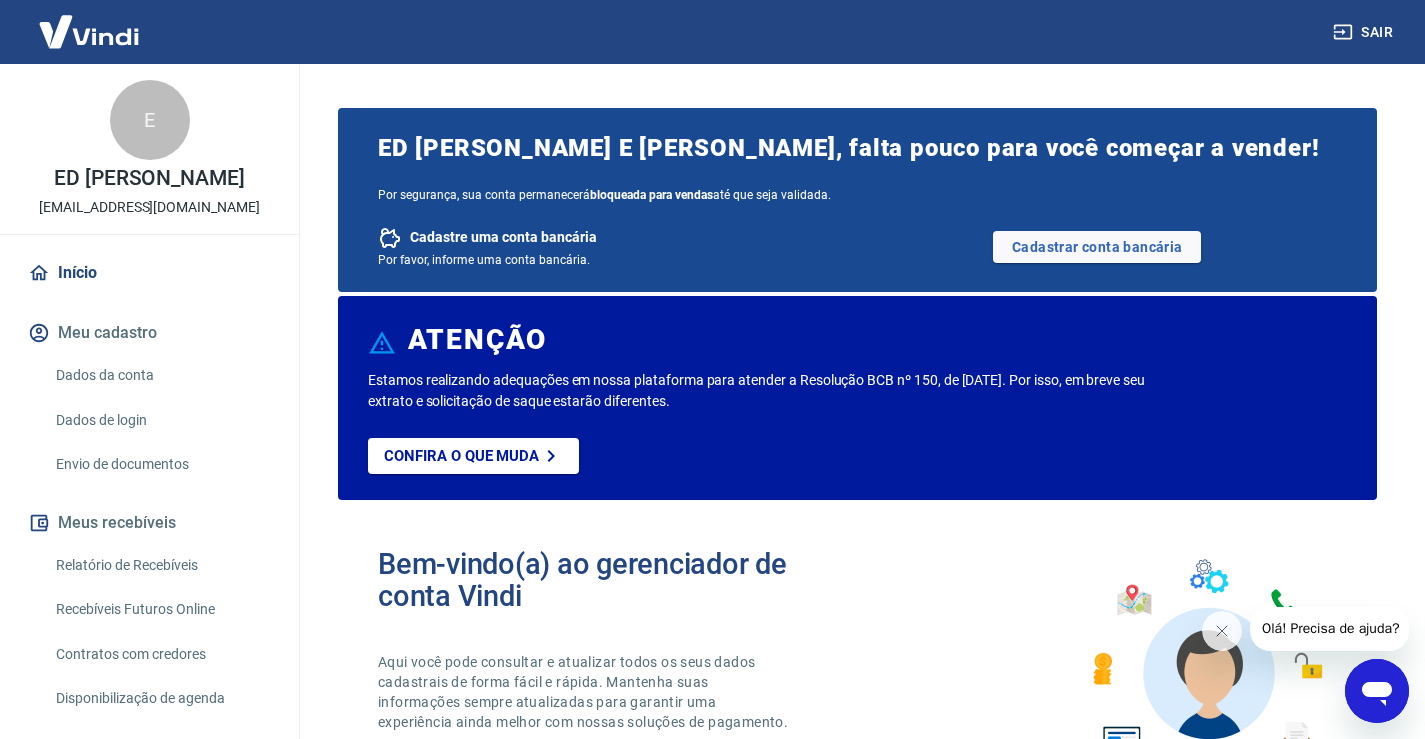 click on "Dados da conta" at bounding box center [161, 375] 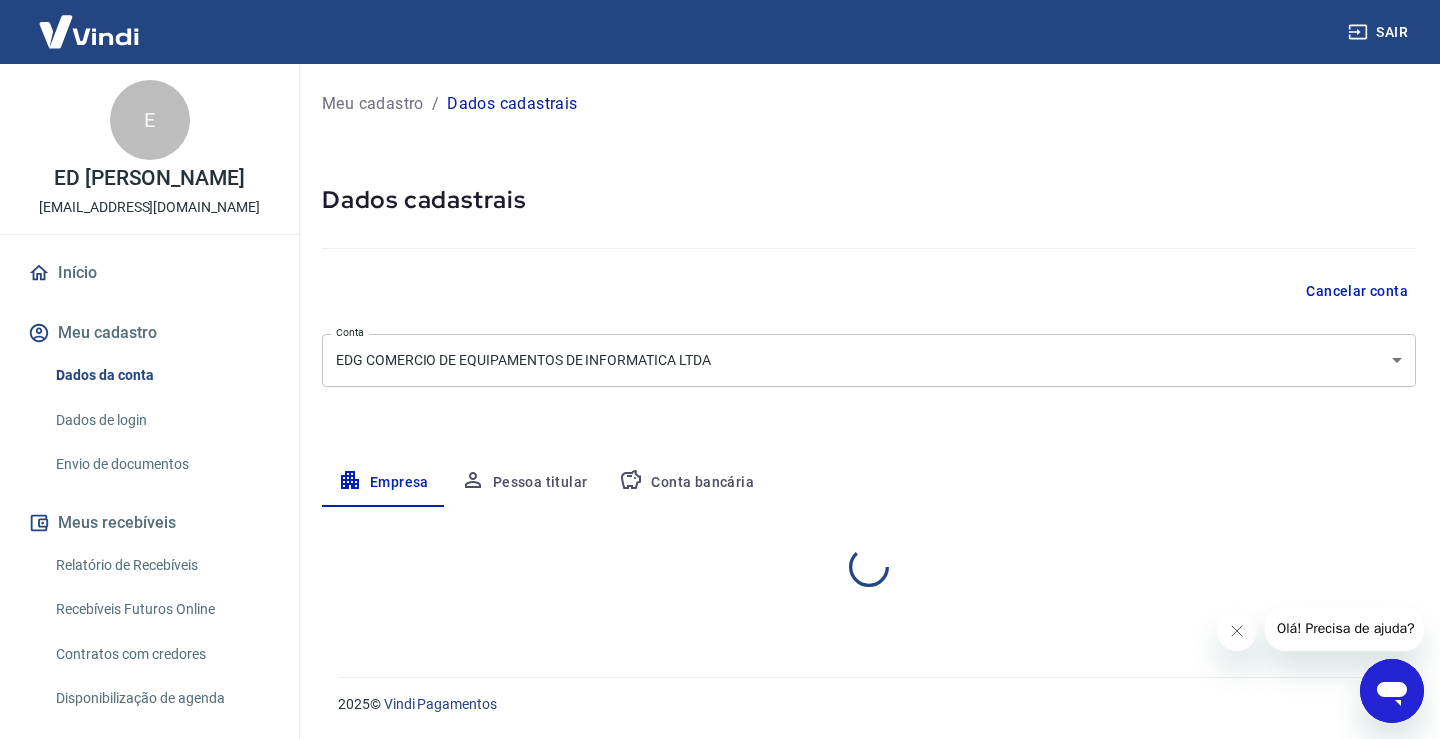 select on "RJ" 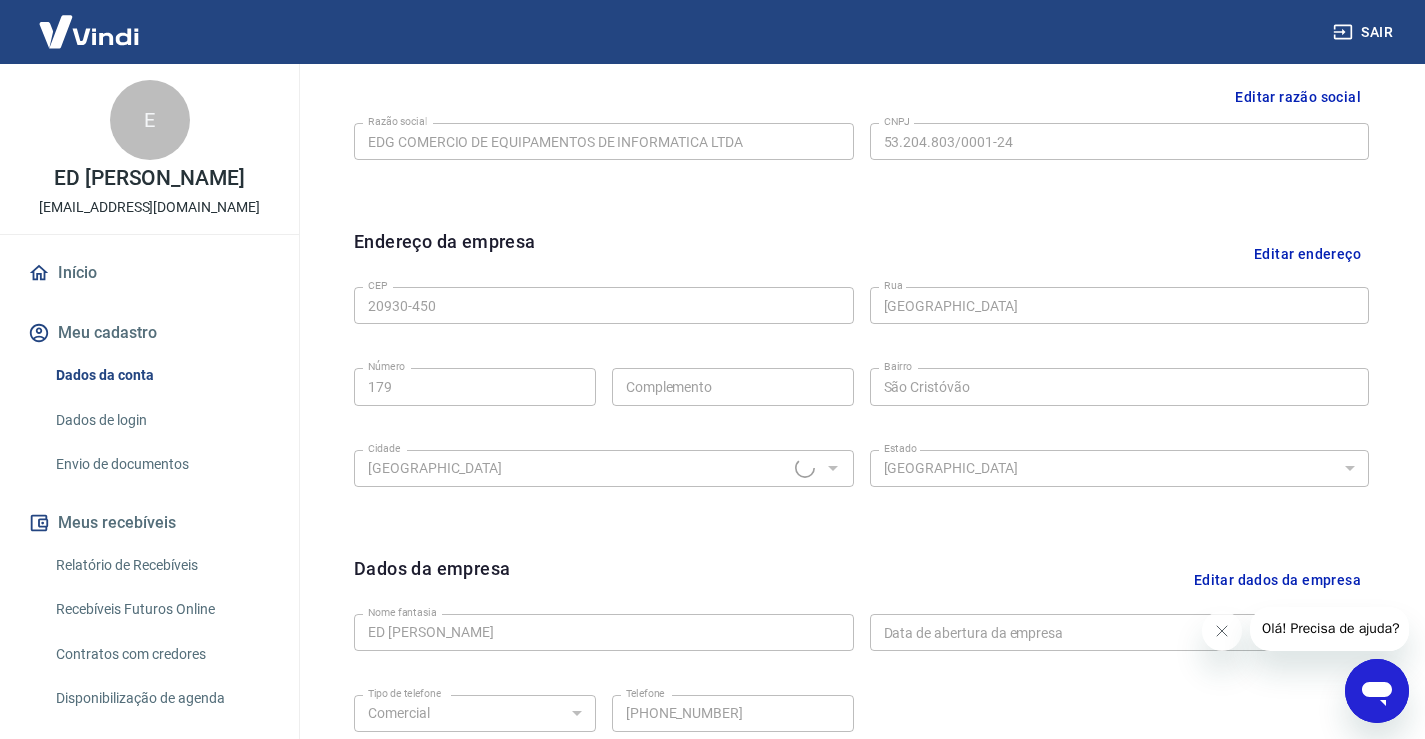 scroll, scrollTop: 200, scrollLeft: 0, axis: vertical 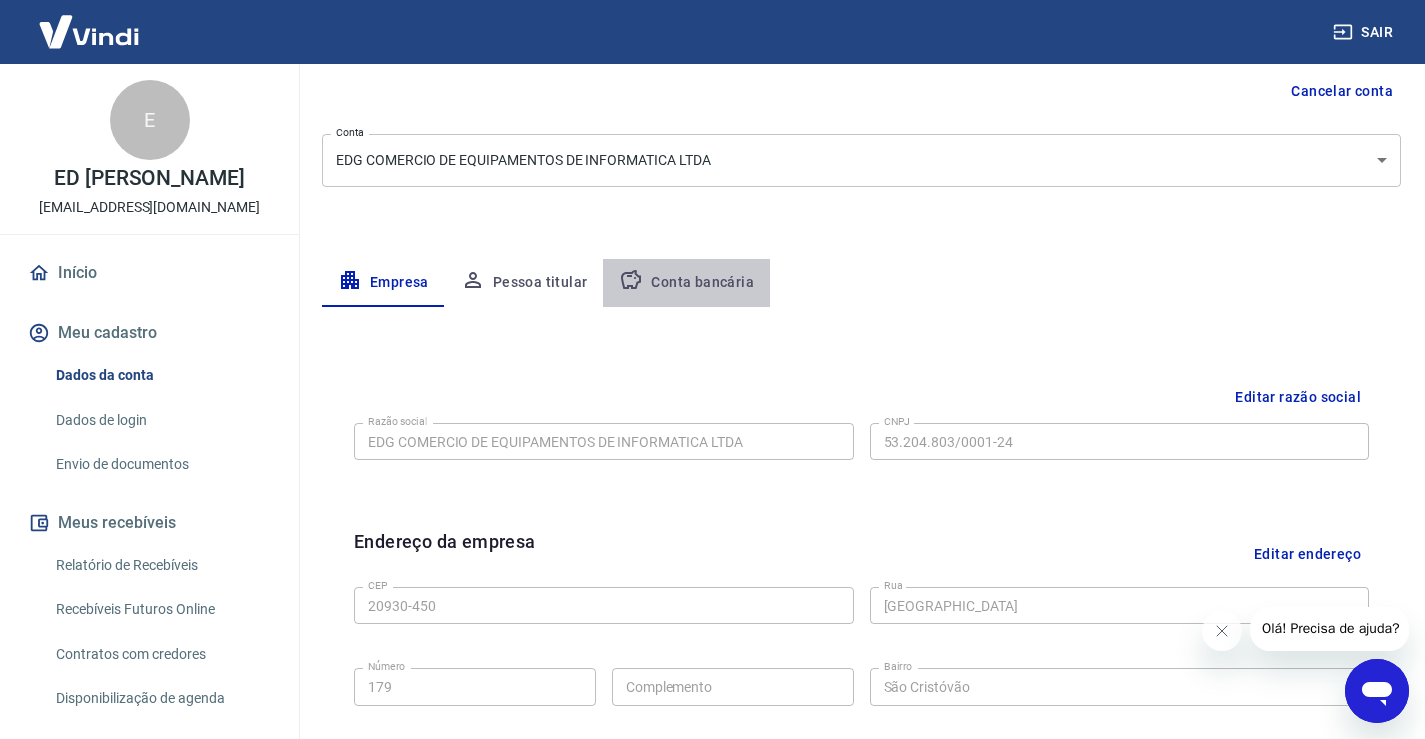 click on "Conta bancária" at bounding box center (686, 283) 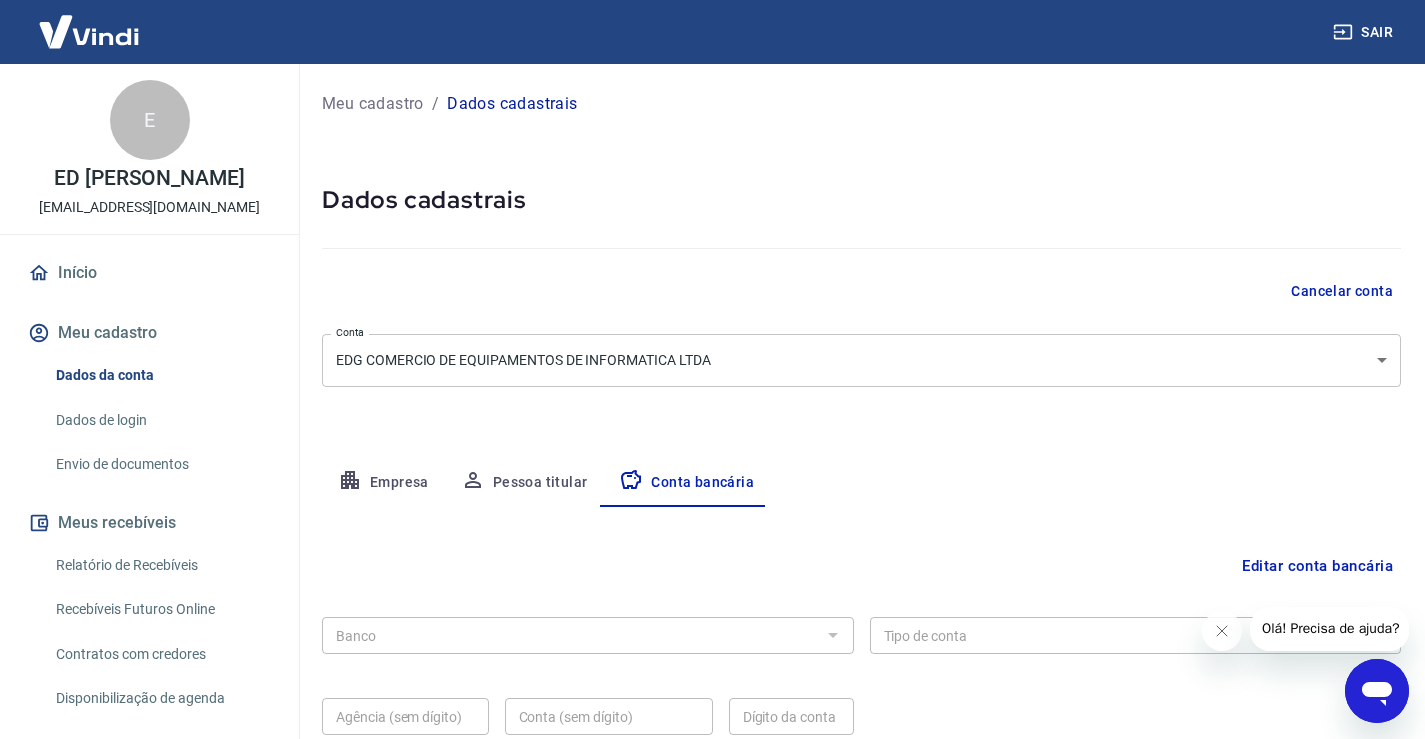 scroll, scrollTop: 172, scrollLeft: 0, axis: vertical 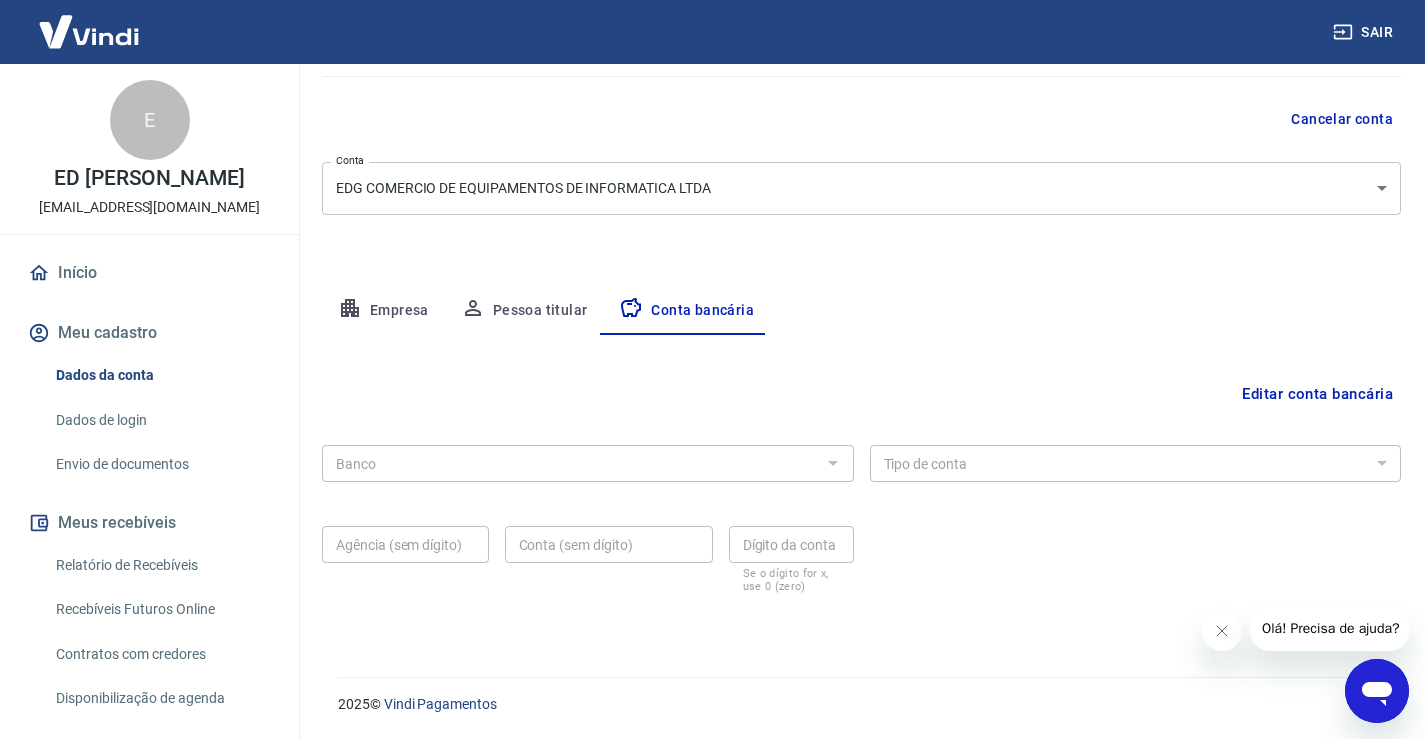 click on "Pessoa titular" at bounding box center [524, 311] 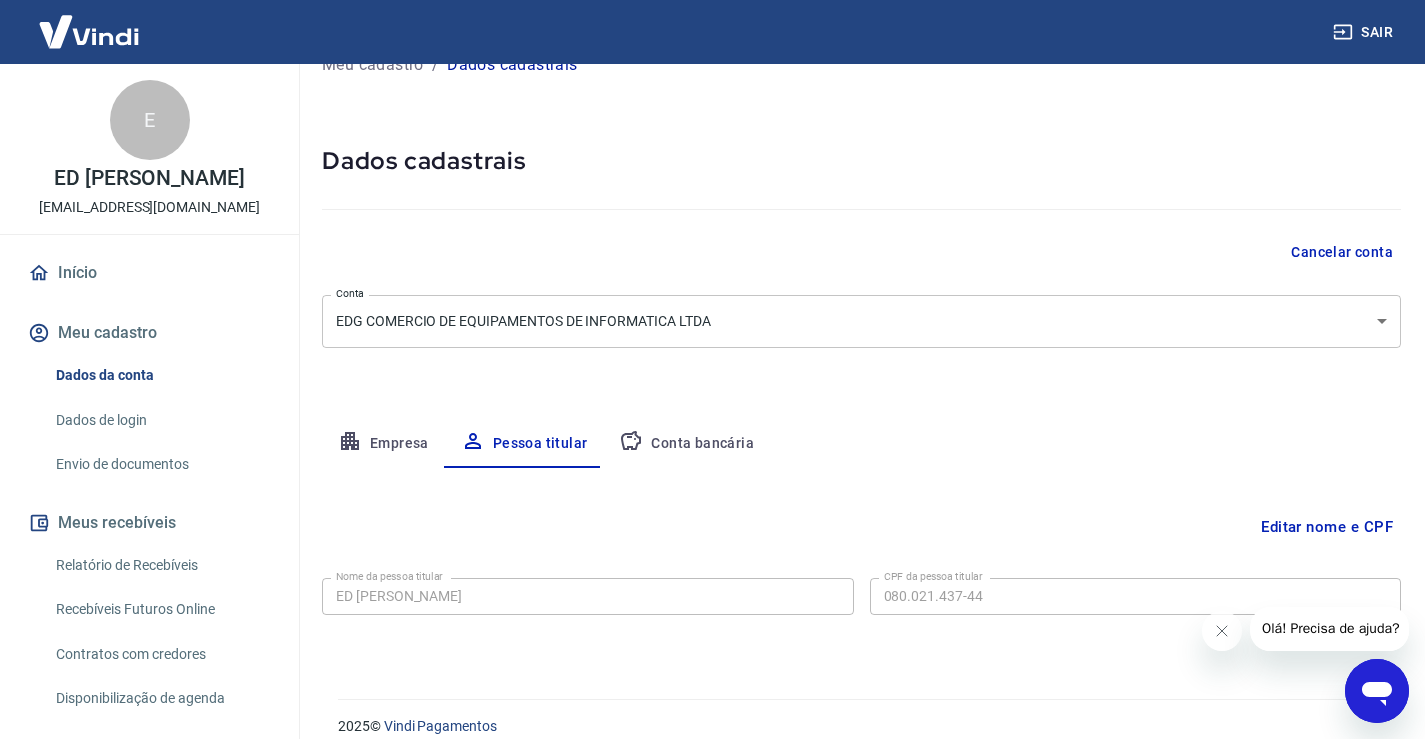 scroll, scrollTop: 61, scrollLeft: 0, axis: vertical 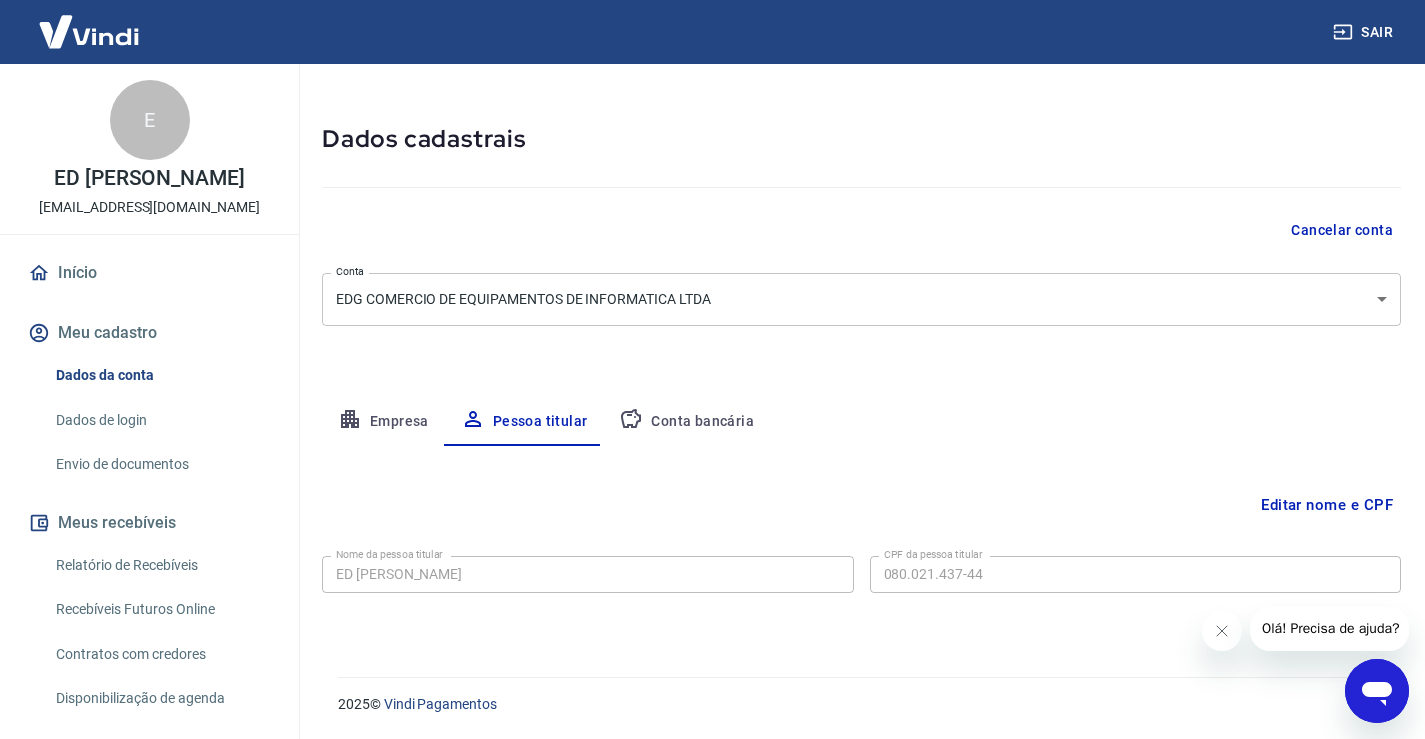 click on "Empresa" at bounding box center [383, 422] 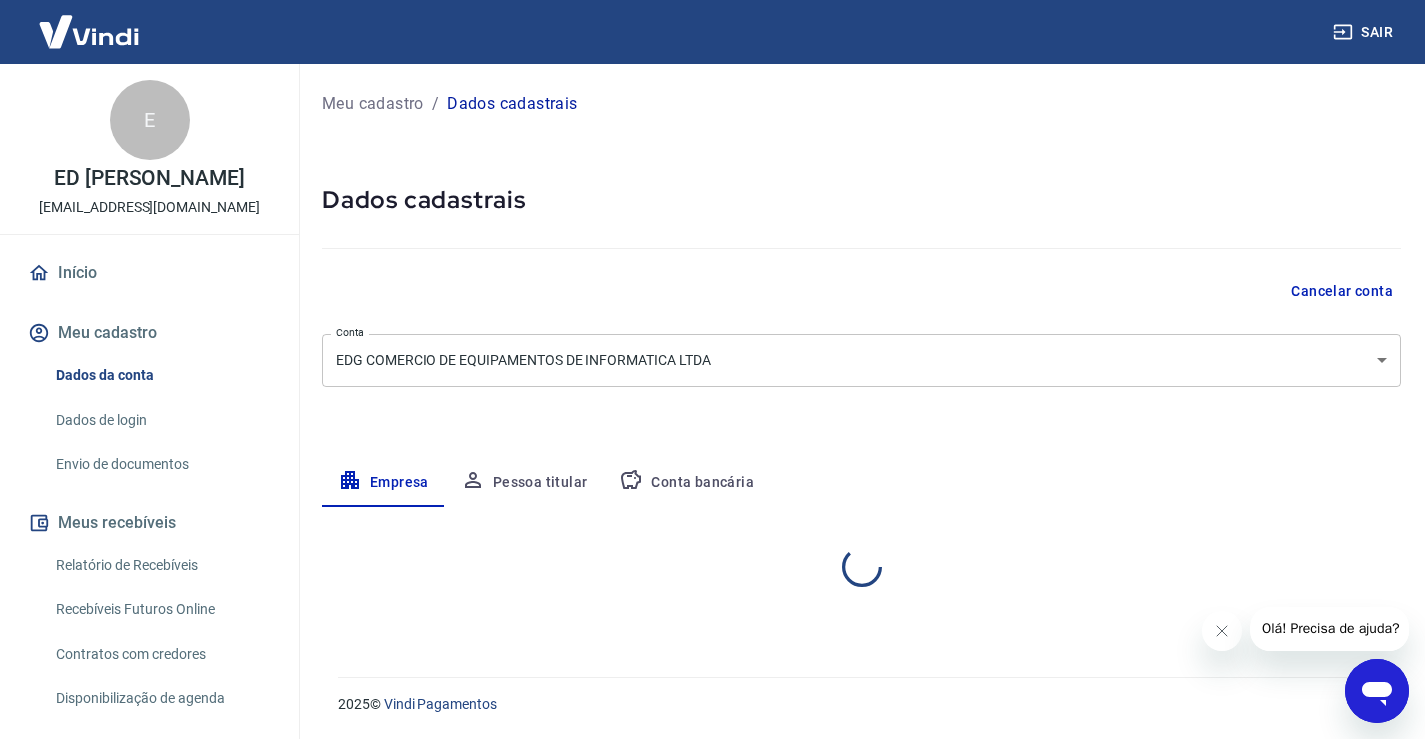 scroll, scrollTop: 0, scrollLeft: 0, axis: both 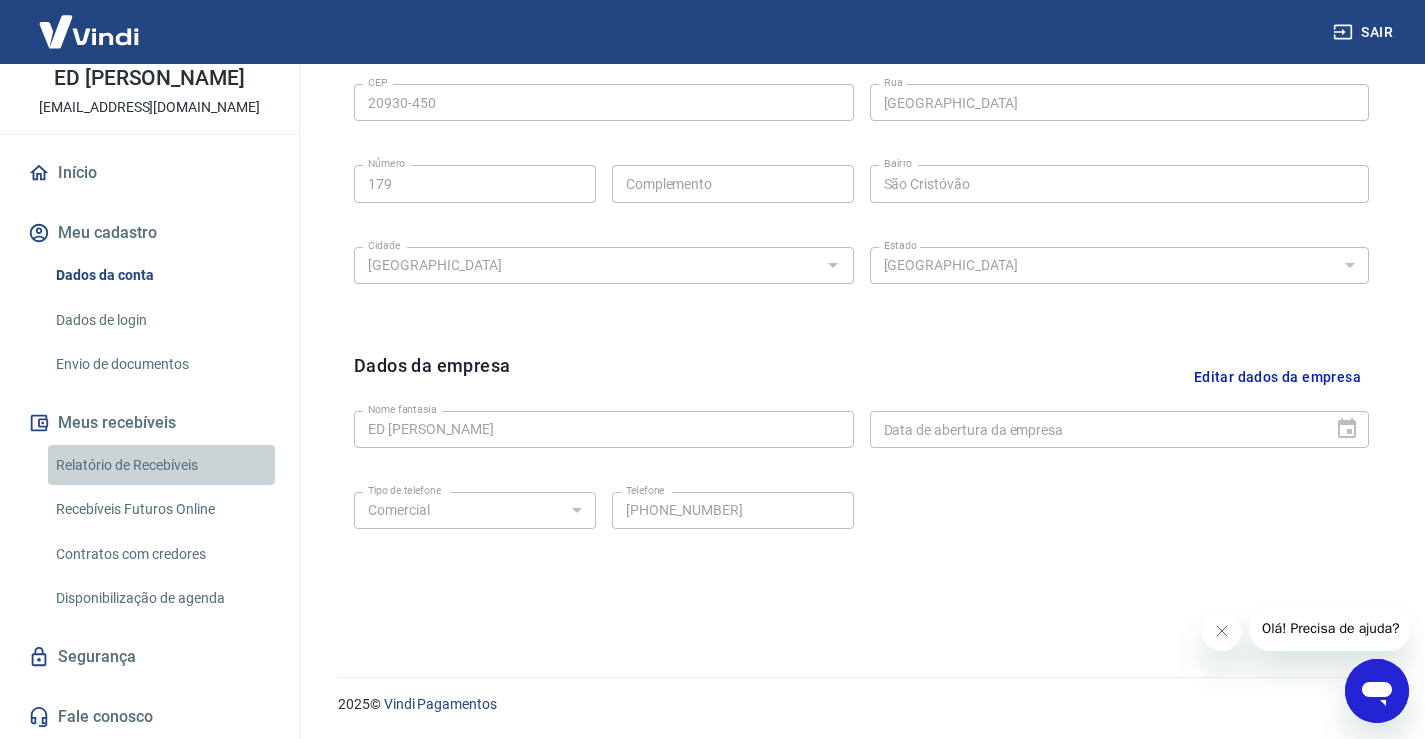 click on "Relatório de Recebíveis" at bounding box center (161, 465) 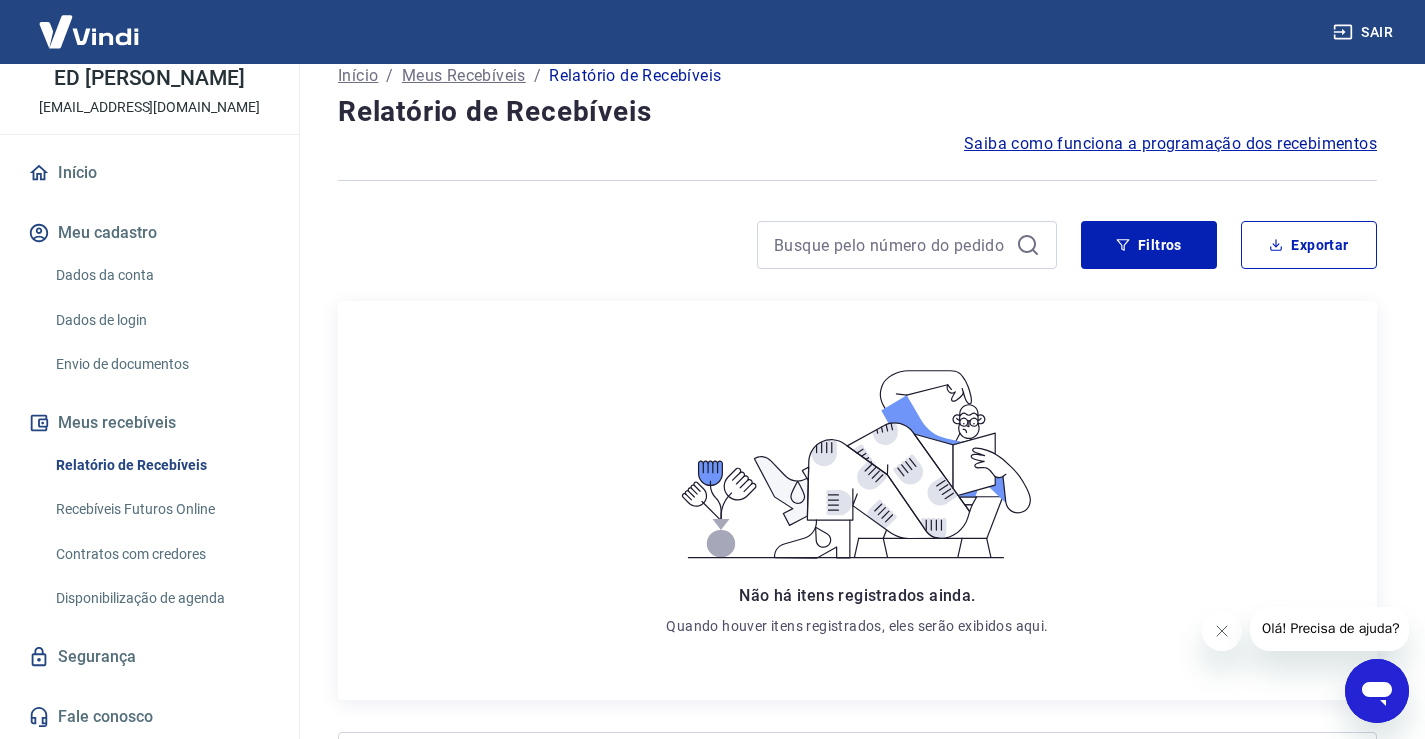 scroll, scrollTop: 0, scrollLeft: 0, axis: both 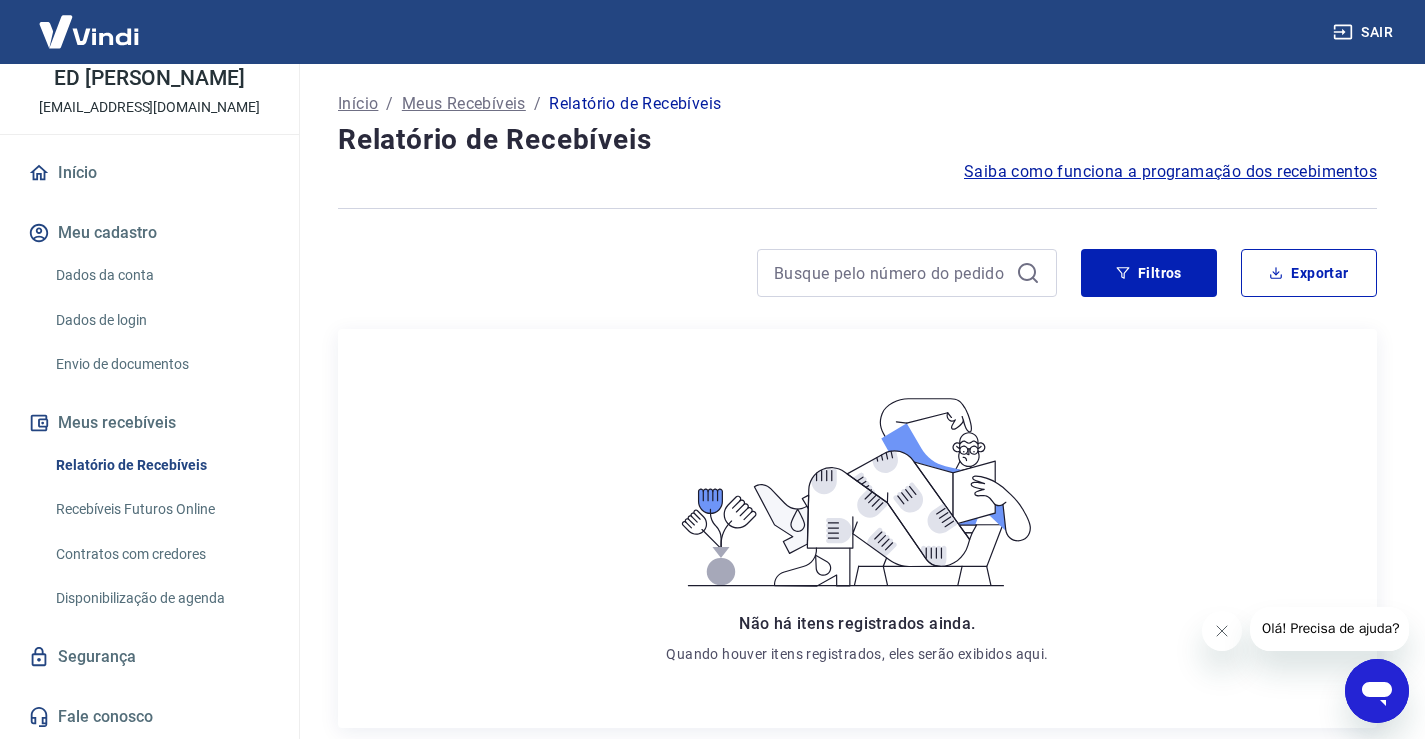 click on "Recebíveis Futuros Online" at bounding box center [161, 509] 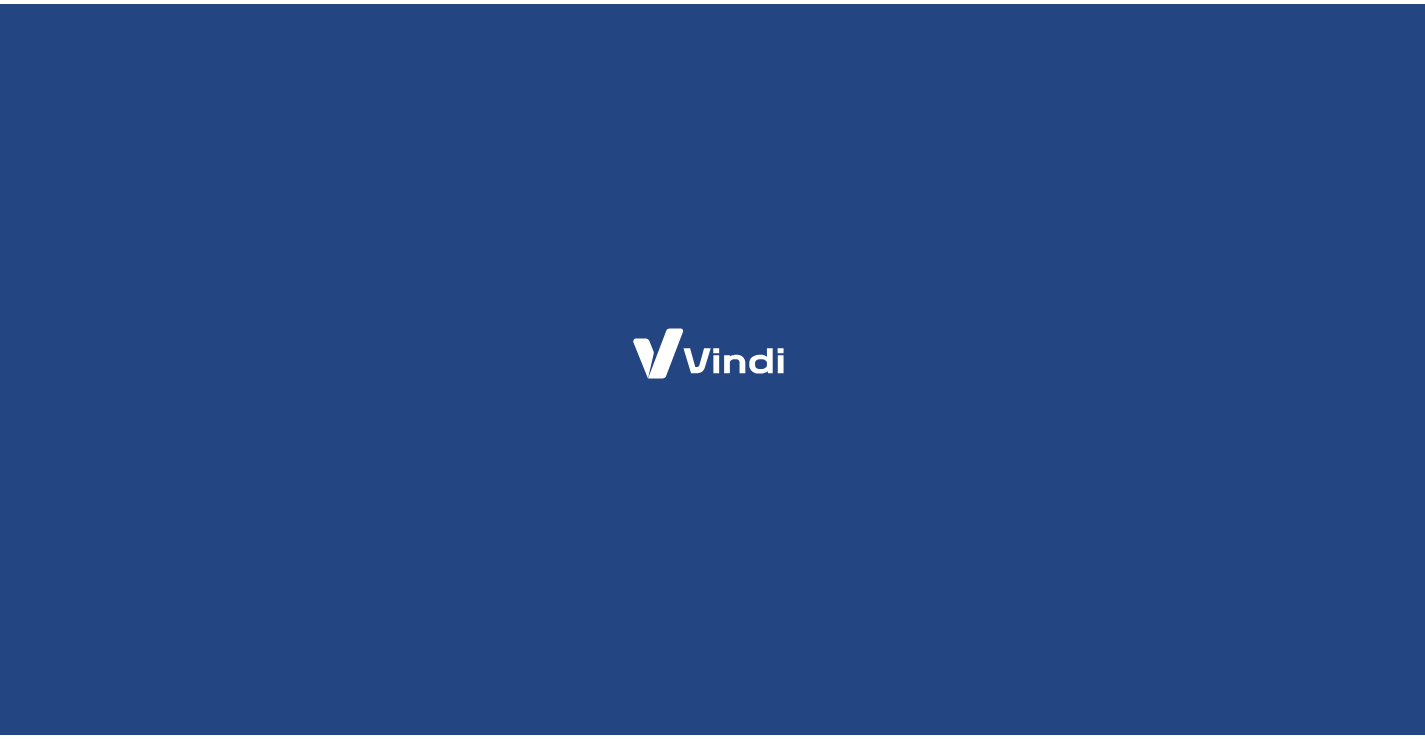 scroll, scrollTop: 0, scrollLeft: 0, axis: both 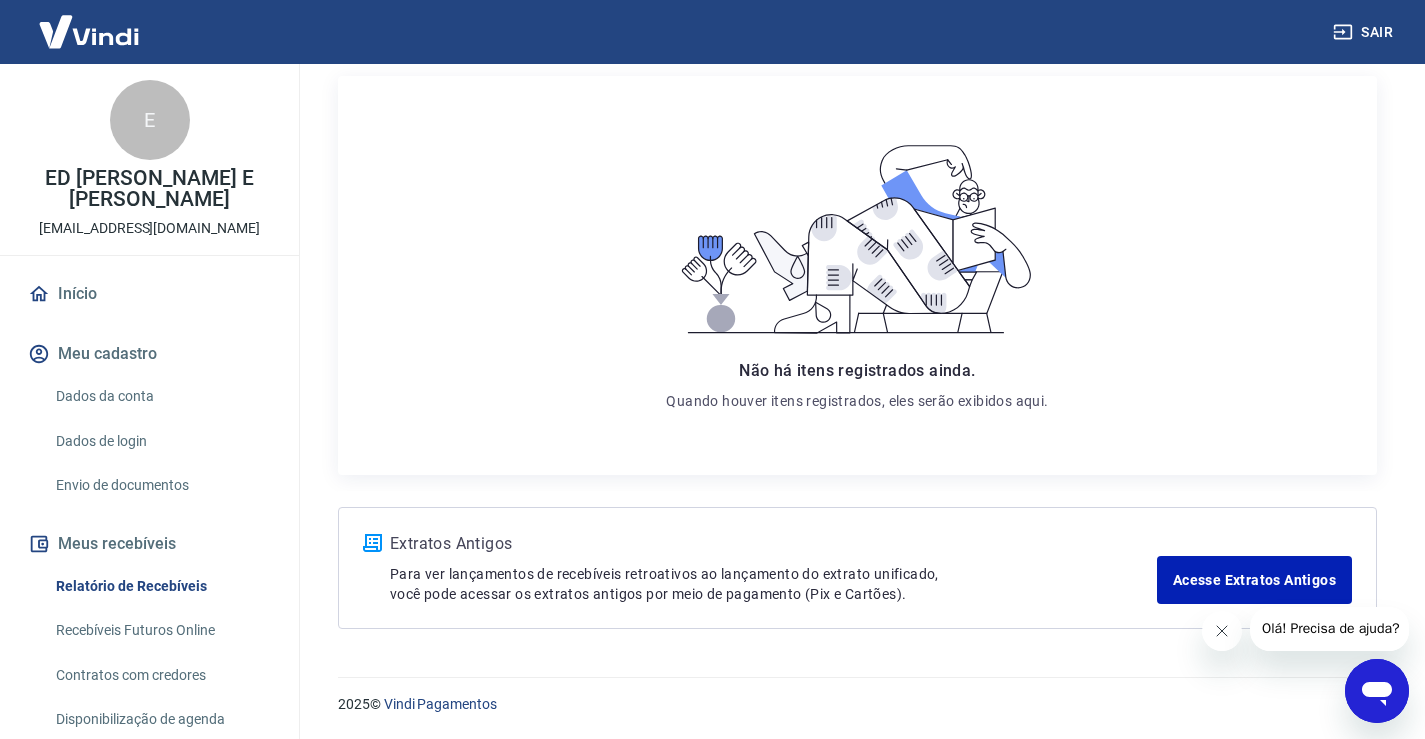 click 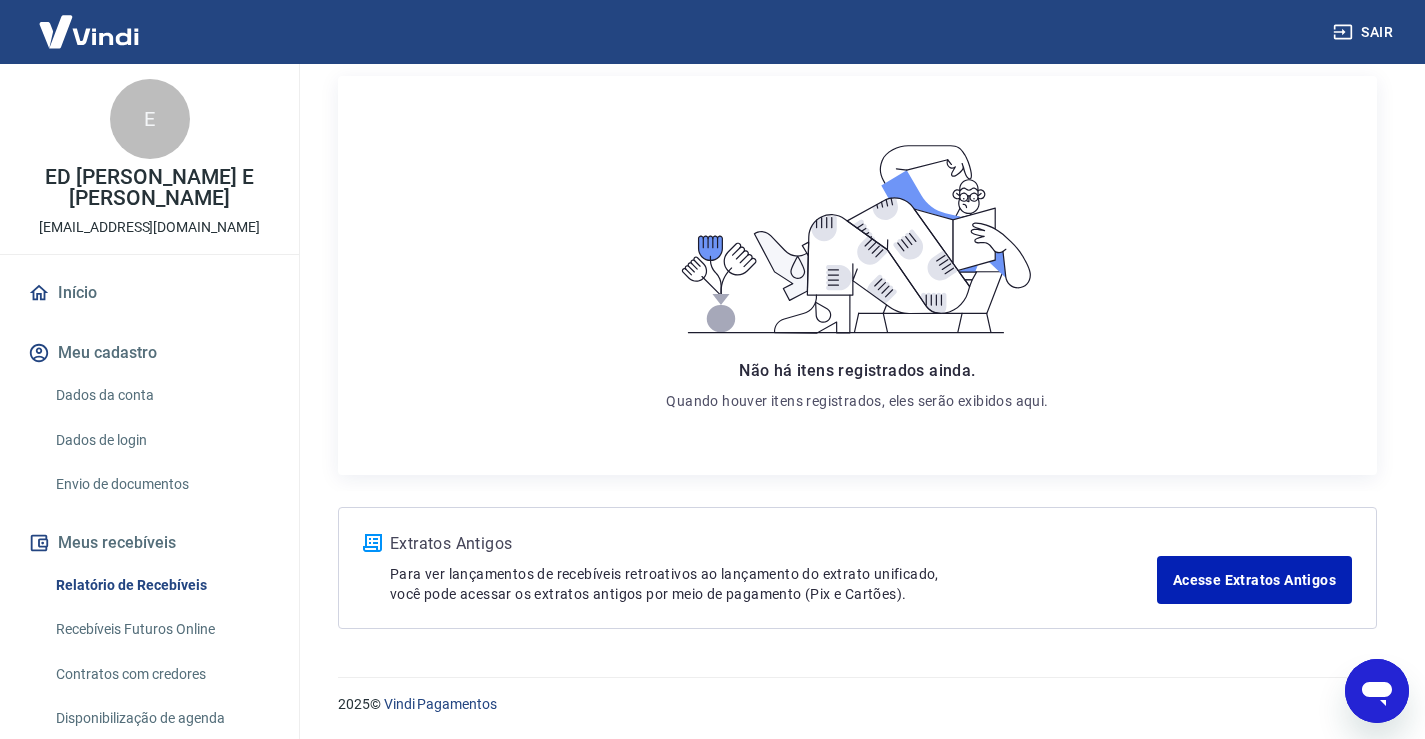 scroll, scrollTop: 0, scrollLeft: 0, axis: both 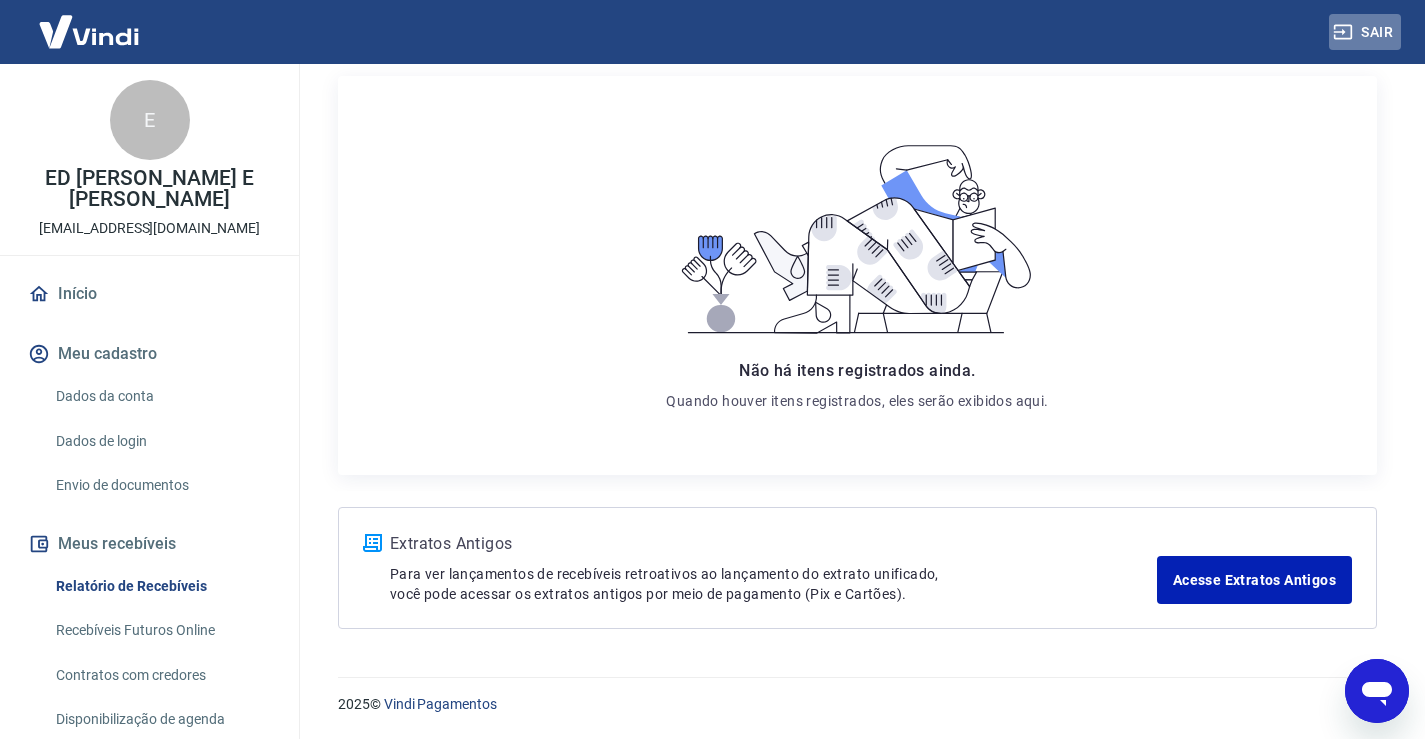 click on "Sair" at bounding box center (1365, 32) 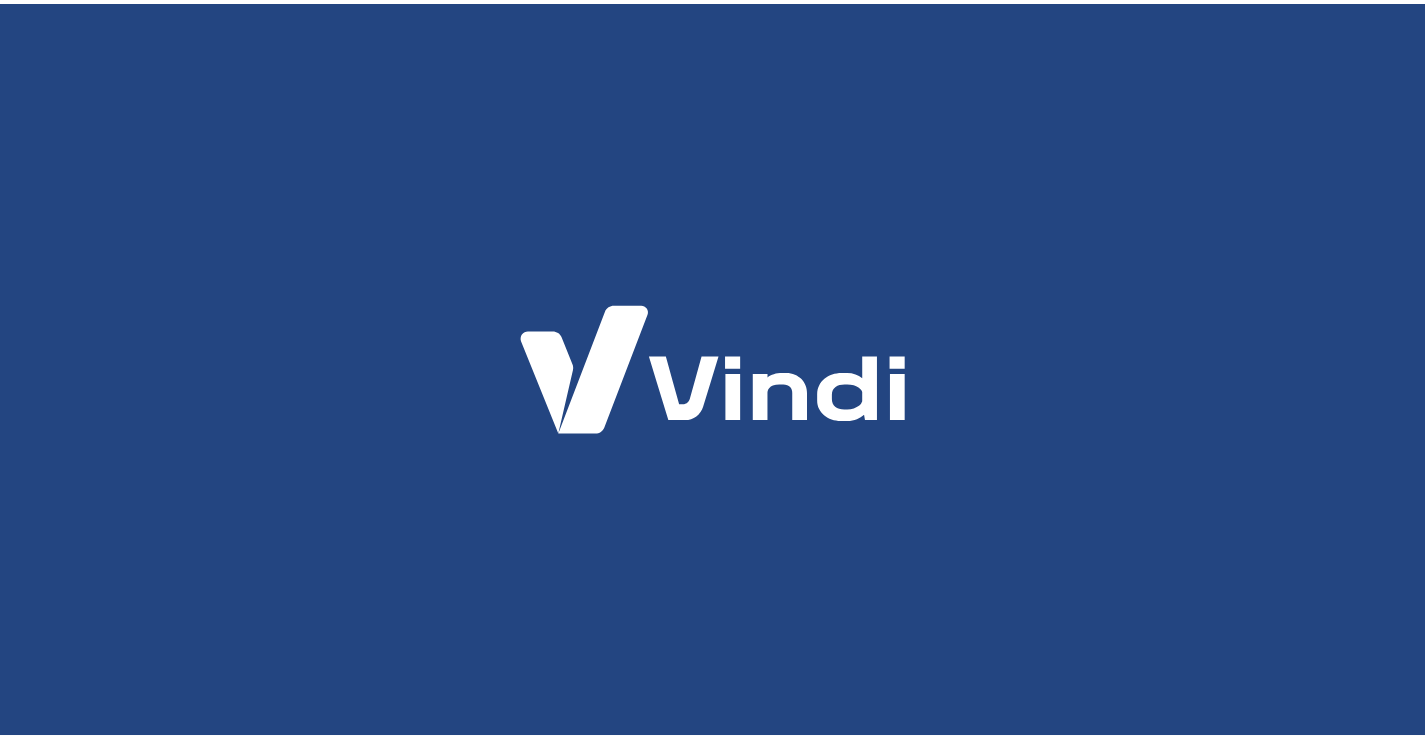 scroll, scrollTop: 0, scrollLeft: 0, axis: both 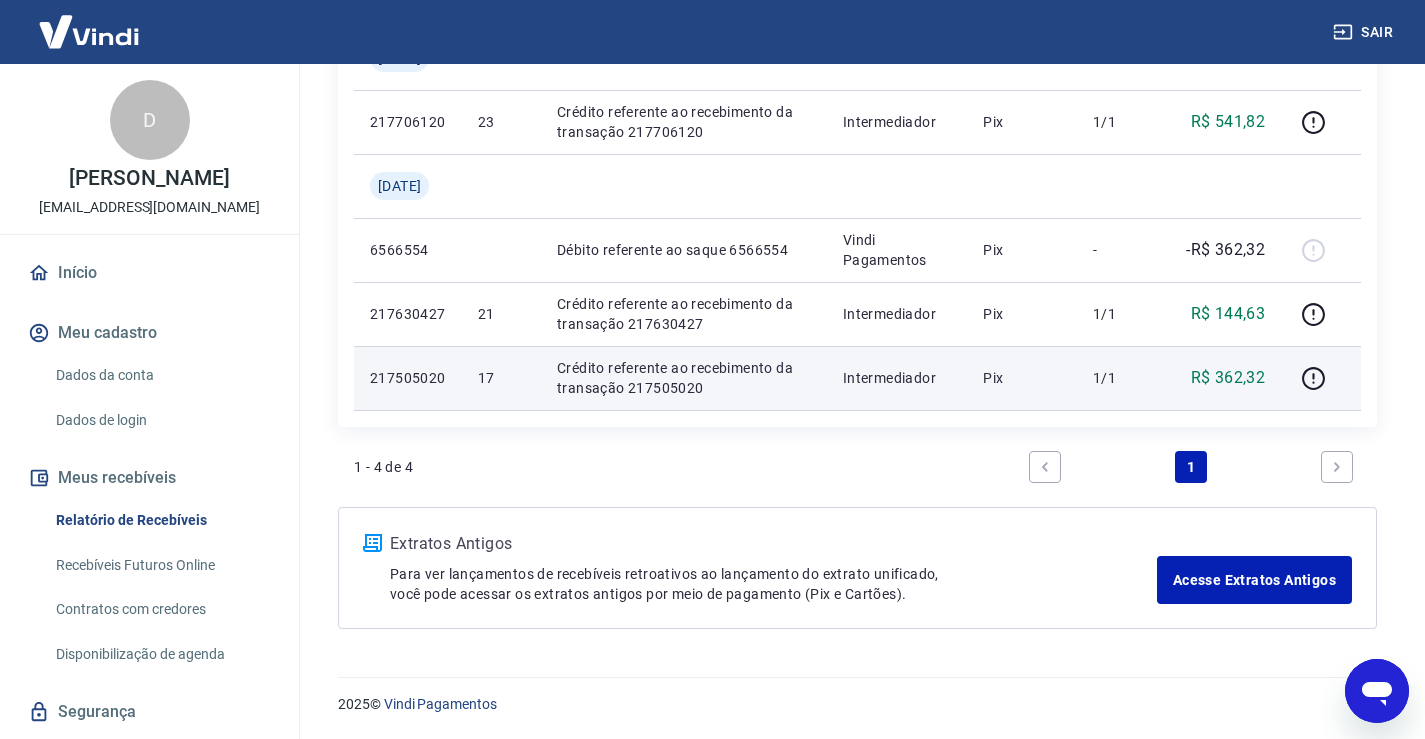 click at bounding box center (1321, 378) 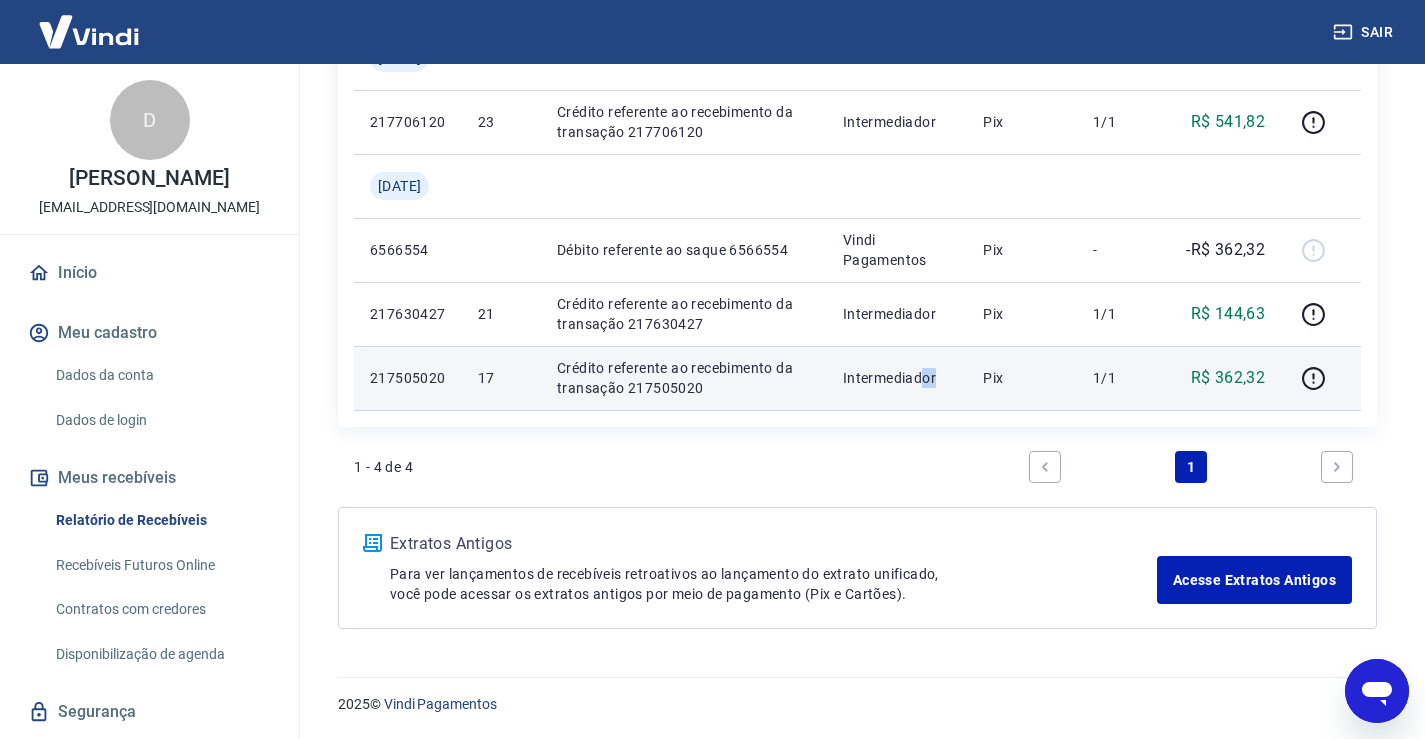 drag, startPoint x: 939, startPoint y: 390, endPoint x: 1210, endPoint y: 378, distance: 271.26556 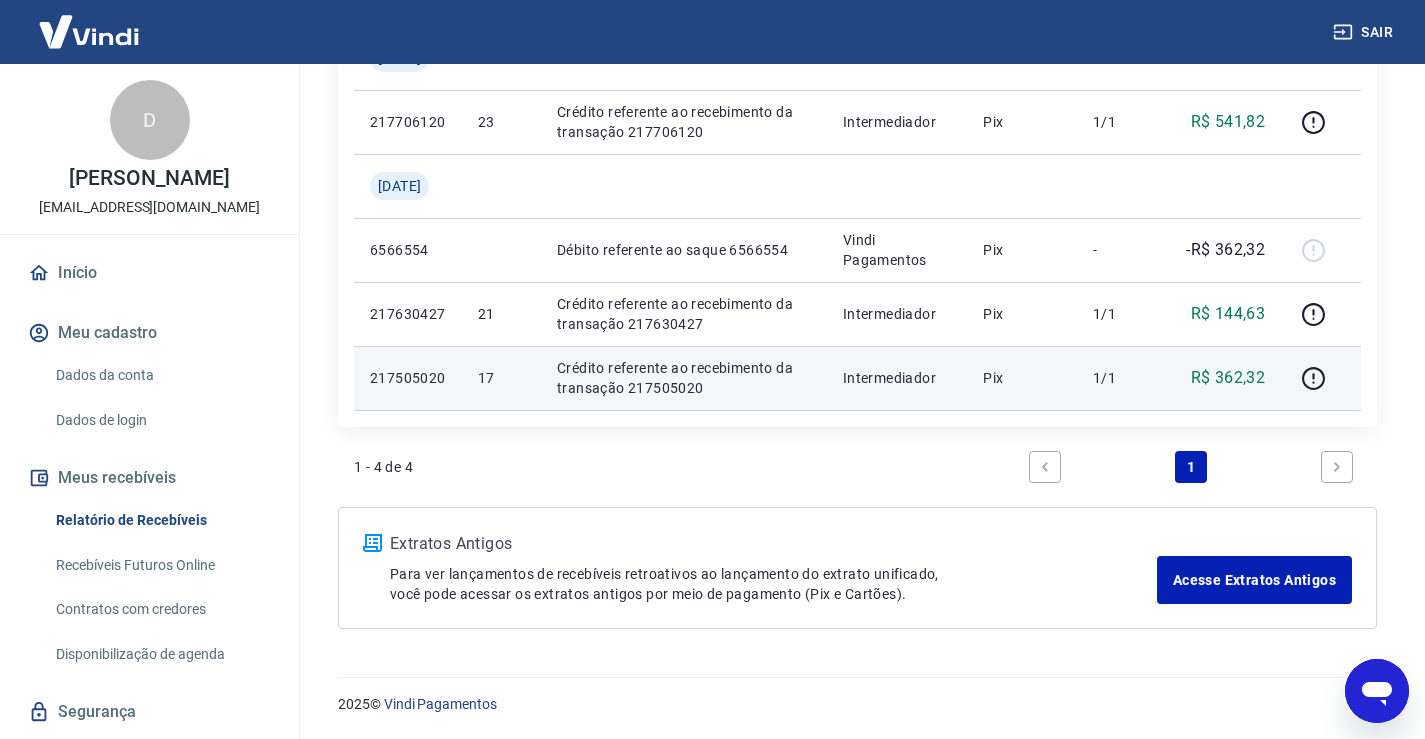 click on "R$ 362,32" at bounding box center (1228, 378) 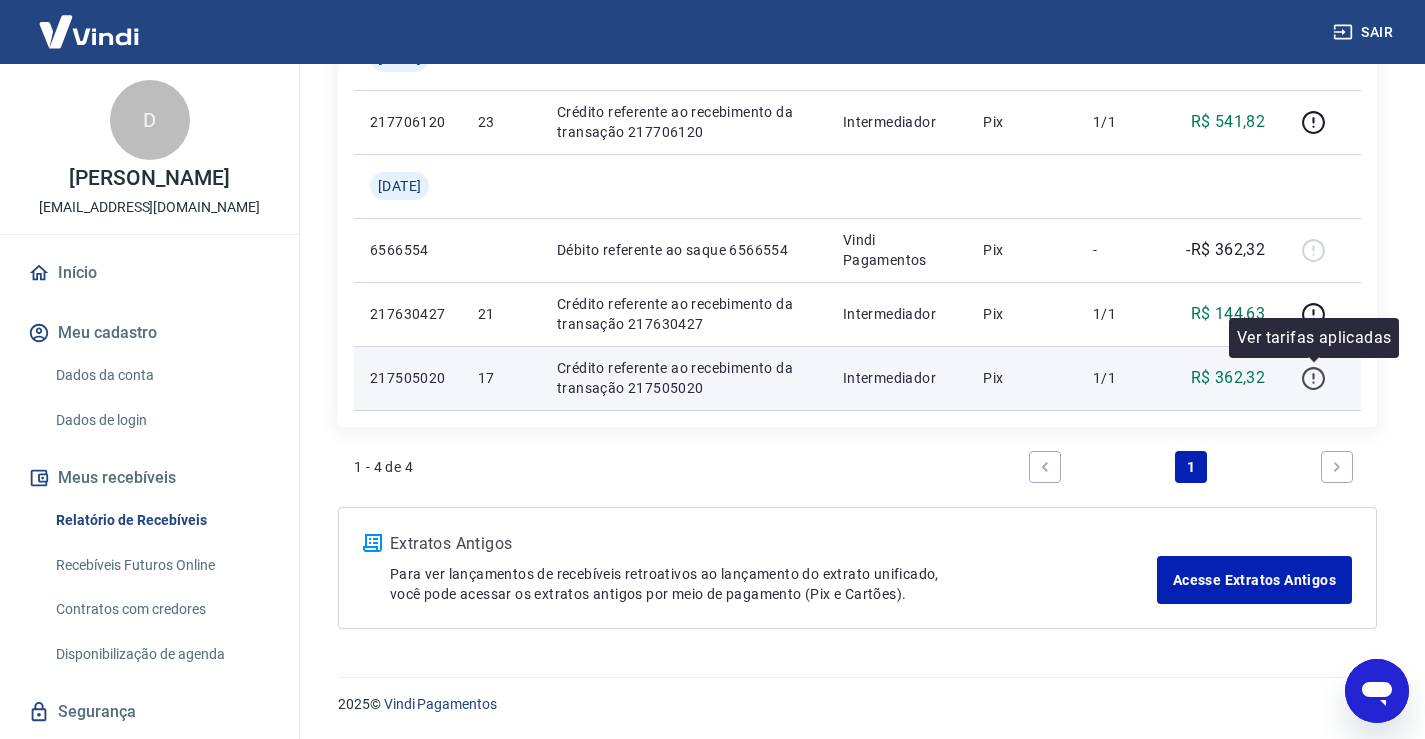 click 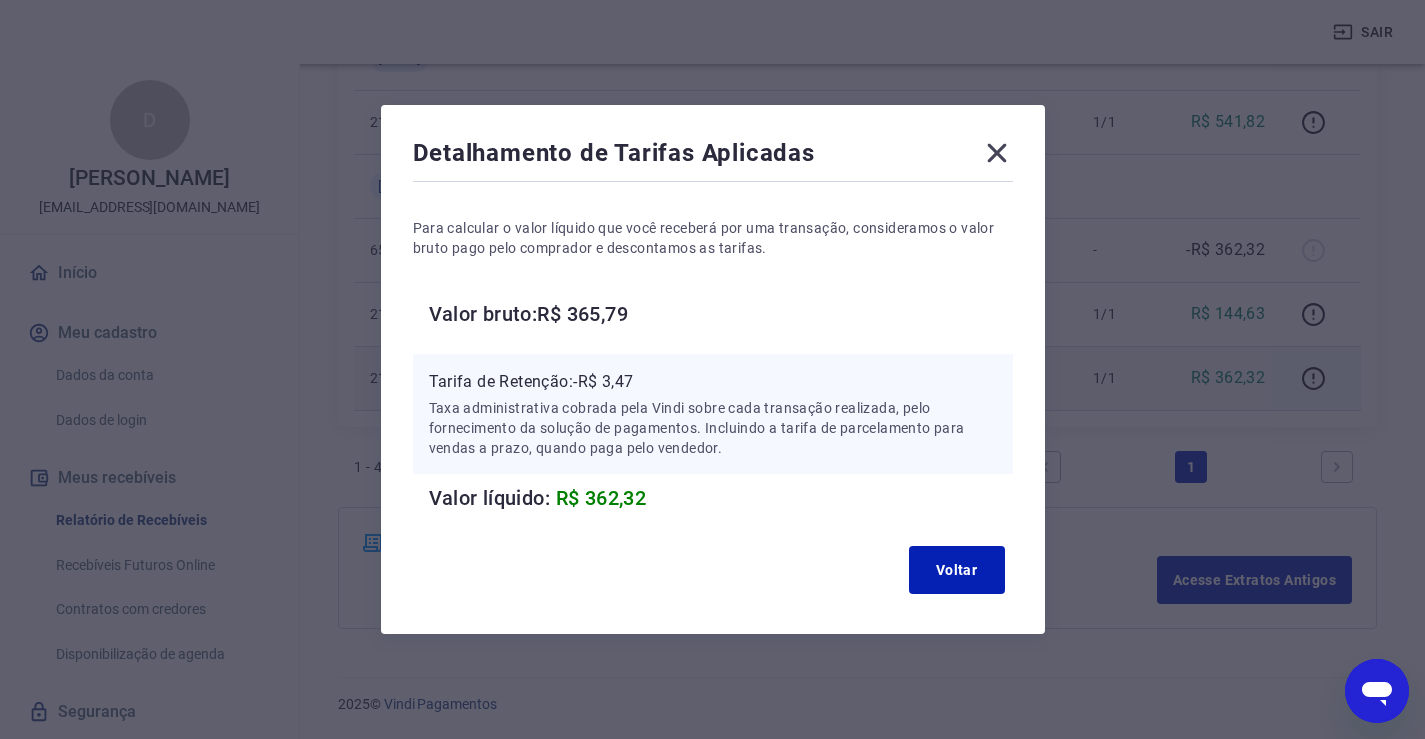 click 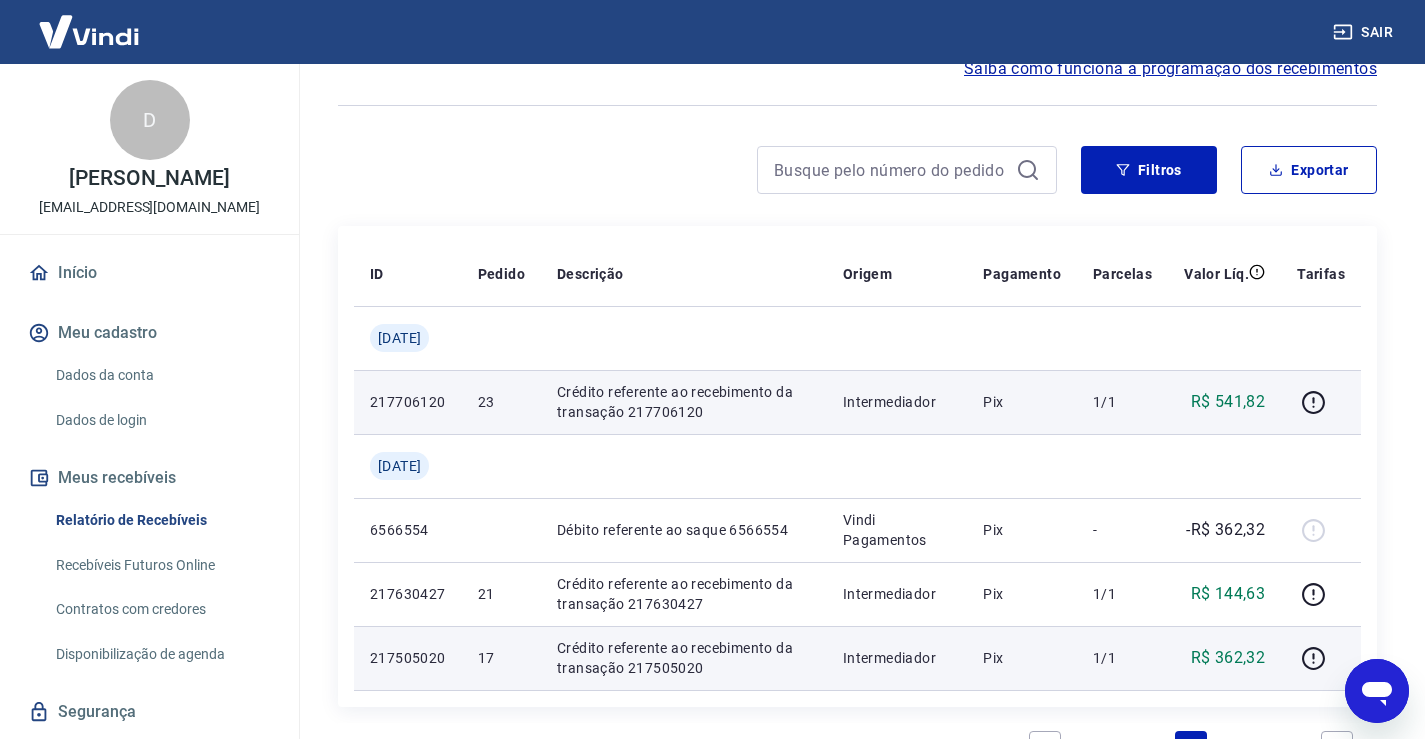 scroll, scrollTop: 200, scrollLeft: 0, axis: vertical 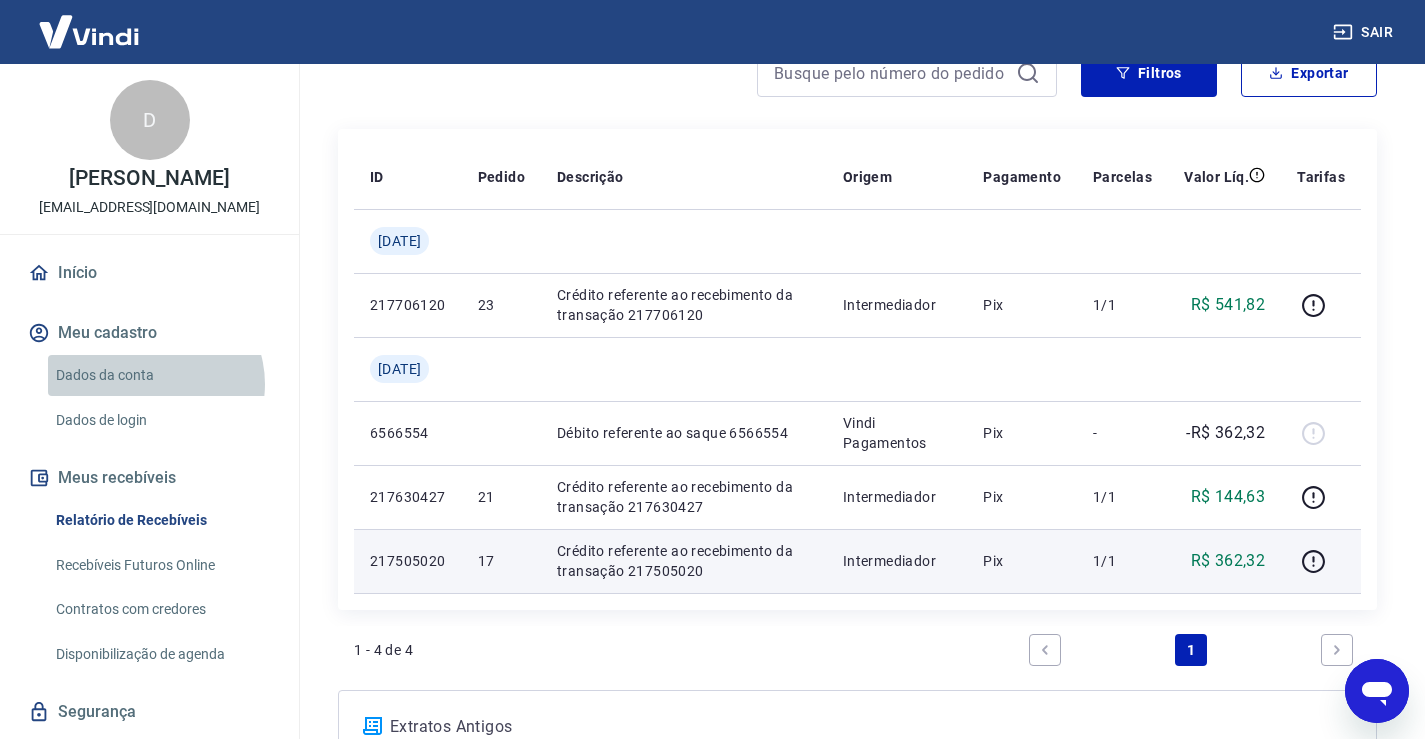 click on "Dados da conta" at bounding box center (161, 375) 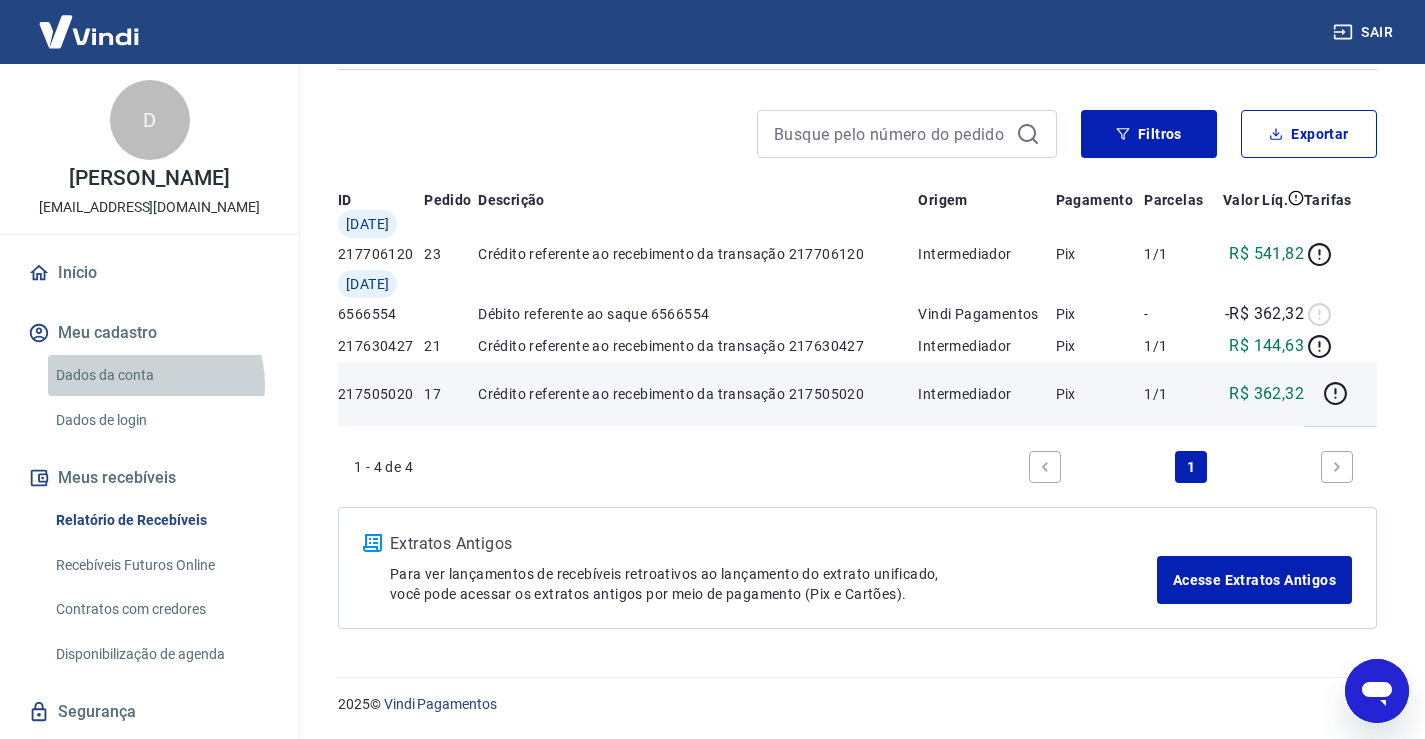 scroll, scrollTop: 0, scrollLeft: 0, axis: both 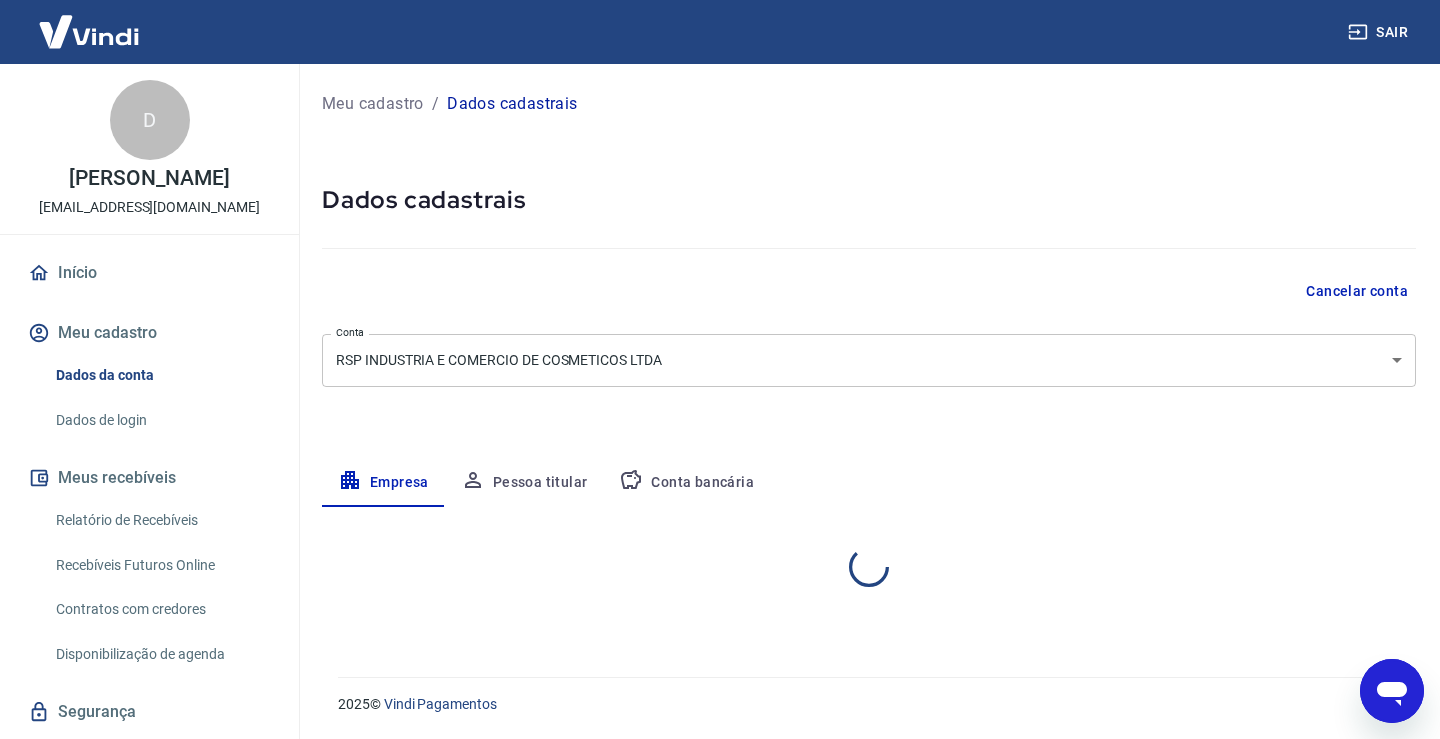 select on "RJ" 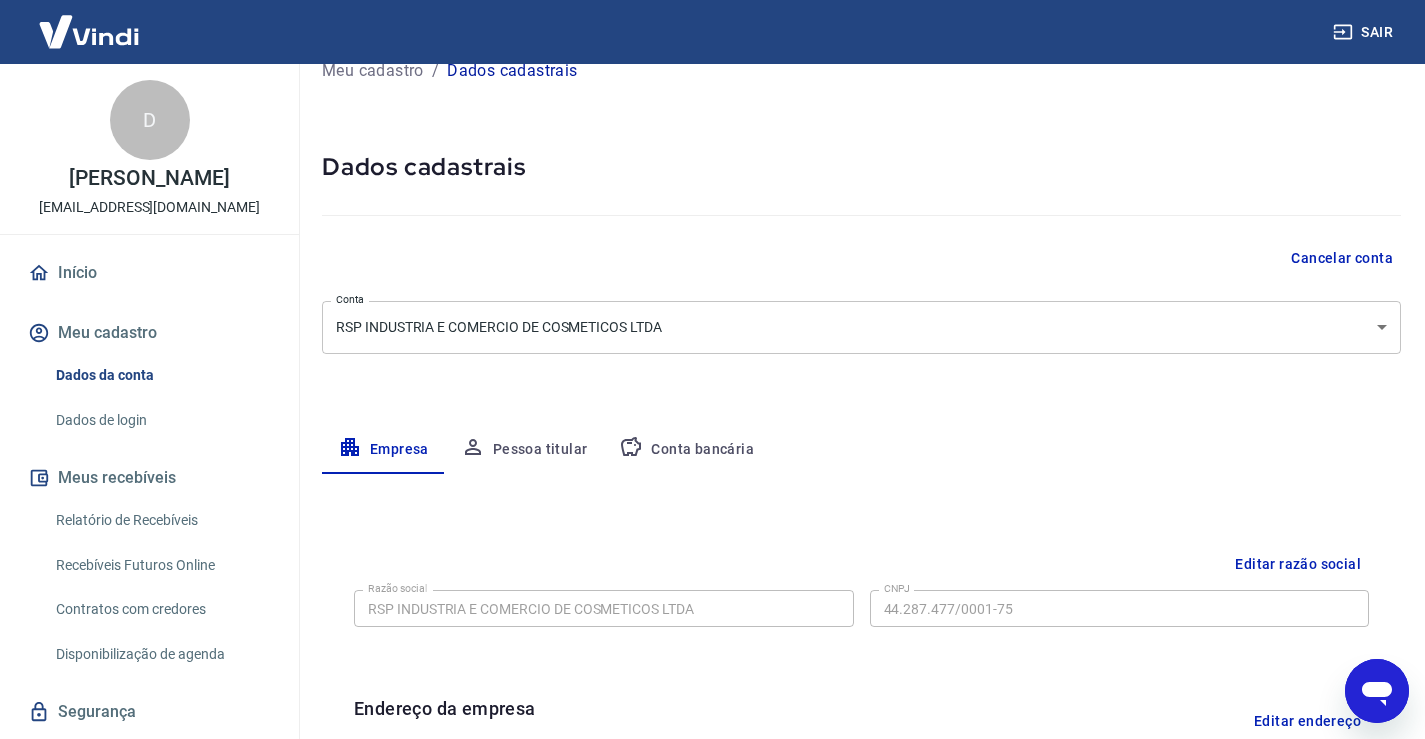 scroll, scrollTop: 3, scrollLeft: 0, axis: vertical 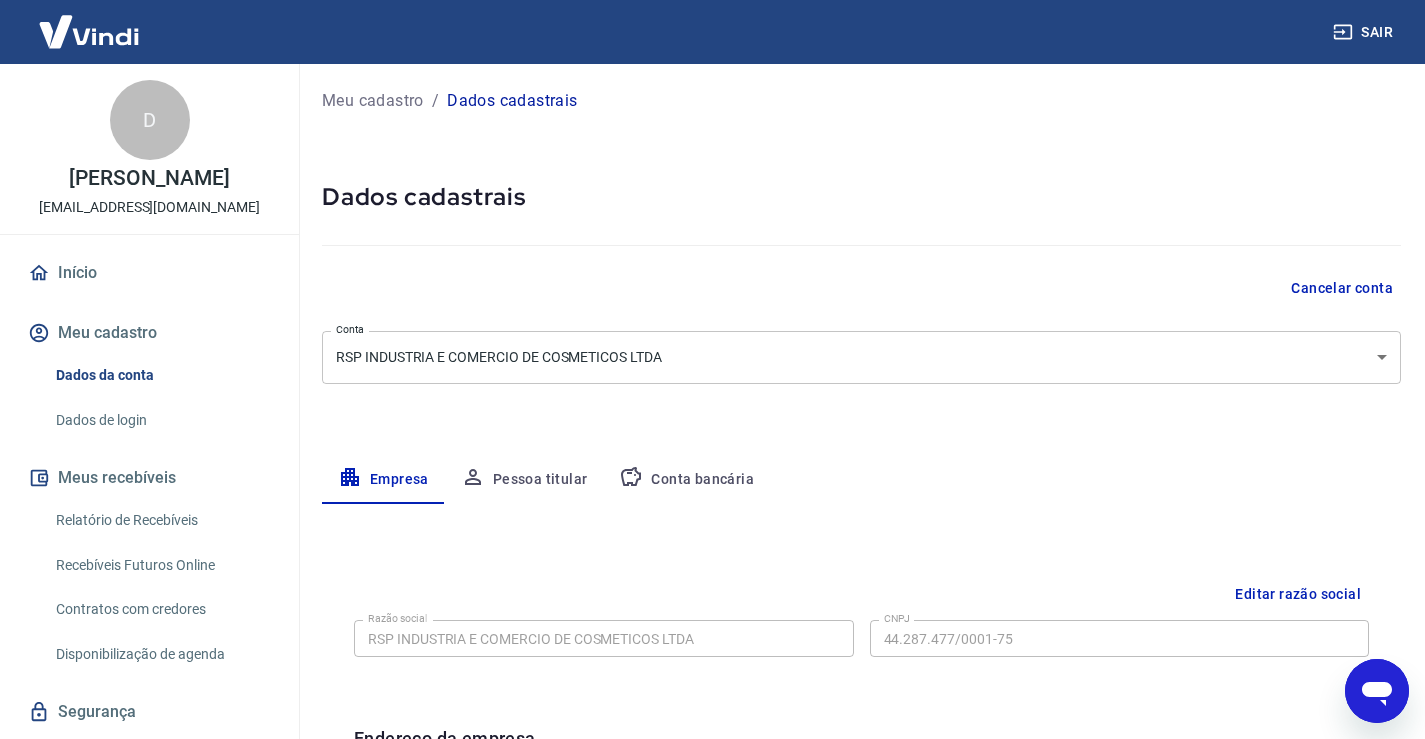 click on "Conta bancária" at bounding box center (686, 480) 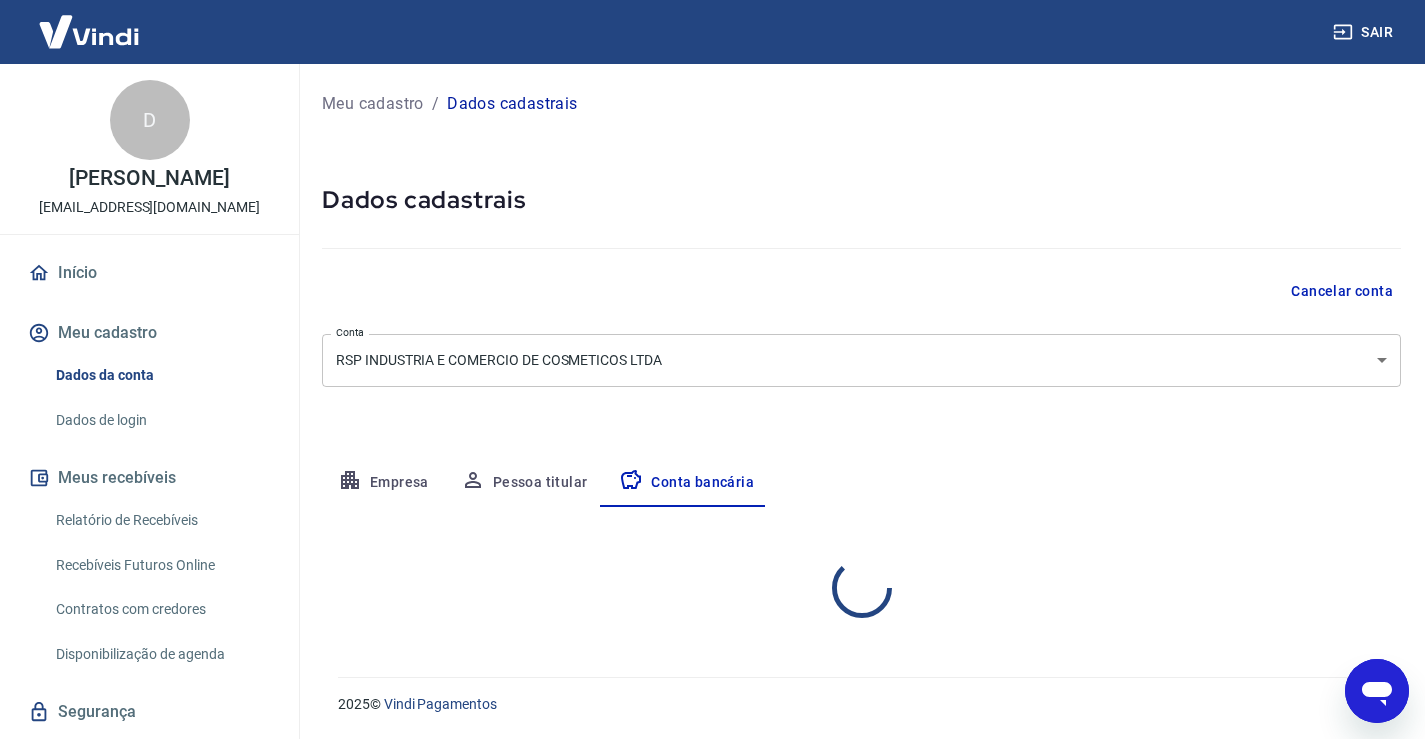 scroll, scrollTop: 0, scrollLeft: 0, axis: both 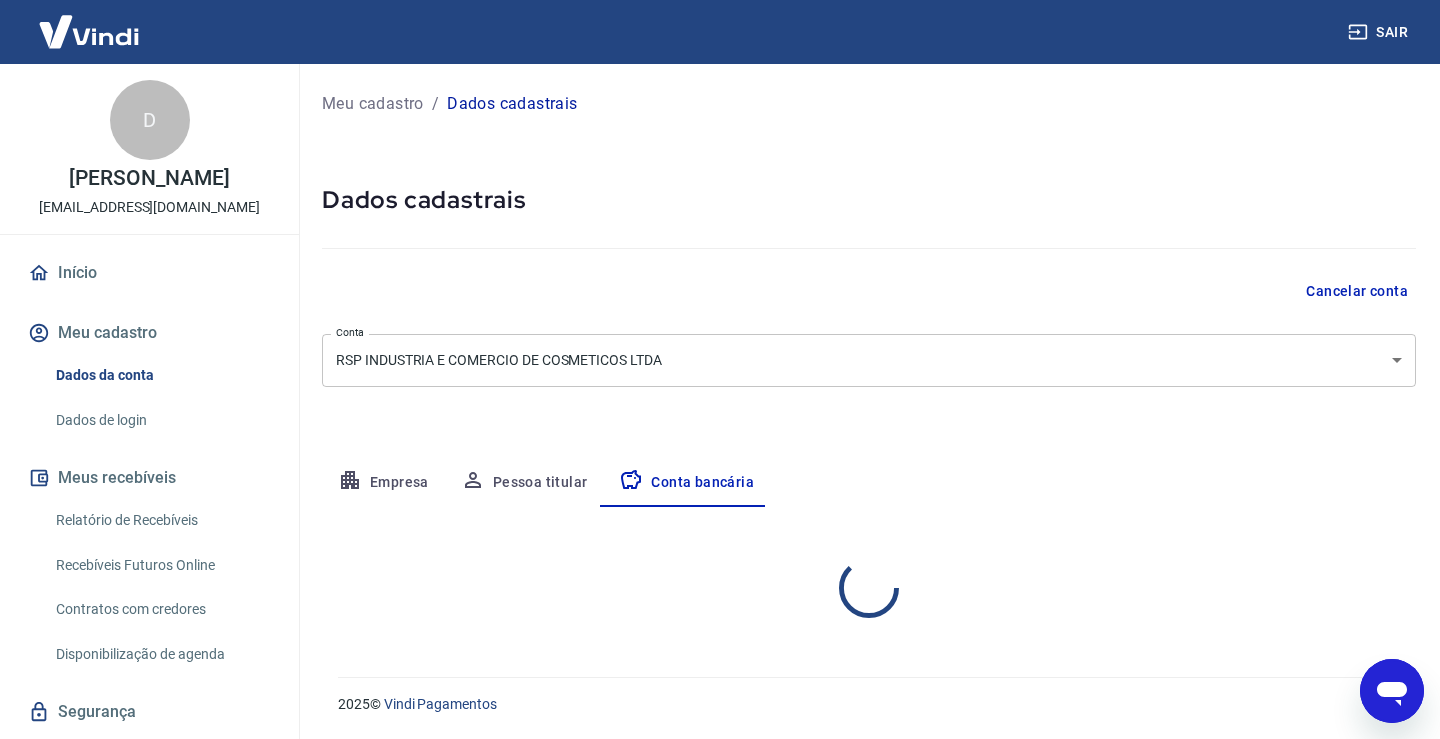 select on "1" 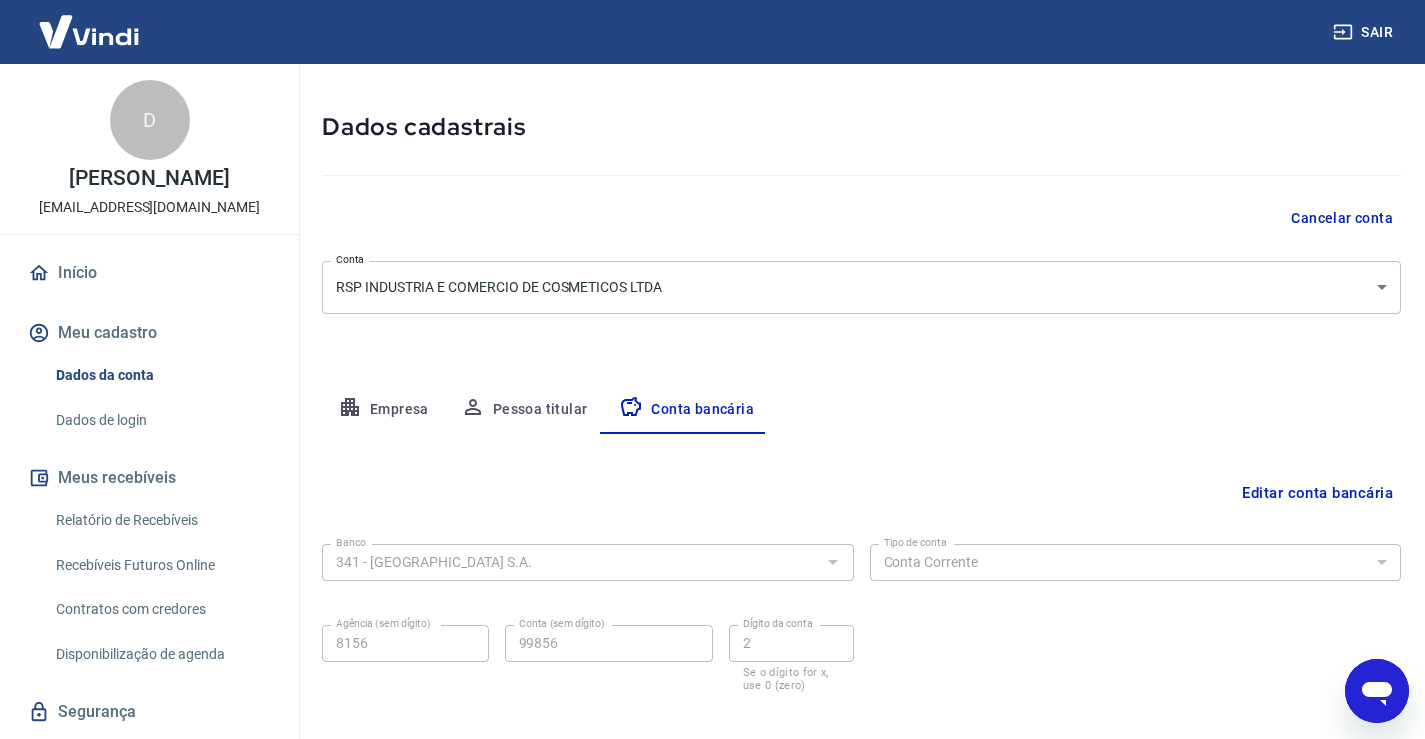 scroll, scrollTop: 172, scrollLeft: 0, axis: vertical 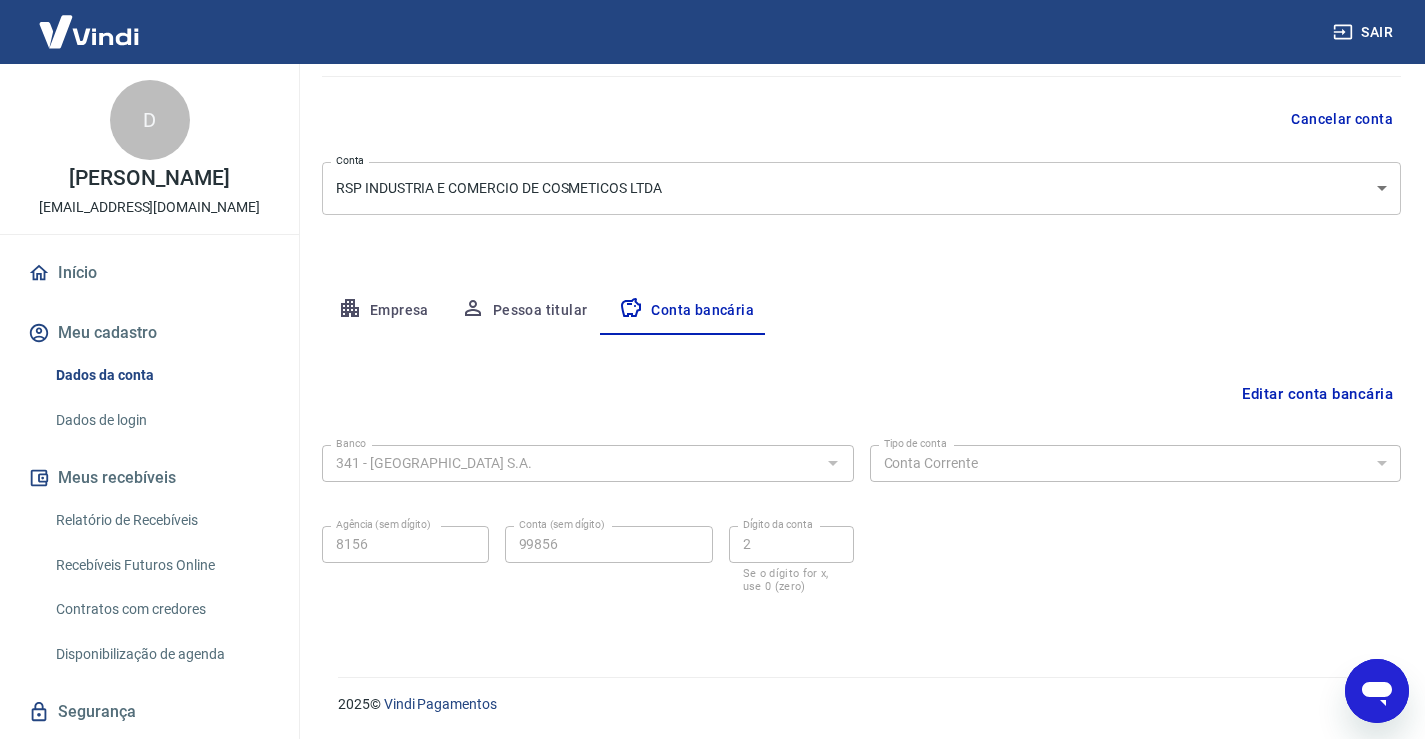 drag, startPoint x: 1150, startPoint y: 546, endPoint x: 1439, endPoint y: 738, distance: 346.96542 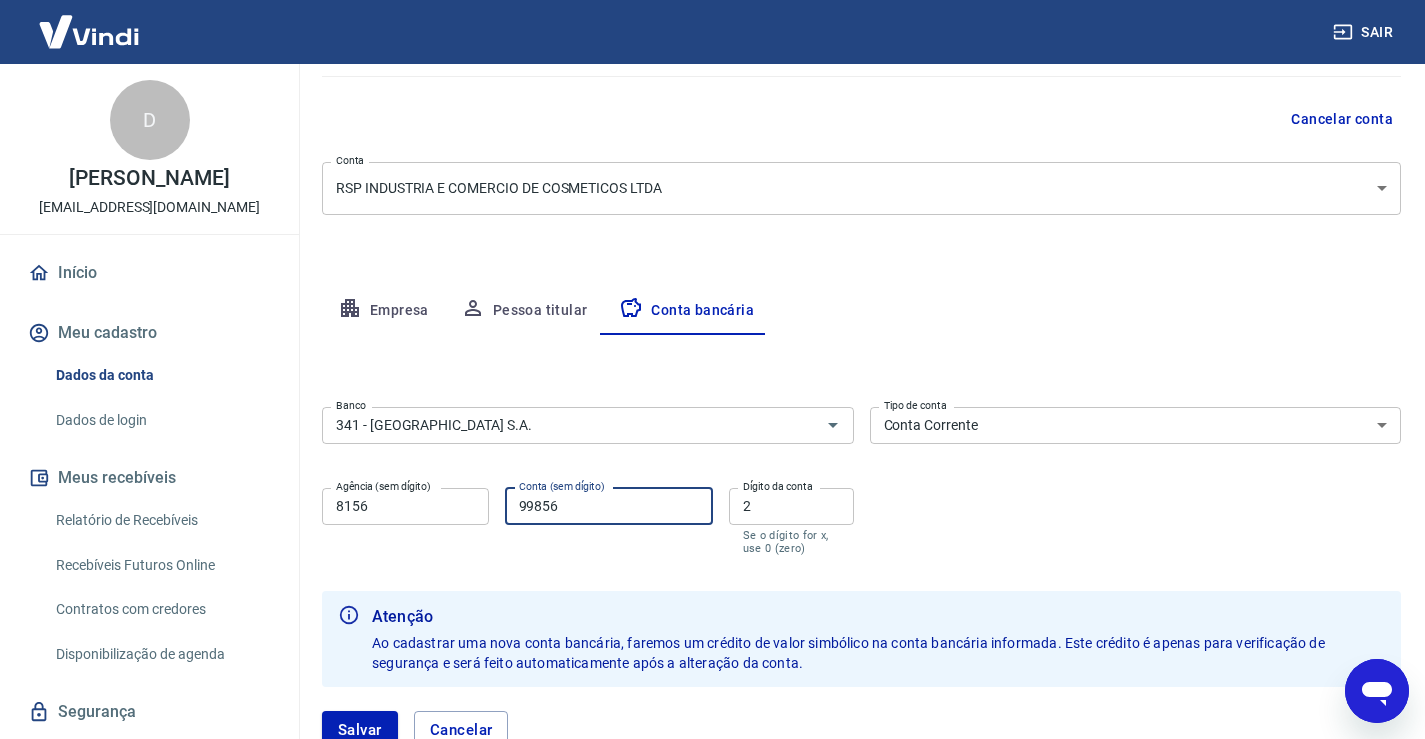 drag, startPoint x: 533, startPoint y: 504, endPoint x: 580, endPoint y: 505, distance: 47.010635 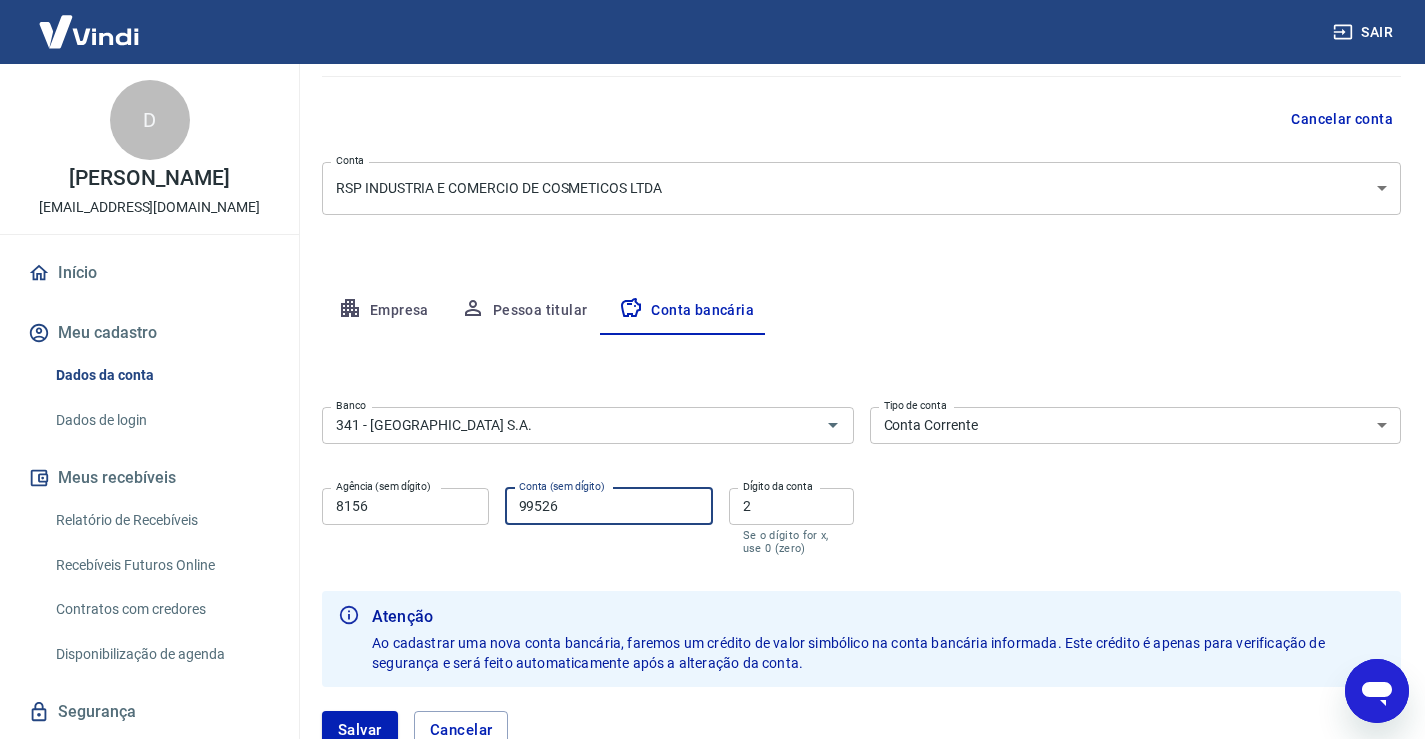 type on "99526" 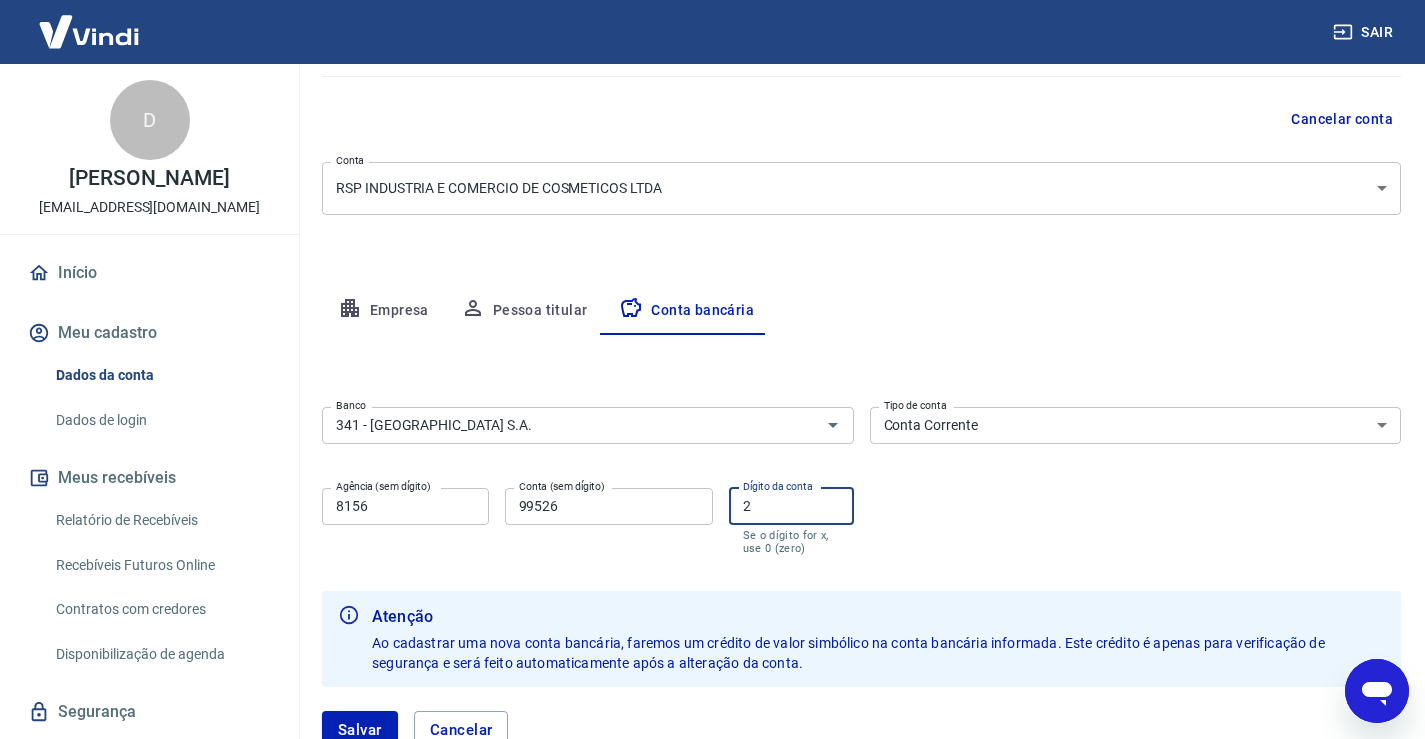 drag, startPoint x: 739, startPoint y: 498, endPoint x: 725, endPoint y: 497, distance: 14.035668 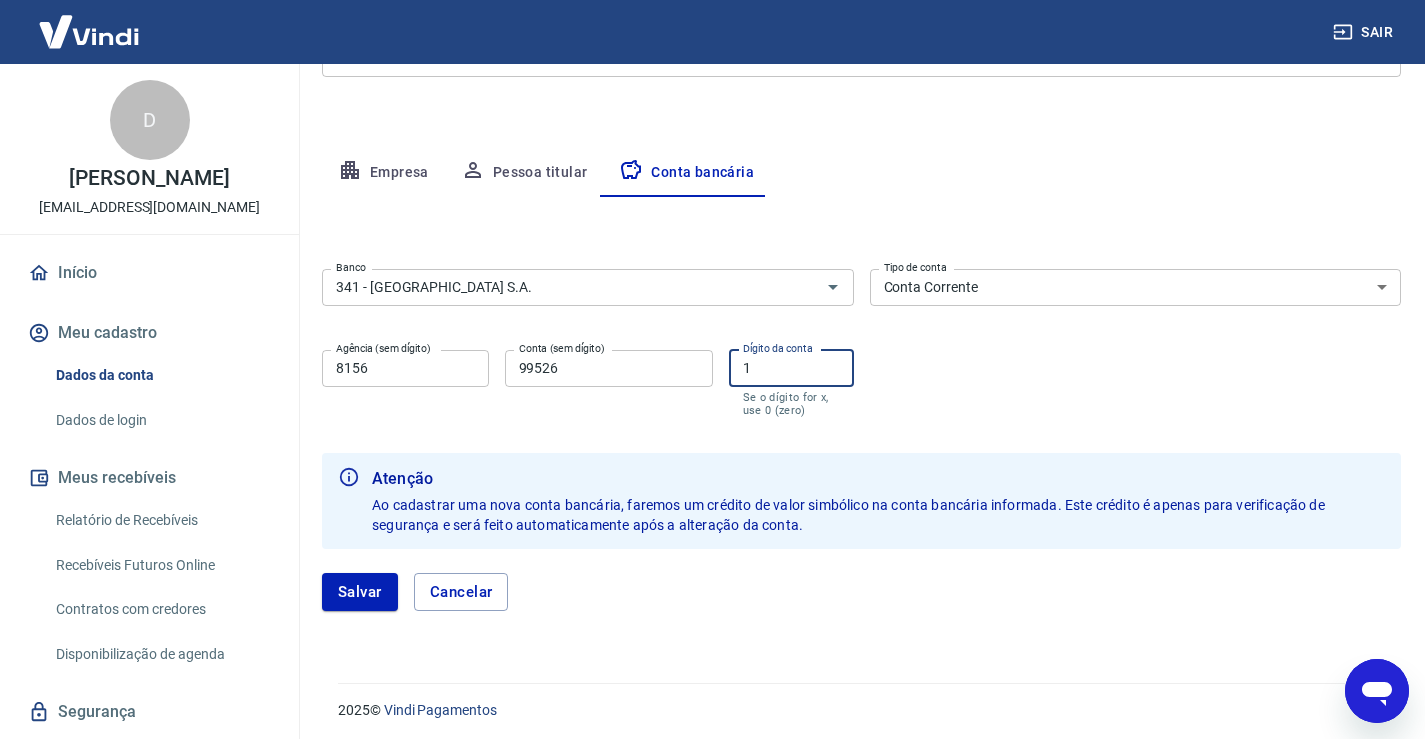 scroll, scrollTop: 316, scrollLeft: 0, axis: vertical 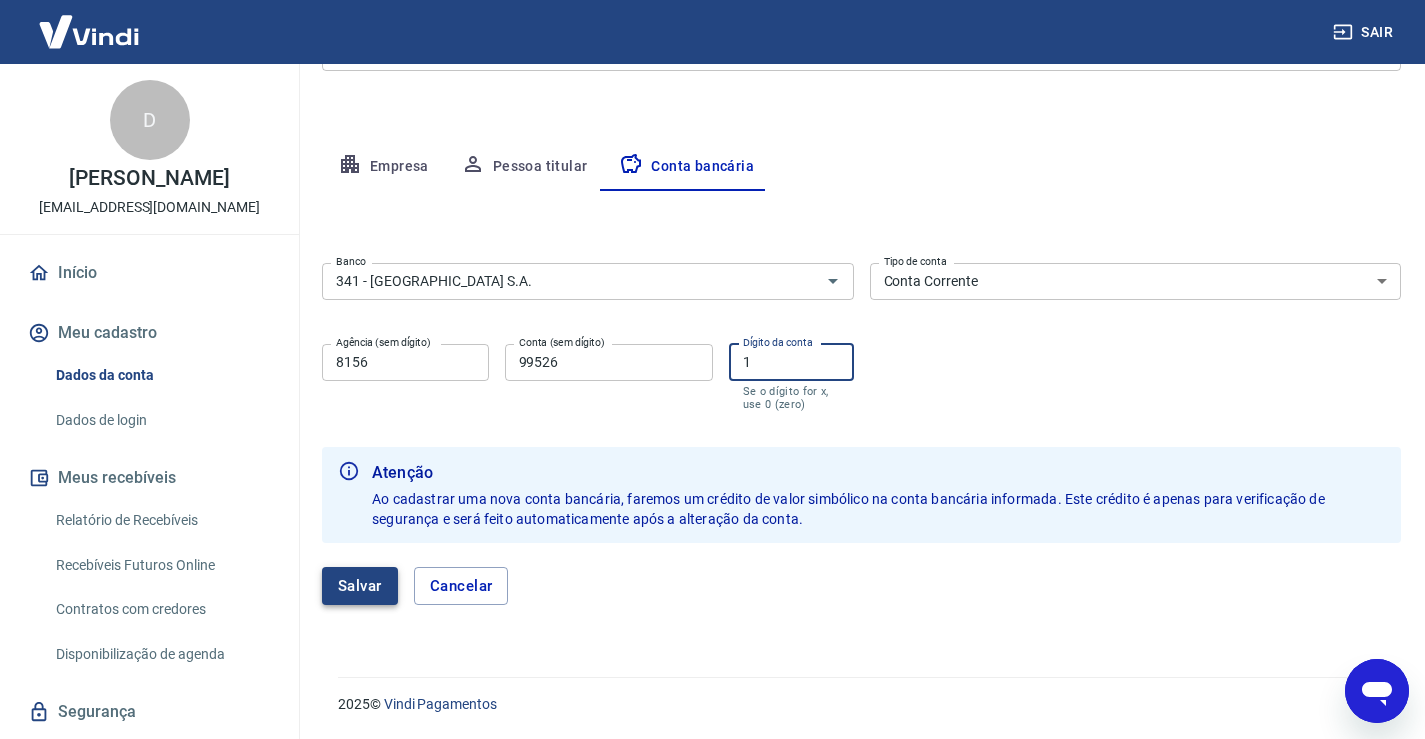 type on "1" 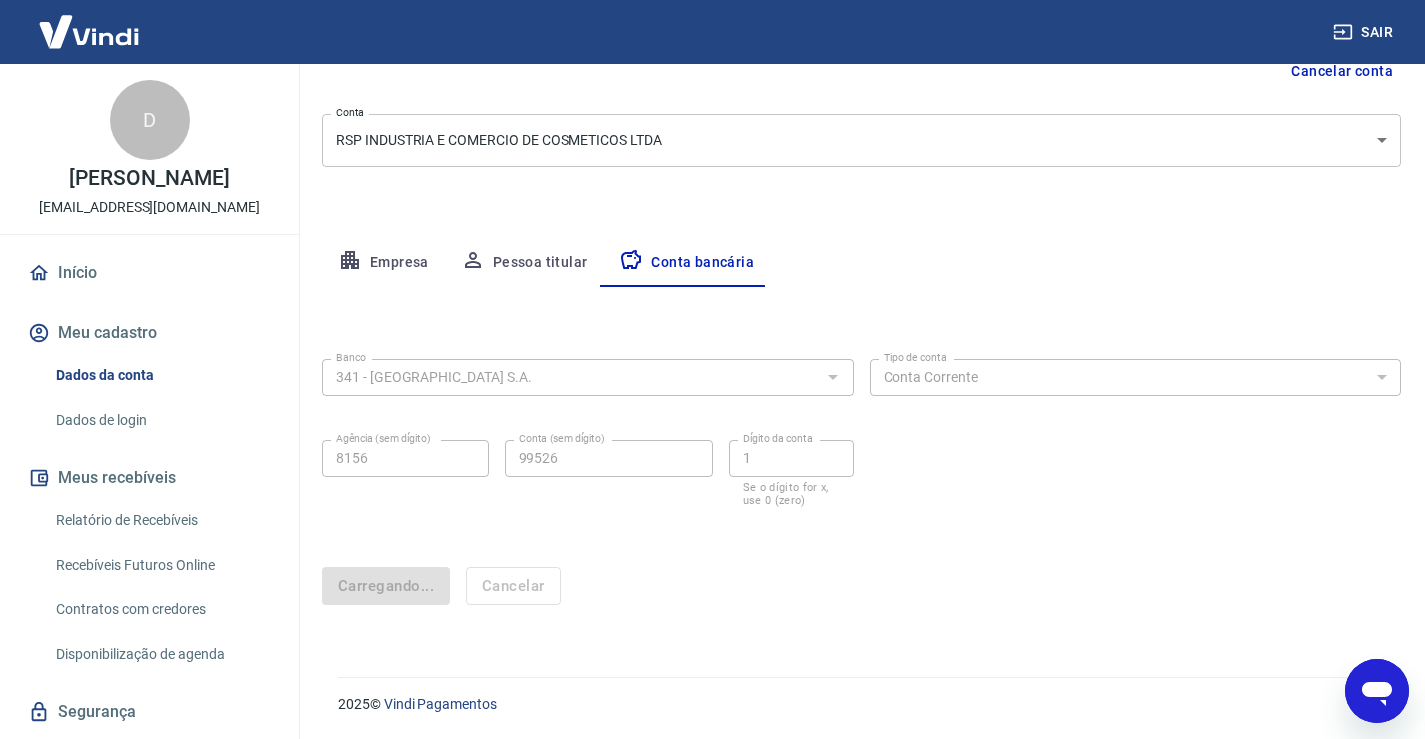 scroll, scrollTop: 0, scrollLeft: 0, axis: both 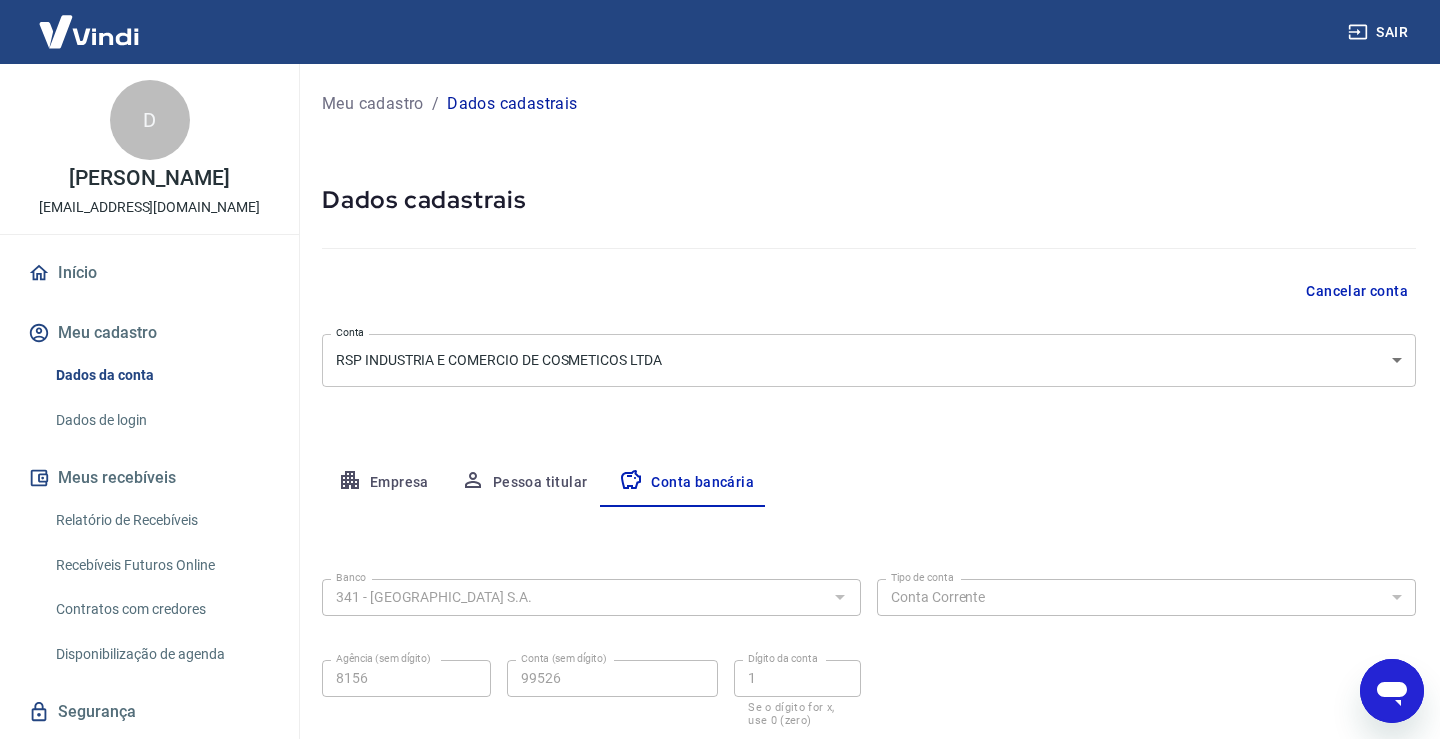 select on "1" 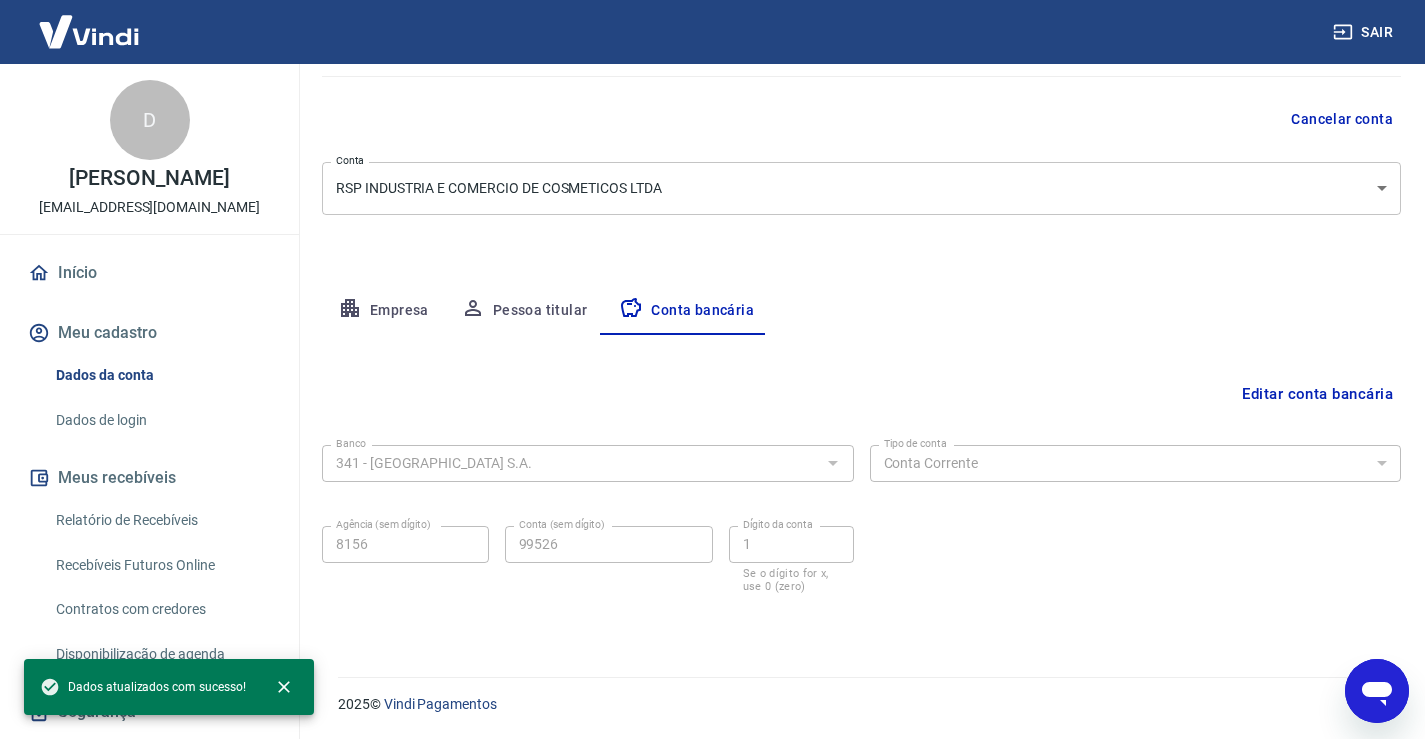 scroll, scrollTop: 0, scrollLeft: 0, axis: both 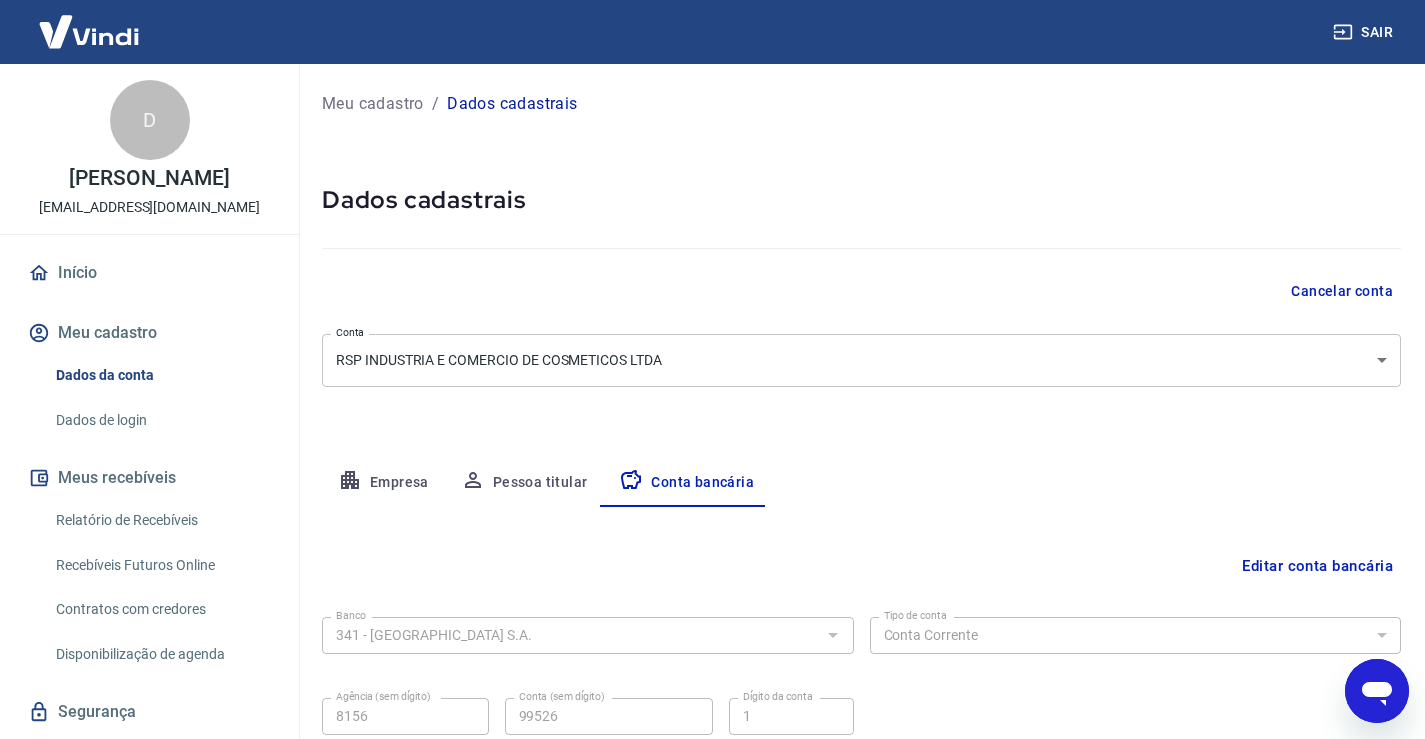 click on "Sair D [PERSON_NAME] [EMAIL_ADDRESS][DOMAIN_NAME] Início Meu cadastro Dados da conta Dados de login Meus recebíveis Relatório de Recebíveis Recebíveis Futuros Online Contratos com credores Disponibilização de agenda Segurança Fale conosco Meu cadastro / Dados cadastrais Dados cadastrais Cancelar conta Conta RSP INDUSTRIA E COMERCIO DE COSMETICOS LTDA [object Object] Conta Empresa Pessoa titular Conta bancária Editar conta bancária Banco 341 - ITAÚ UNIBANCO S.A. Banco Tipo de conta Conta Corrente Conta Poupança Tipo de conta Agência (sem dígito) 8156 Agência (sem dígito) Conta (sem dígito) 99526 Conta (sem dígito) Dígito da conta 1 Dígito da conta Se o dígito for x, use 0 (zero) Atenção Ao cadastrar uma nova conta bancária, faremos um crédito de valor simbólico na conta bancária informada. Este crédito é apenas para verificação de segurança e será feito automaticamente após a alteração da conta. [PERSON_NAME] 2025  ©   Vindi Pagamentos" at bounding box center [712, 369] 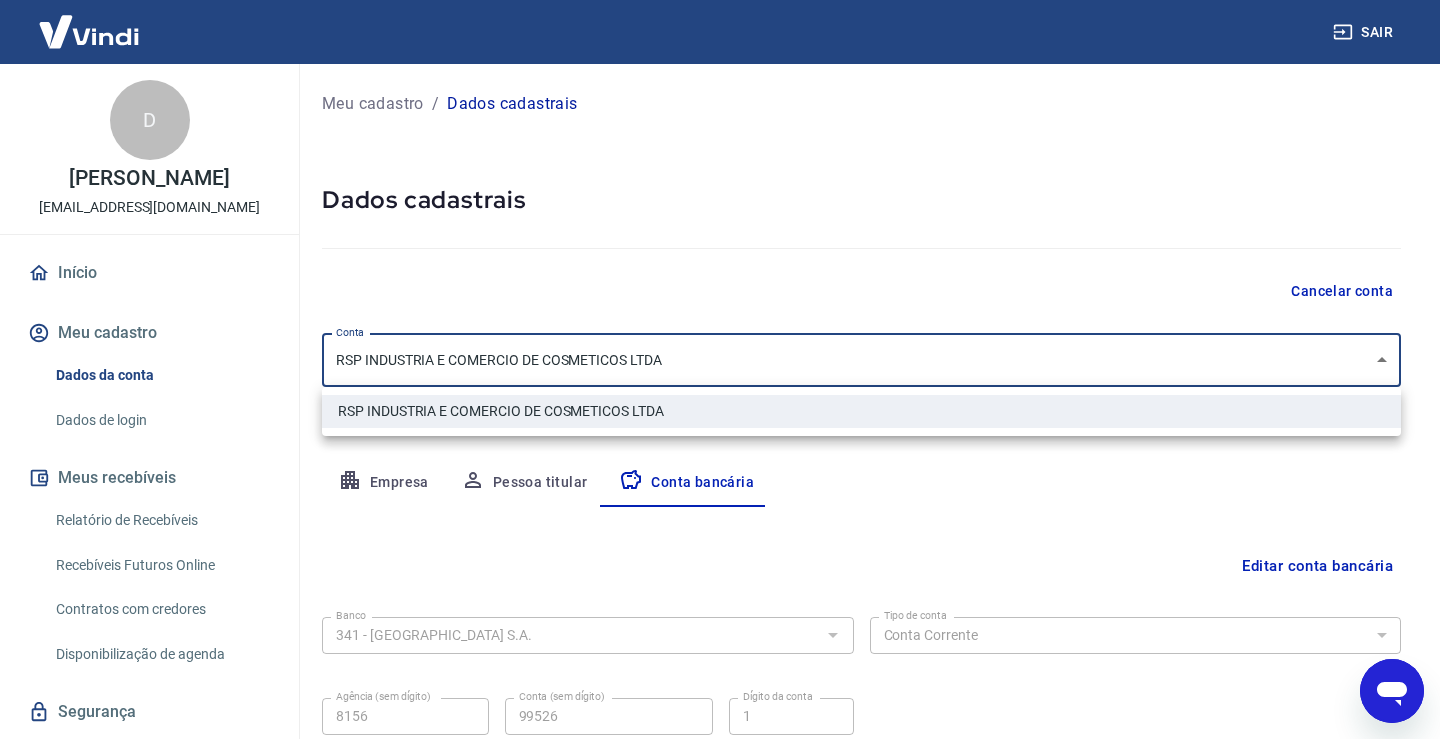click at bounding box center [720, 369] 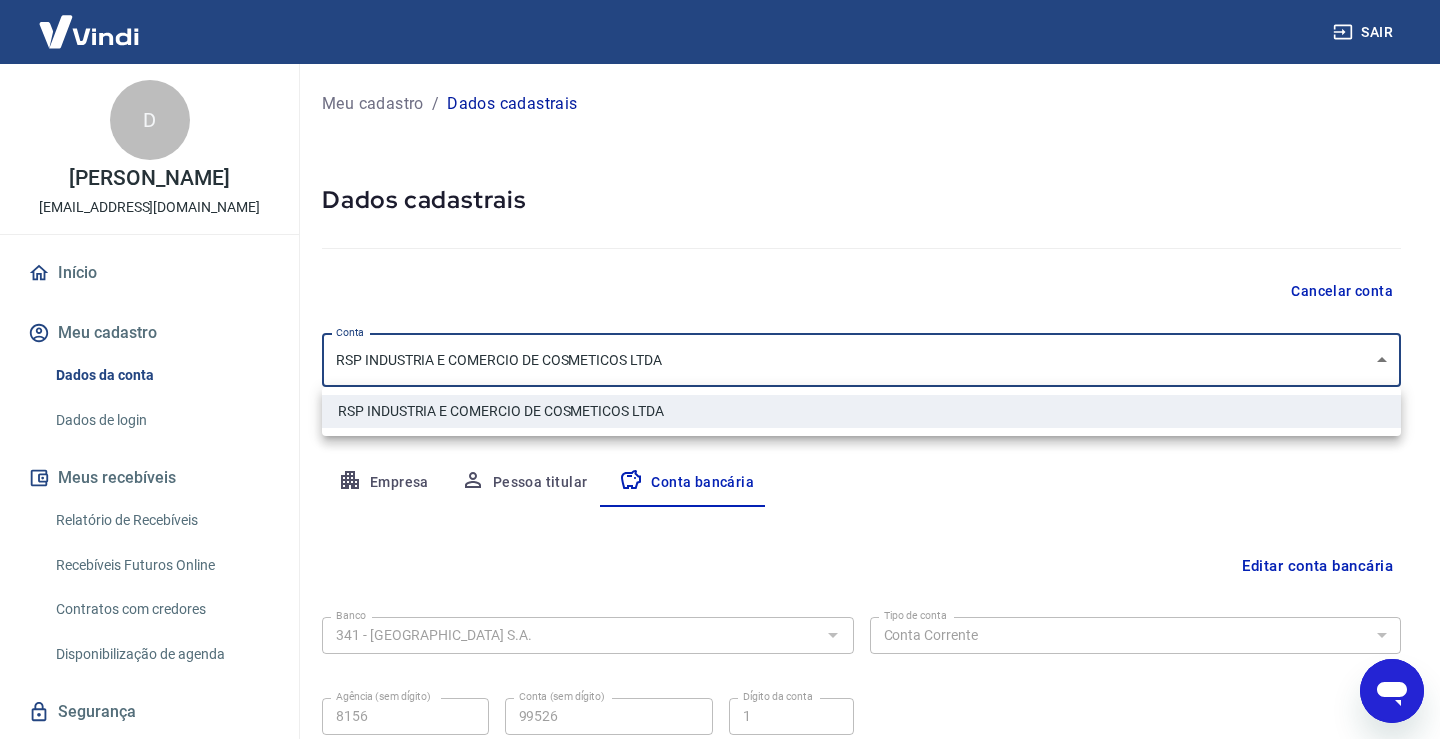 click at bounding box center (720, 369) 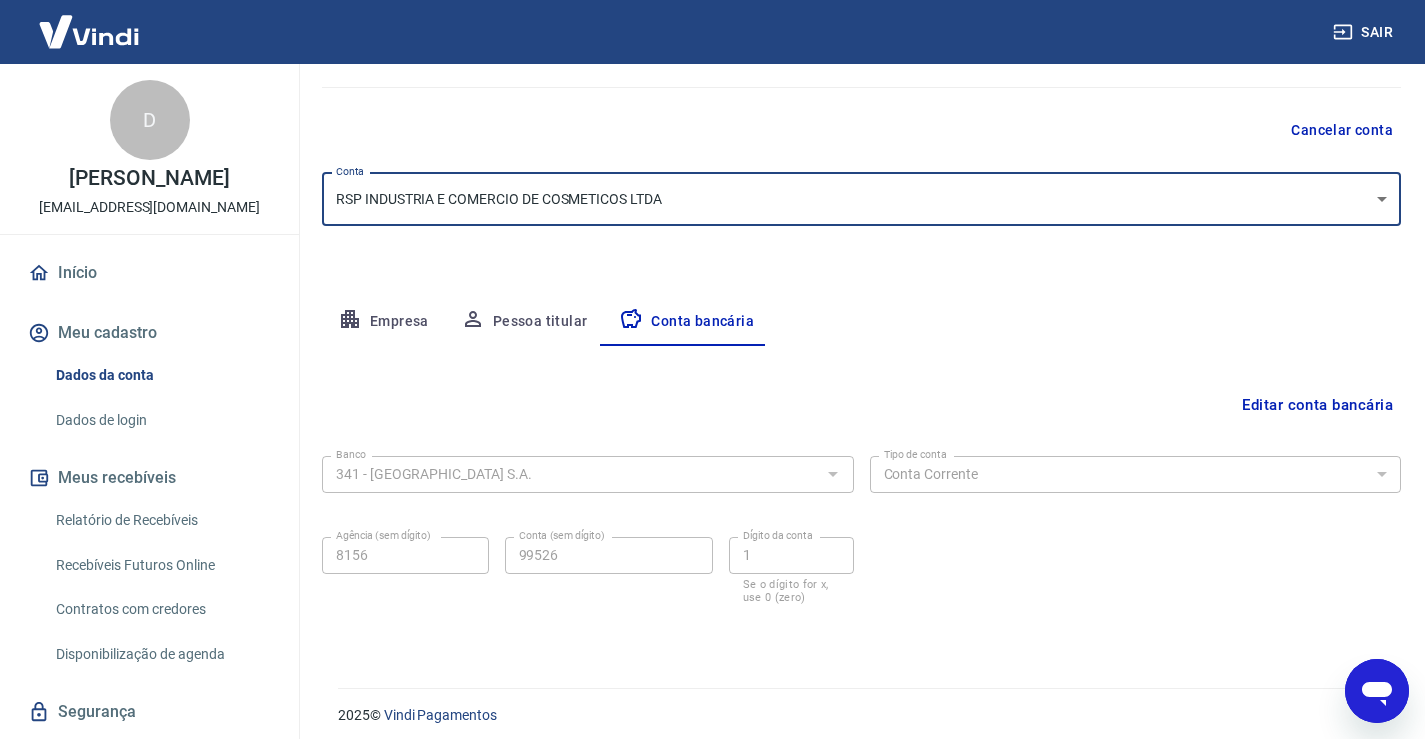 scroll, scrollTop: 172, scrollLeft: 0, axis: vertical 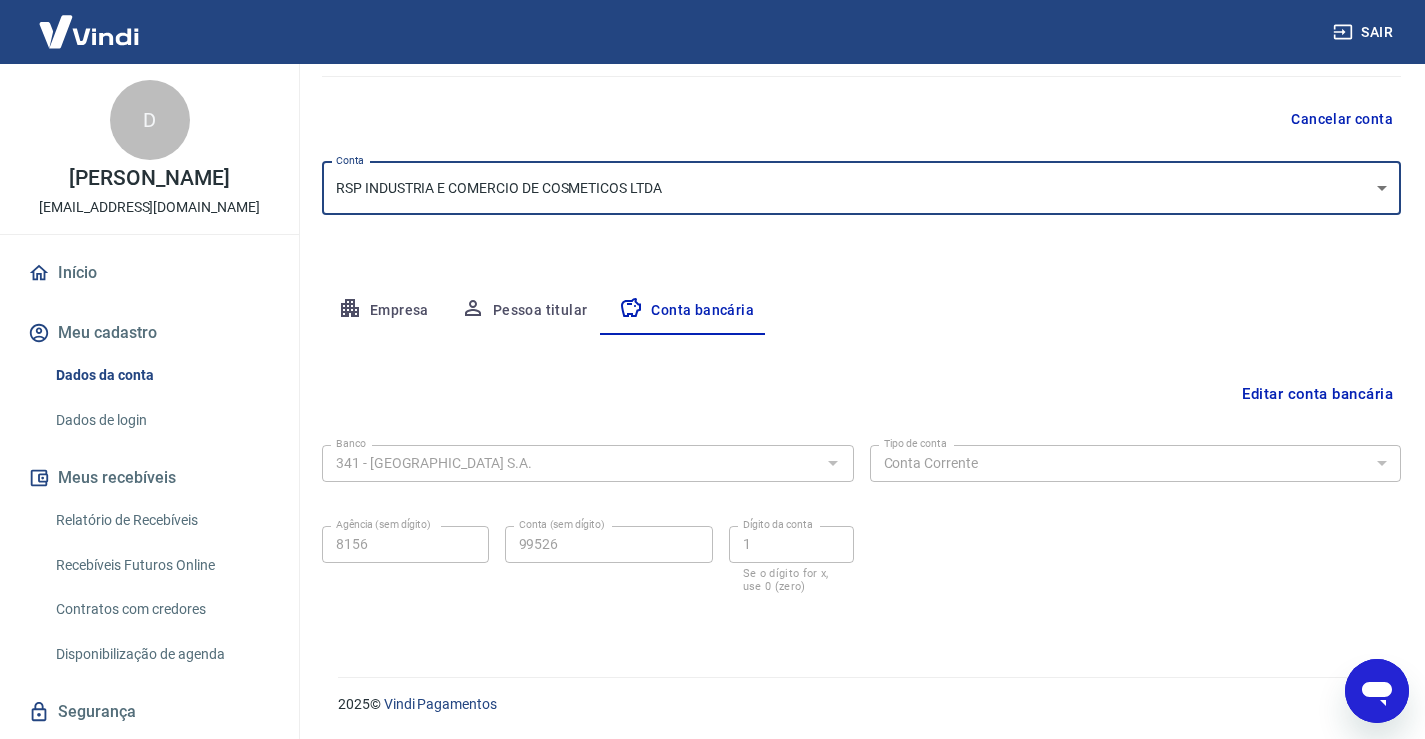click on "Editar conta bancária Banco 341 - ITAÚ UNIBANCO S.A. Banco Tipo de conta Conta Corrente Conta Poupança Tipo de conta Agência (sem dígito) 8156 Agência (sem dígito) Conta (sem dígito) 99526 Conta (sem dígito) Dígito da conta 1 Dígito da conta Se o dígito for x, use 0 (zero) Atenção Ao cadastrar uma nova conta bancária, faremos um crédito de valor simbólico na conta bancária informada. Este crédito é apenas para verificação de segurança e será feito automaticamente após a alteração da conta. Salvar Cancelar" at bounding box center [861, 482] 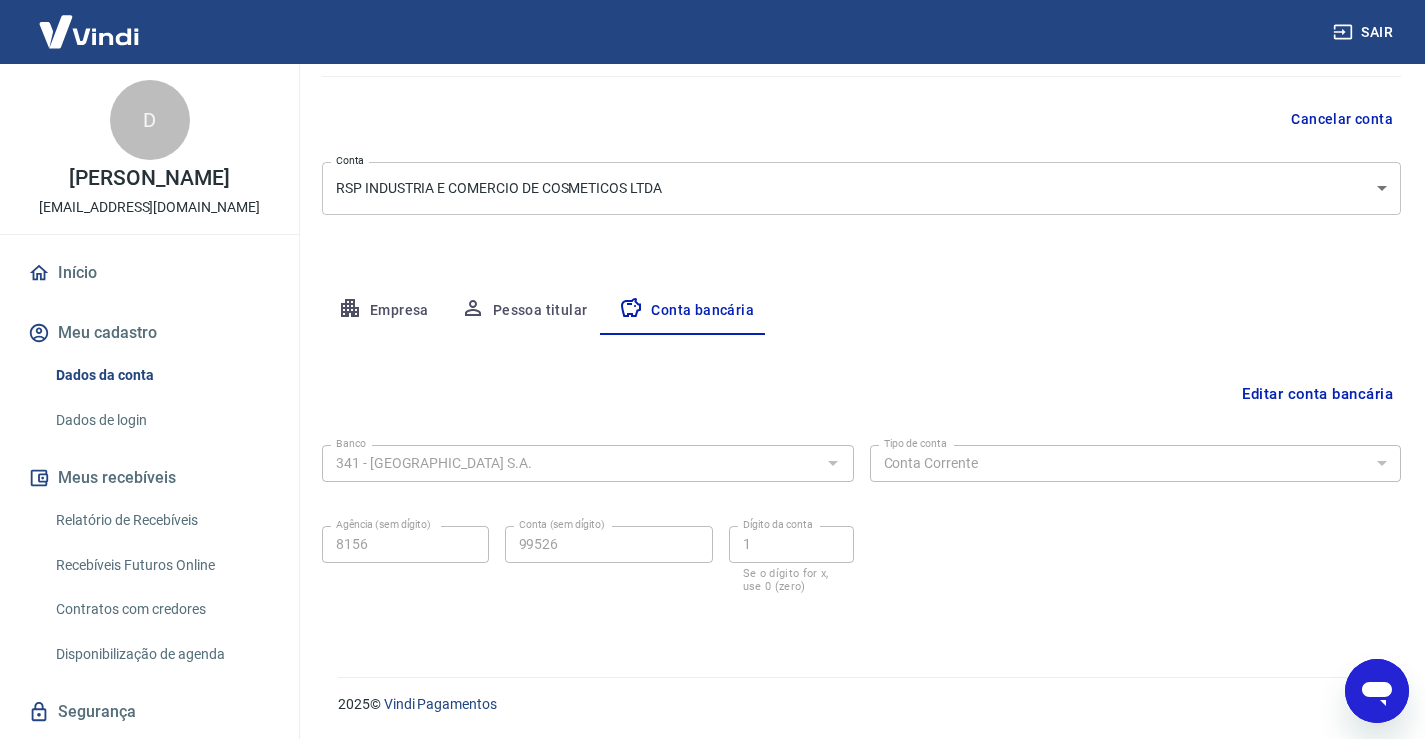 click on "Empresa" at bounding box center [383, 311] 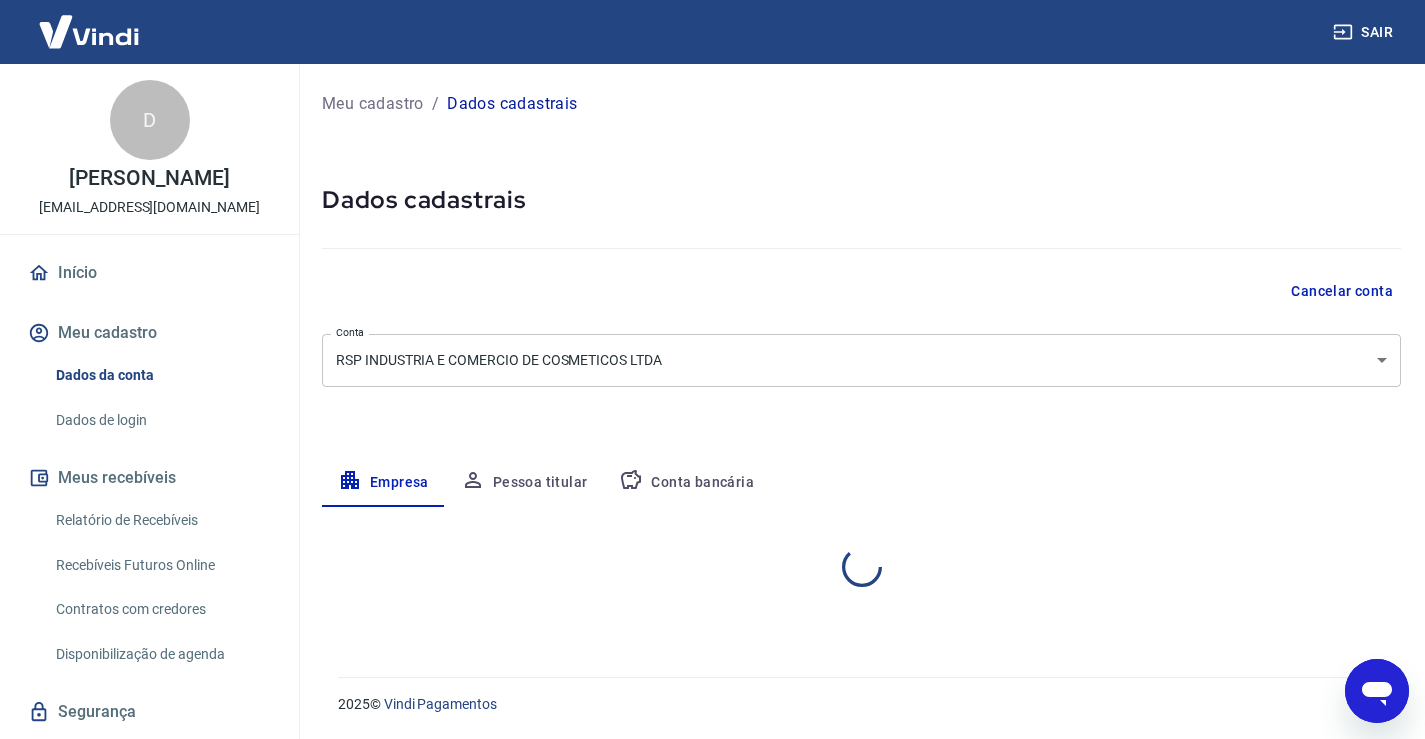 scroll, scrollTop: 0, scrollLeft: 0, axis: both 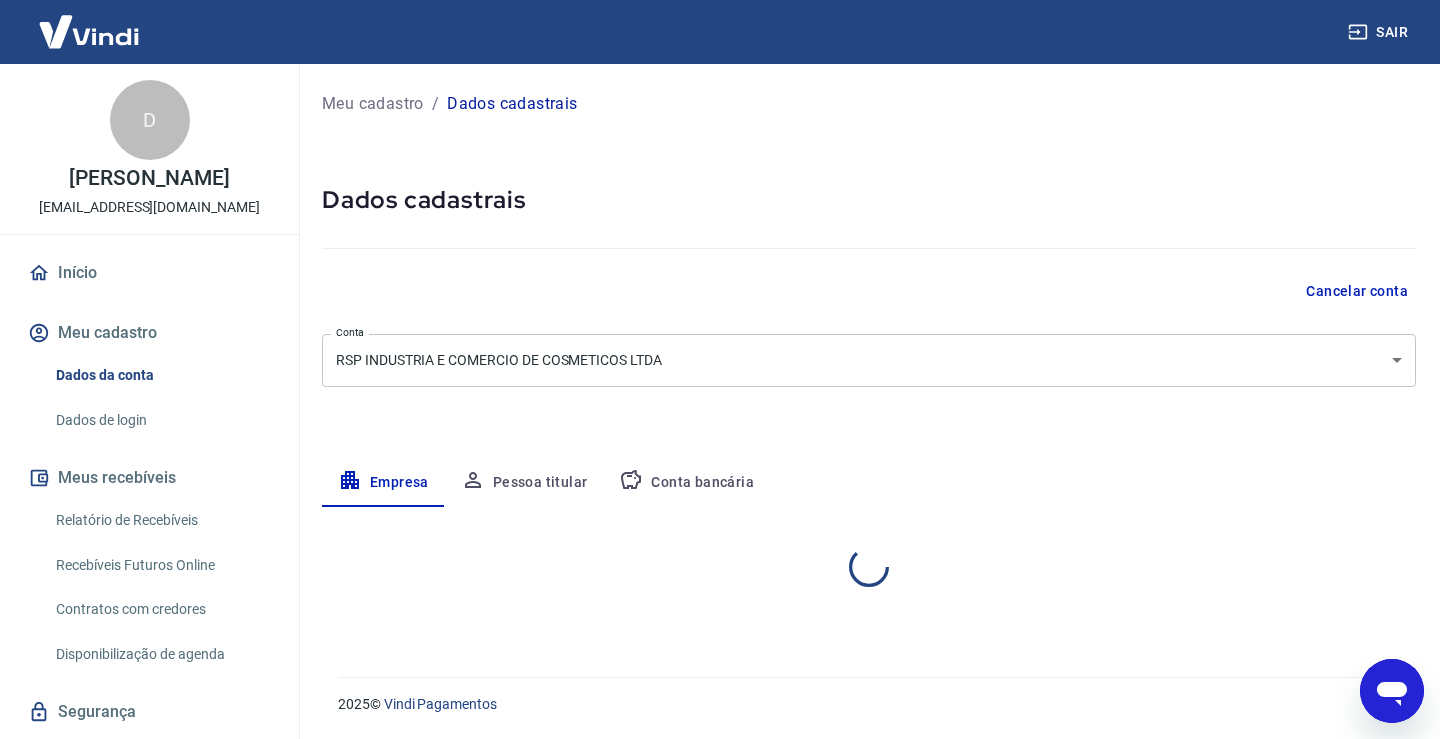 select on "RJ" 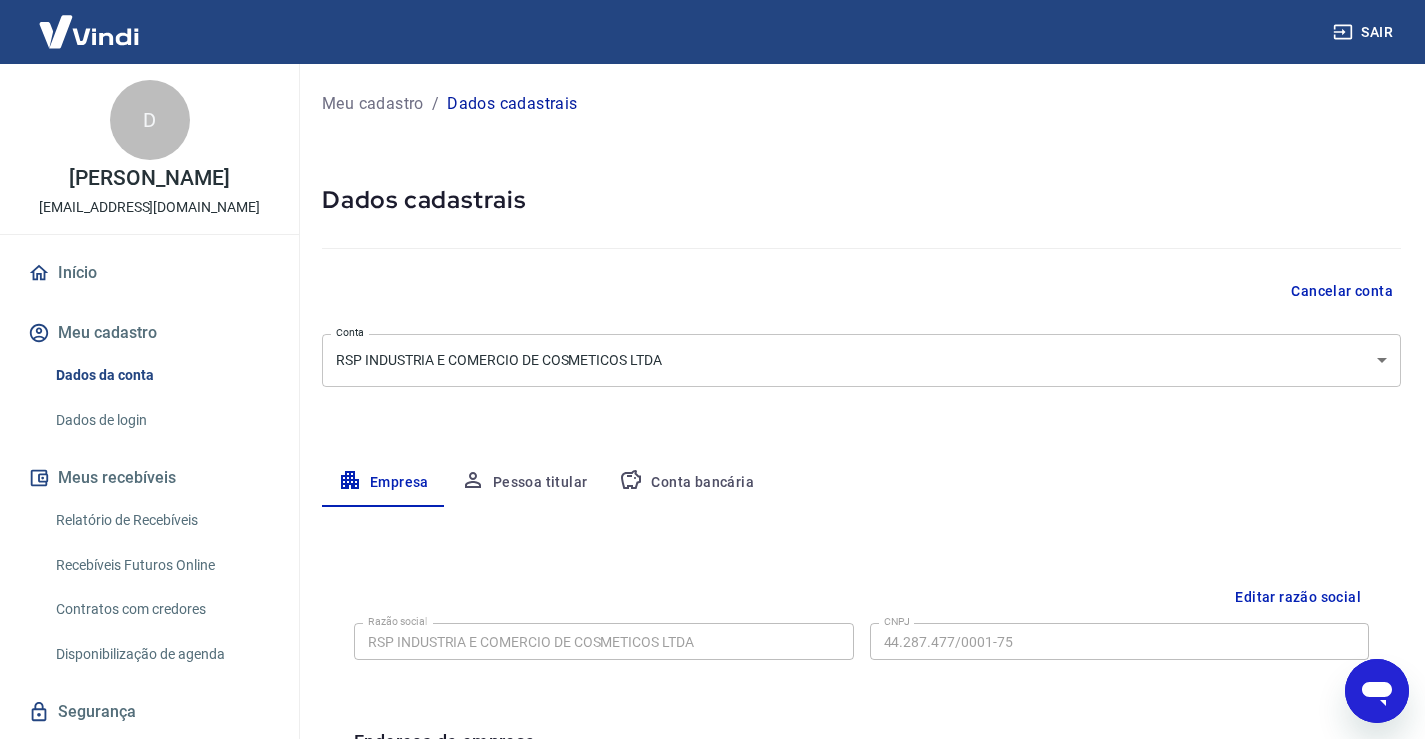 click on "Sair D [PERSON_NAME] [EMAIL_ADDRESS][DOMAIN_NAME] Início Meu cadastro Dados da conta Dados de login Meus recebíveis Relatório de Recebíveis Recebíveis Futuros Online Contratos com credores Disponibilização de agenda Segurança Fale conosco Meu cadastro / Dados cadastrais Dados cadastrais Cancelar conta Conta RSP INDUSTRIA E COMERCIO DE COSMETICOS LTDA [object Object] Conta Empresa Pessoa titular Conta bancária Editar razão social Razão social RSP INDUSTRIA E COMERCIO DE COSMETICOS LTDA Razão social CNPJ 44.287.477/0001-75 CNPJ Endereço da empresa Editar endereço CEP 20911-230 CEP [GEOGRAPHIC_DATA] [GEOGRAPHIC_DATA] [GEOGRAPHIC_DATA] Rua Número 163 Número Complemento Complemento Bairro [GEOGRAPHIC_DATA] [GEOGRAPHIC_DATA] [GEOGRAPHIC_DATA] [GEOGRAPHIC_DATA] [GEOGRAPHIC_DATA] [GEOGRAPHIC_DATA] [GEOGRAPHIC_DATA] [GEOGRAPHIC_DATA] [GEOGRAPHIC_DATA] [GEOGRAPHIC_DATA] [GEOGRAPHIC_DATA] [GEOGRAPHIC_DATA] [GEOGRAPHIC_DATA] [GEOGRAPHIC_DATA] [GEOGRAPHIC_DATA] [GEOGRAPHIC_DATA] [GEOGRAPHIC_DATA] [GEOGRAPHIC_DATA] [GEOGRAPHIC_DATA] [GEOGRAPHIC_DATA] [GEOGRAPHIC_DATA] [GEOGRAPHIC_DATA] [GEOGRAPHIC_DATA] [GEOGRAPHIC_DATA] [GEOGRAPHIC_DATA] [GEOGRAPHIC_DATA] [GEOGRAPHIC_DATA] [GEOGRAPHIC_DATA]" at bounding box center [712, 369] 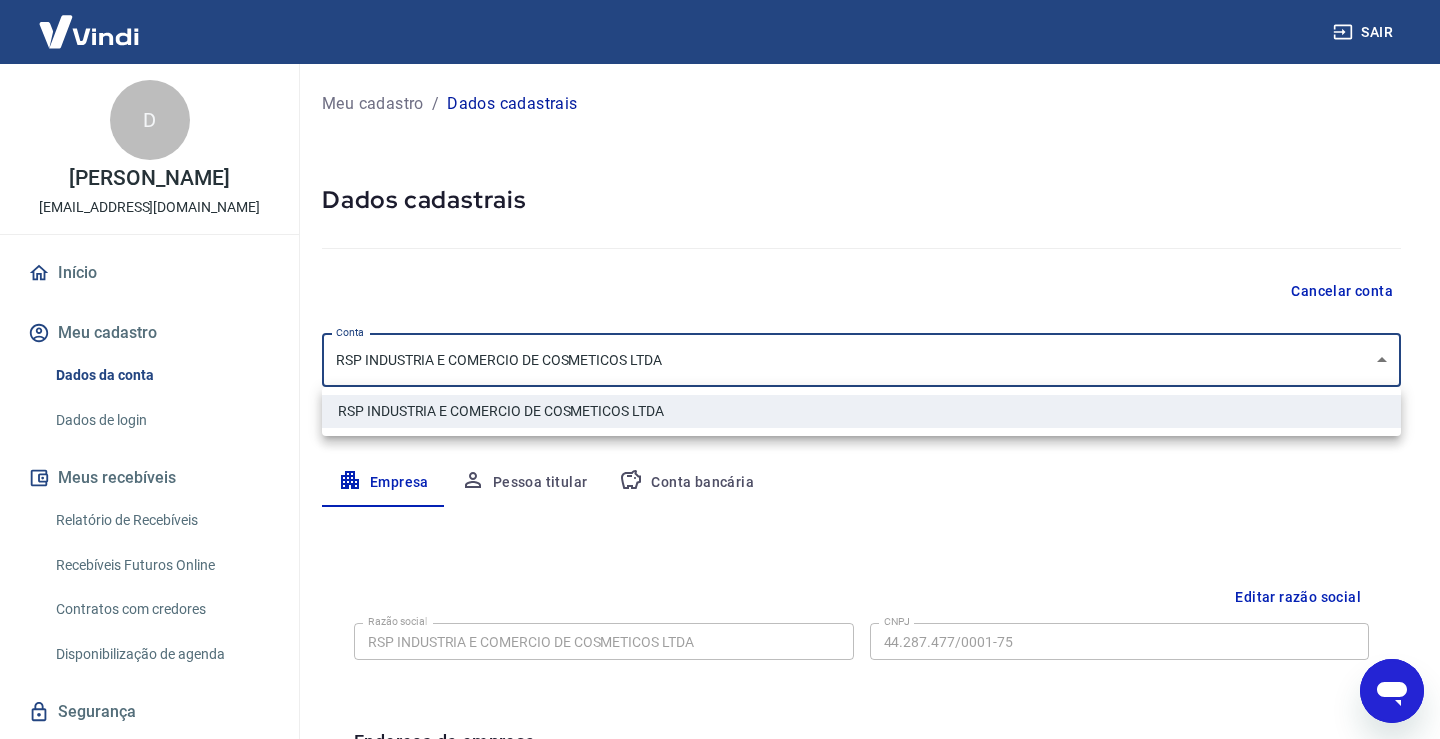 click at bounding box center (720, 369) 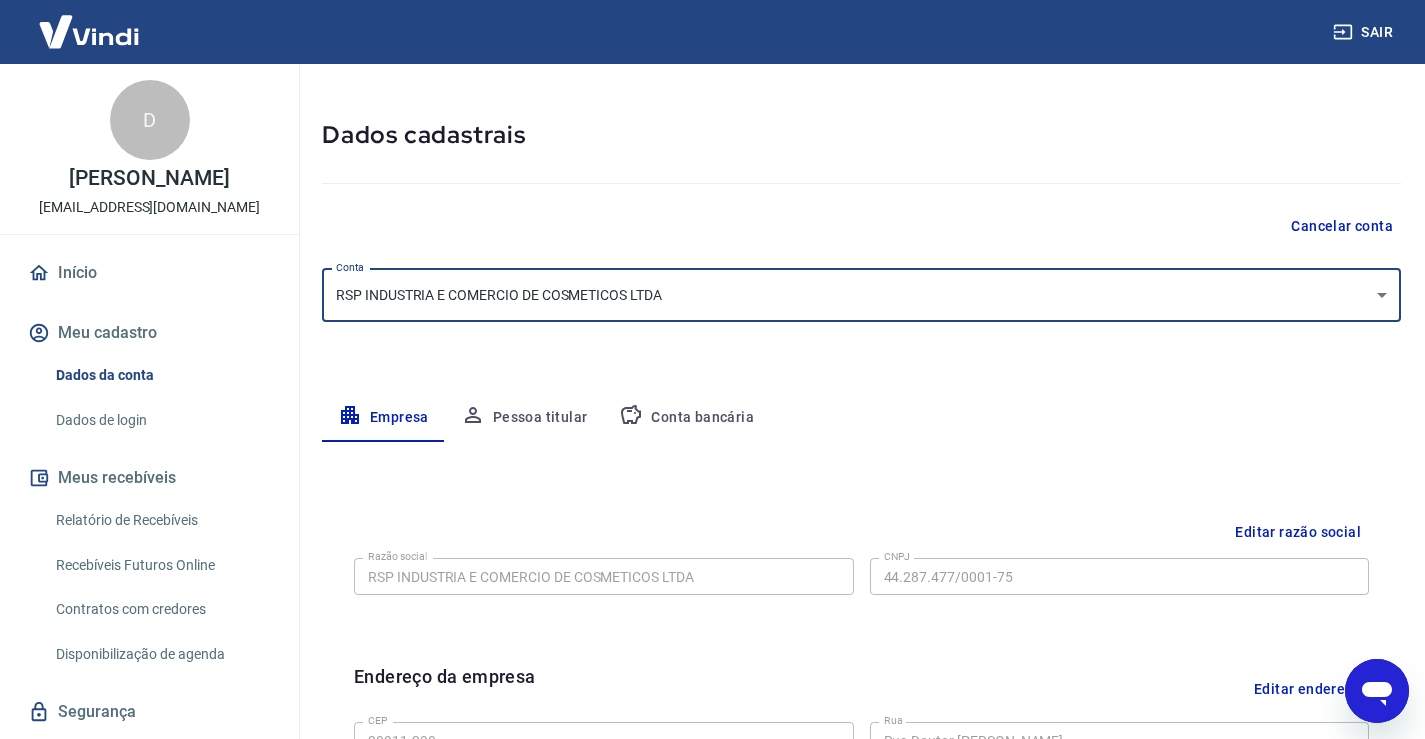 scroll, scrollTop: 100, scrollLeft: 0, axis: vertical 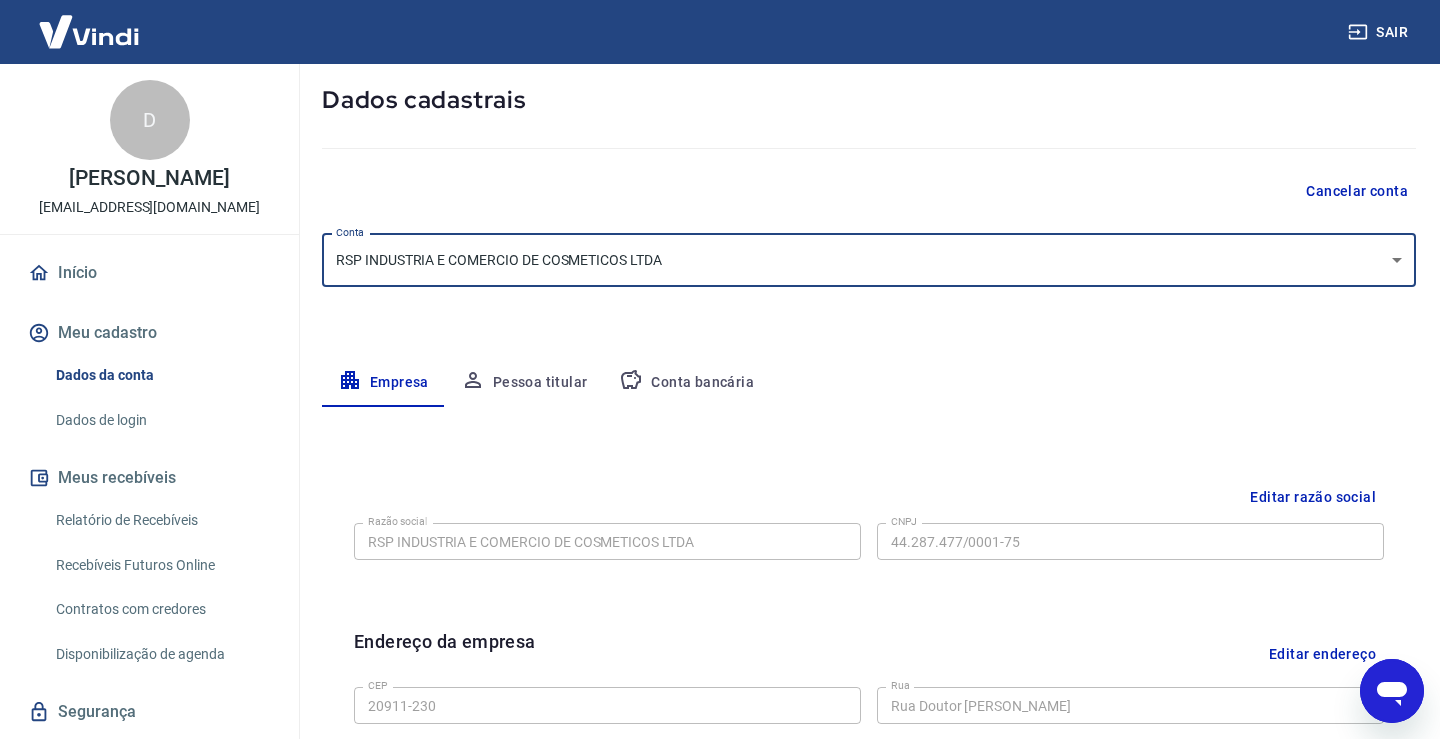click on "Sair D [PERSON_NAME] [EMAIL_ADDRESS][DOMAIN_NAME] Início Meu cadastro Dados da conta Dados de login Meus recebíveis Relatório de Recebíveis Recebíveis Futuros Online Contratos com credores Disponibilização de agenda Segurança Fale conosco Meu cadastro / Dados cadastrais Dados cadastrais Cancelar conta Conta RSP INDUSTRIA E COMERCIO DE COSMETICOS LTDA [object Object] Conta Empresa Pessoa titular Conta bancária Editar razão social Razão social RSP INDUSTRIA E COMERCIO DE COSMETICOS LTDA Razão social CNPJ 44.287.477/0001-75 CNPJ Endereço da empresa Editar endereço CEP 20911-230 CEP [GEOGRAPHIC_DATA] [GEOGRAPHIC_DATA] [GEOGRAPHIC_DATA] Rua Número 163 Número Complemento Complemento Bairro [GEOGRAPHIC_DATA] [GEOGRAPHIC_DATA] [GEOGRAPHIC_DATA] [GEOGRAPHIC_DATA] [GEOGRAPHIC_DATA] [GEOGRAPHIC_DATA] [GEOGRAPHIC_DATA] [GEOGRAPHIC_DATA] [GEOGRAPHIC_DATA] [GEOGRAPHIC_DATA] [GEOGRAPHIC_DATA] [GEOGRAPHIC_DATA] [GEOGRAPHIC_DATA] [GEOGRAPHIC_DATA] [GEOGRAPHIC_DATA] [GEOGRAPHIC_DATA] [GEOGRAPHIC_DATA] [GEOGRAPHIC_DATA] [GEOGRAPHIC_DATA] [GEOGRAPHIC_DATA] [GEOGRAPHIC_DATA] [GEOGRAPHIC_DATA] [GEOGRAPHIC_DATA] [GEOGRAPHIC_DATA] [GEOGRAPHIC_DATA] [GEOGRAPHIC_DATA] [GEOGRAPHIC_DATA] [GEOGRAPHIC_DATA]" at bounding box center (720, 269) 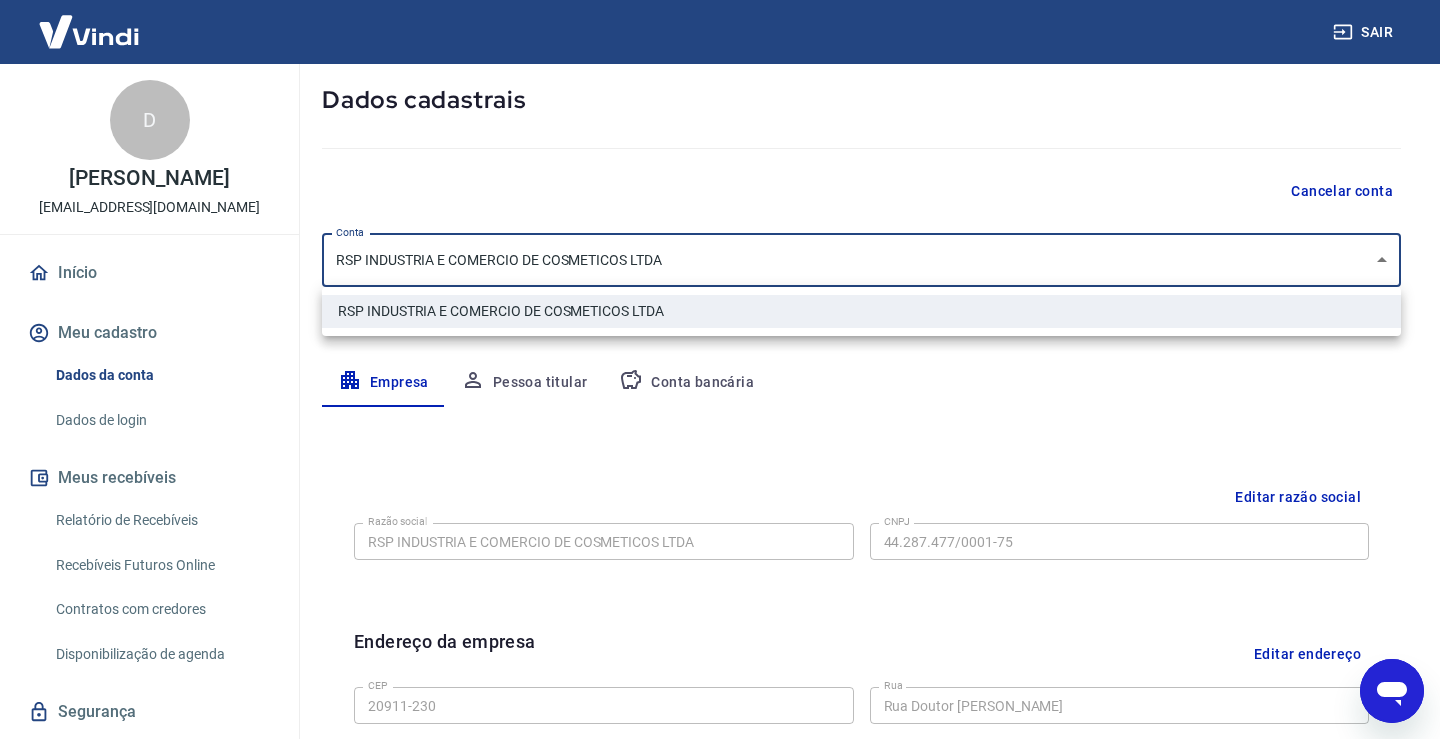 click at bounding box center (720, 369) 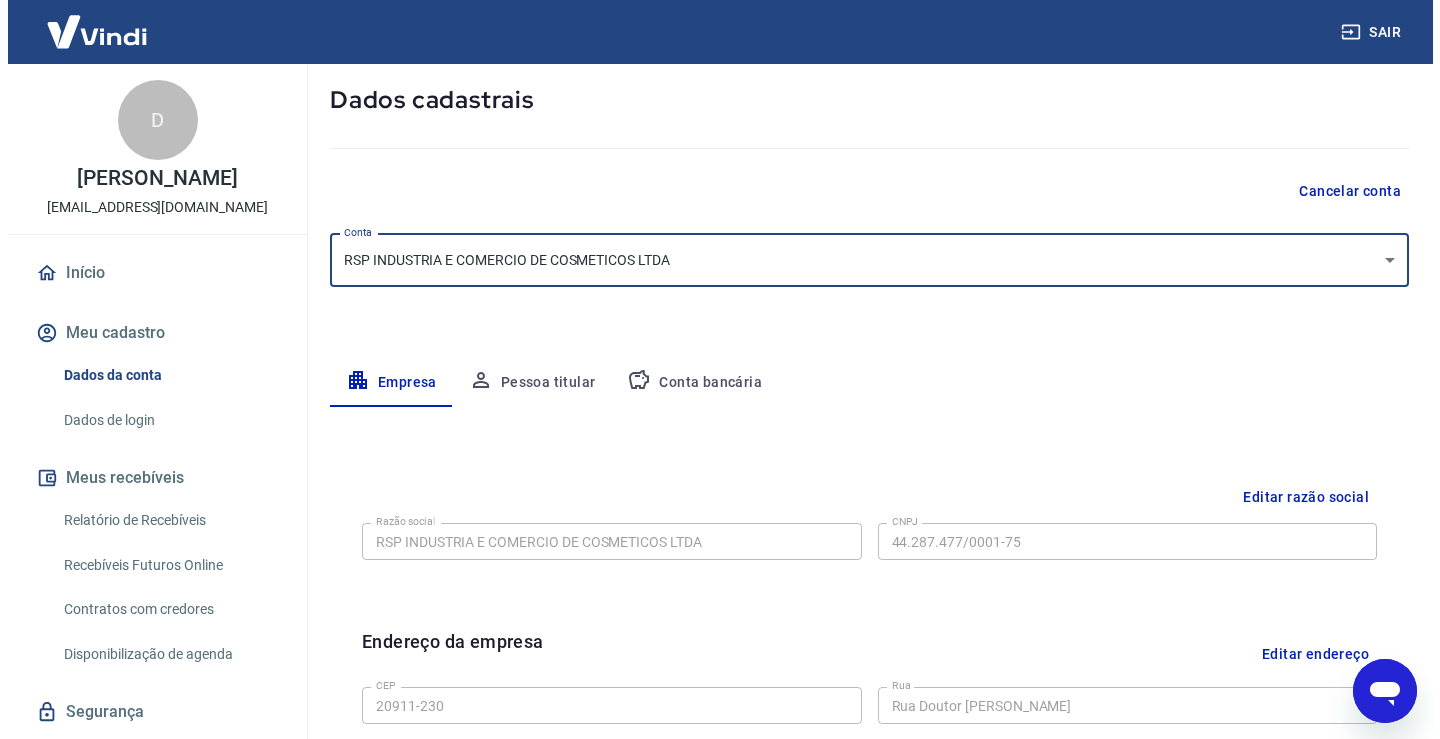 scroll, scrollTop: 0, scrollLeft: 0, axis: both 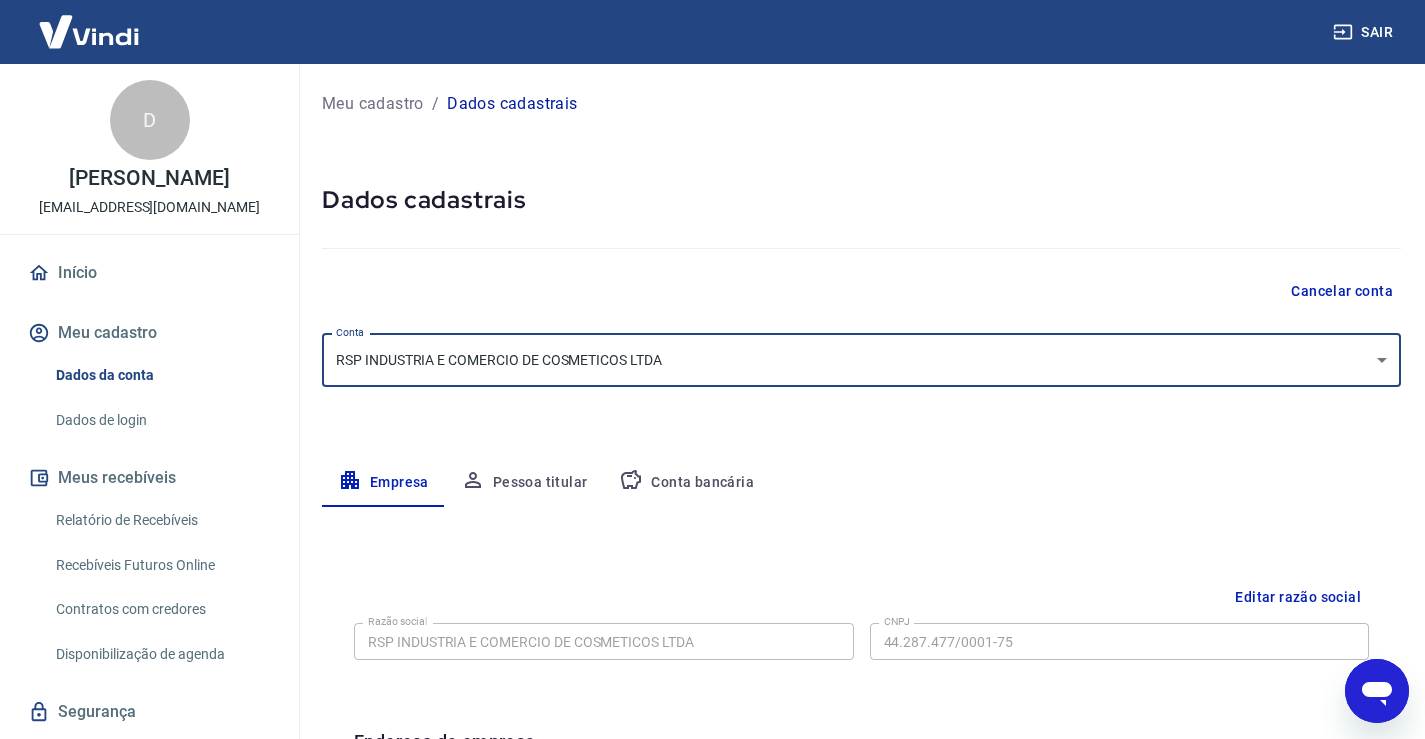 click on "Conta bancária" at bounding box center (686, 483) 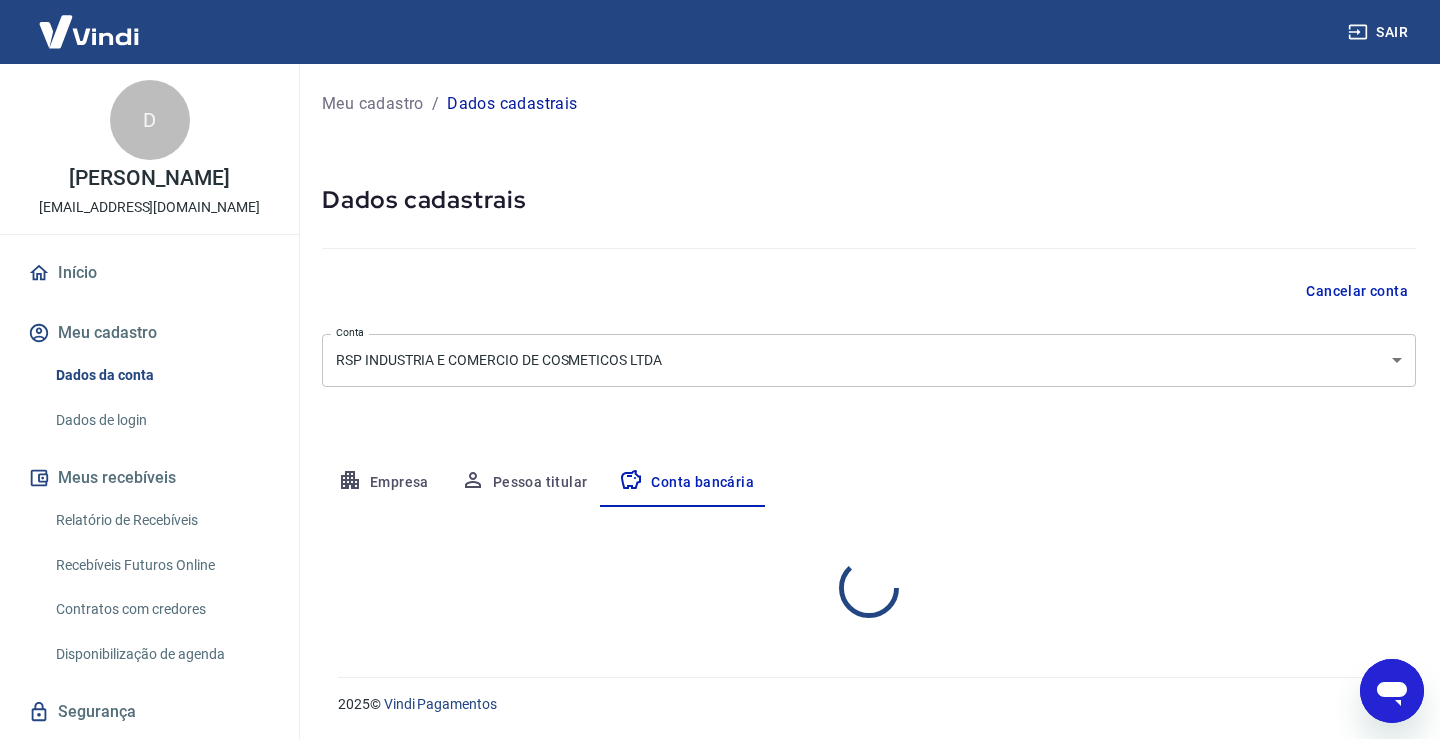 select on "1" 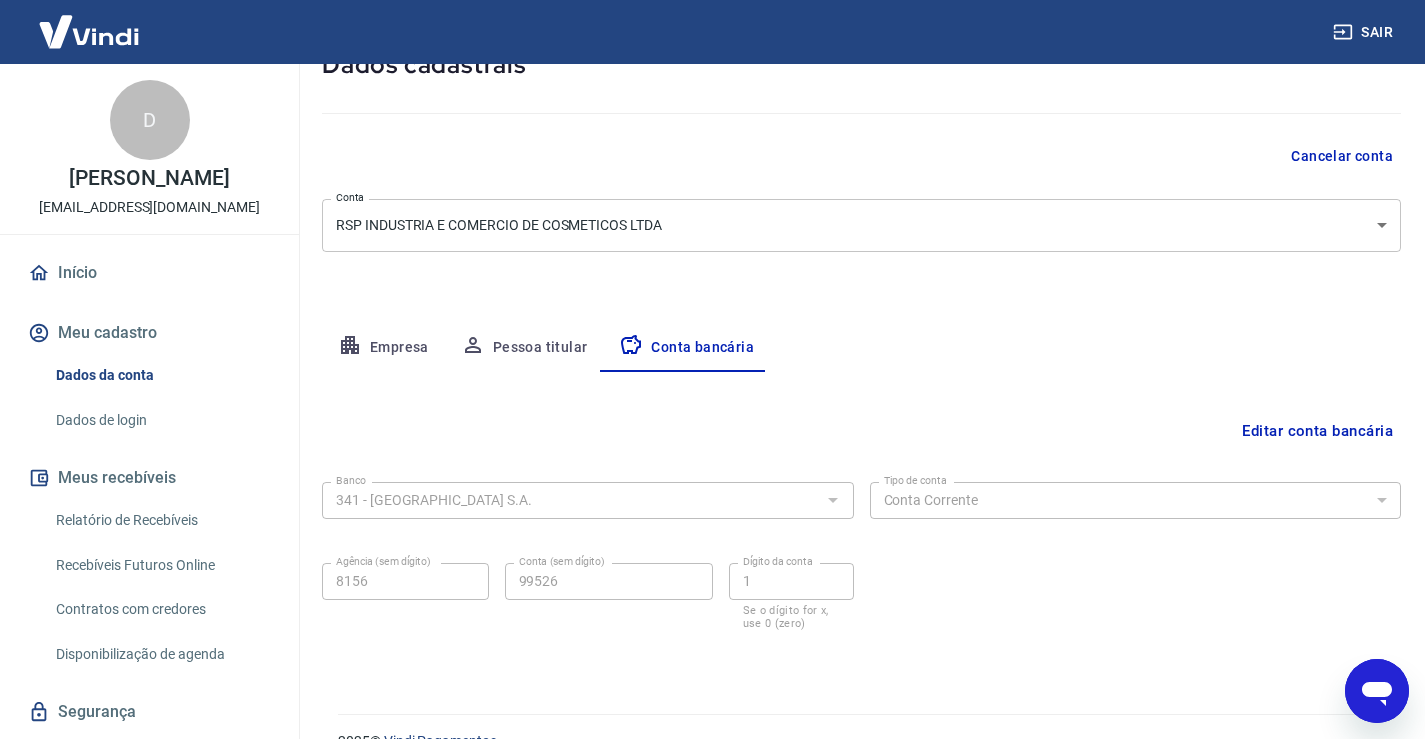 scroll, scrollTop: 172, scrollLeft: 0, axis: vertical 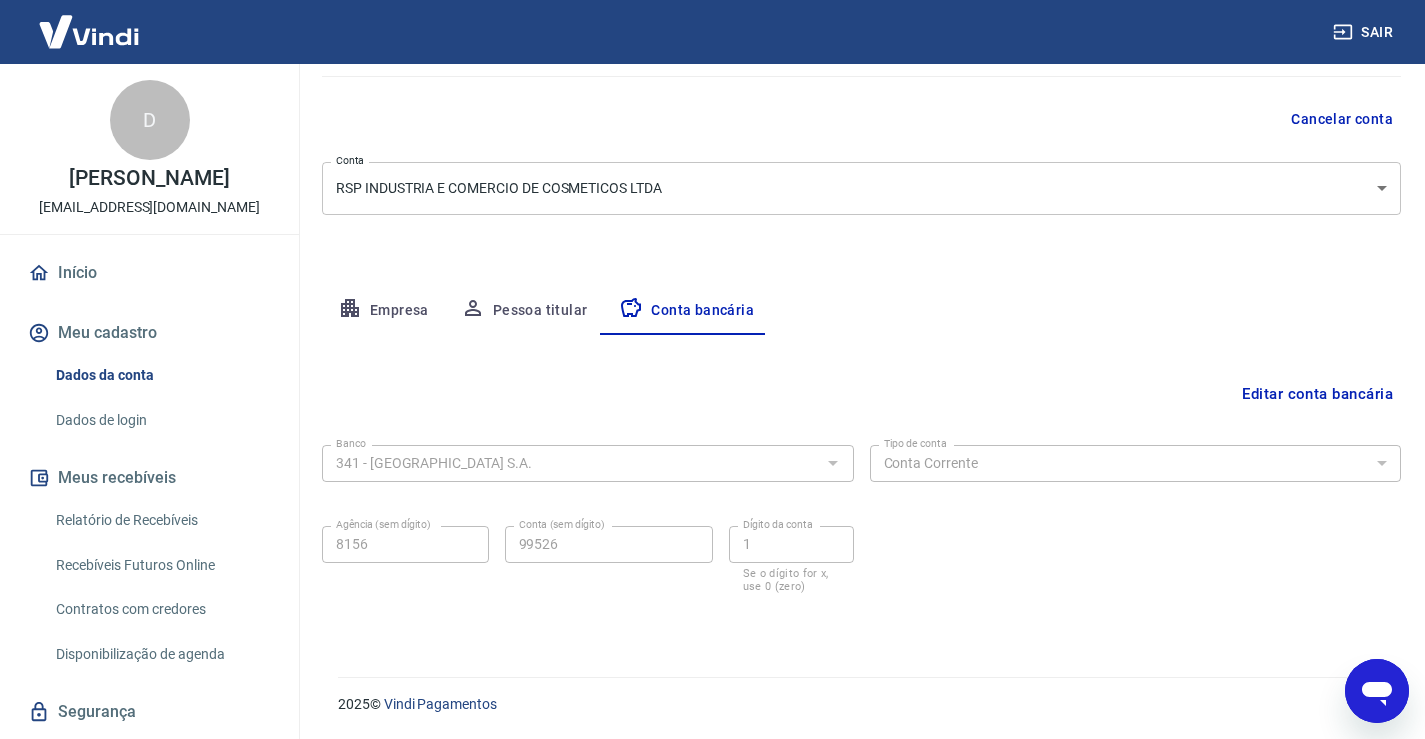 click on "Editar conta bancária" at bounding box center (1317, 394) 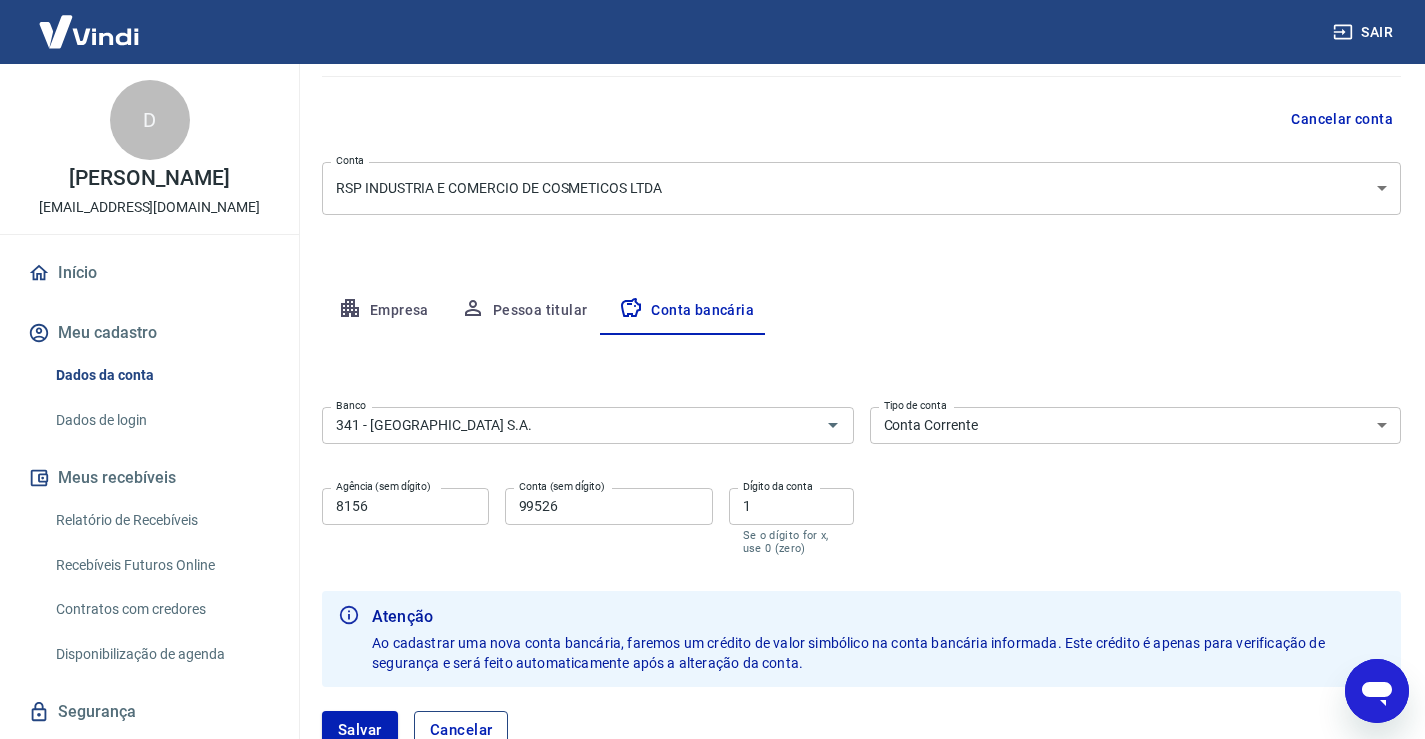 click on "Cancelar" at bounding box center (461, 730) 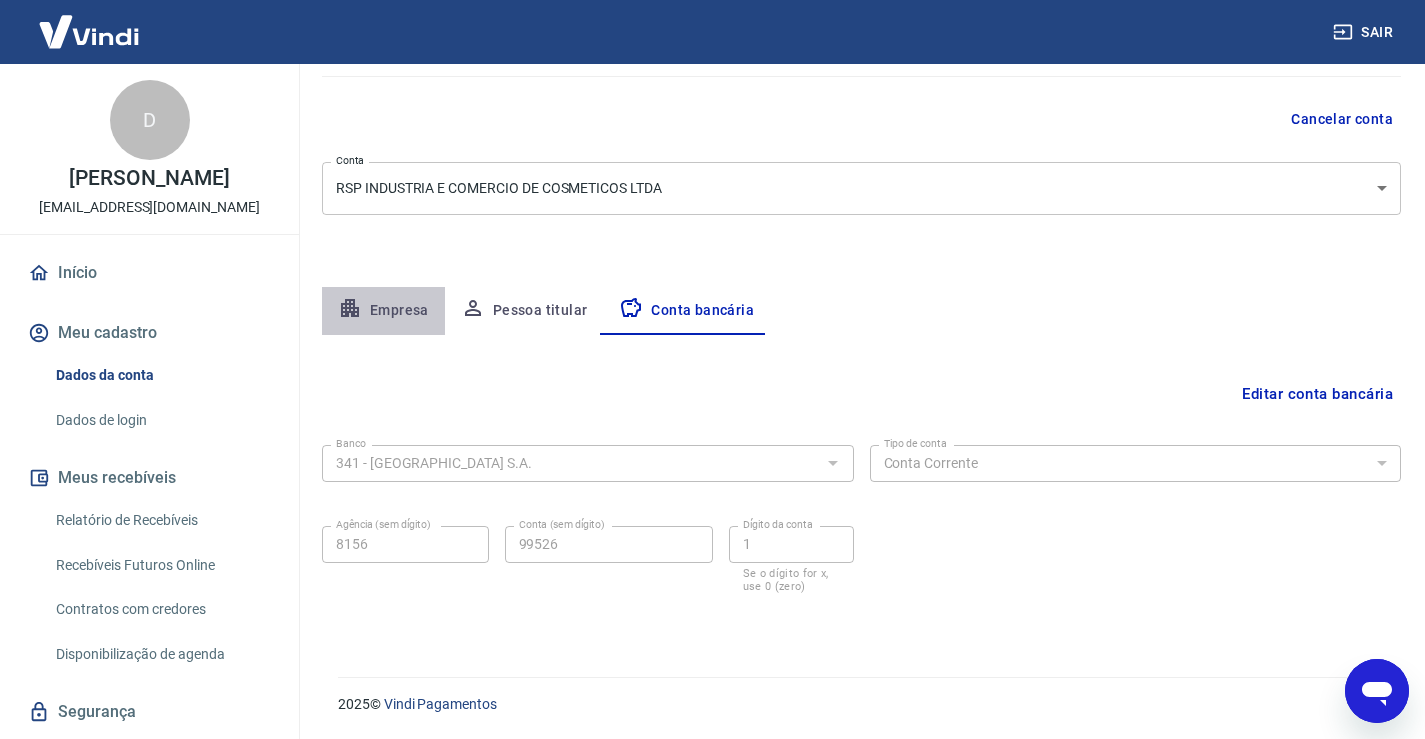 click on "Empresa" at bounding box center (383, 311) 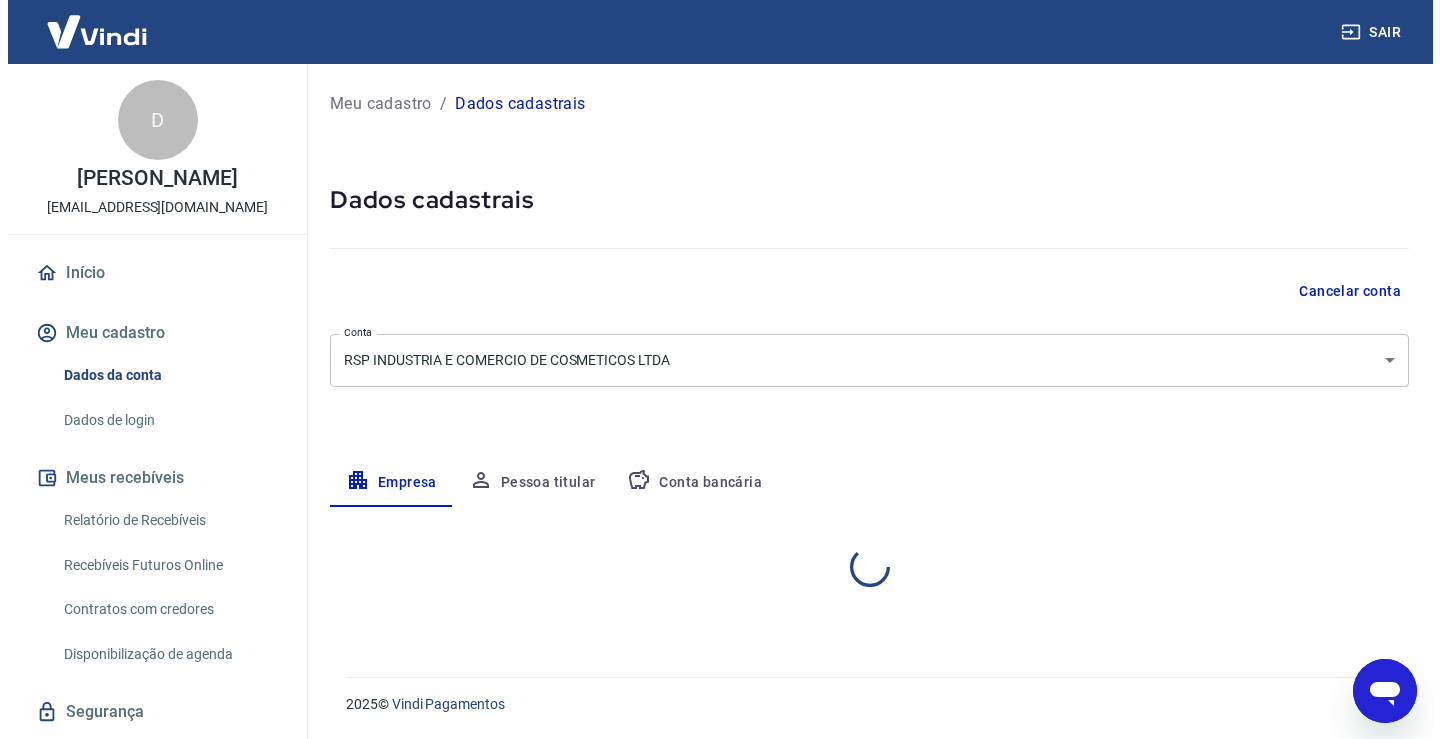 scroll, scrollTop: 0, scrollLeft: 0, axis: both 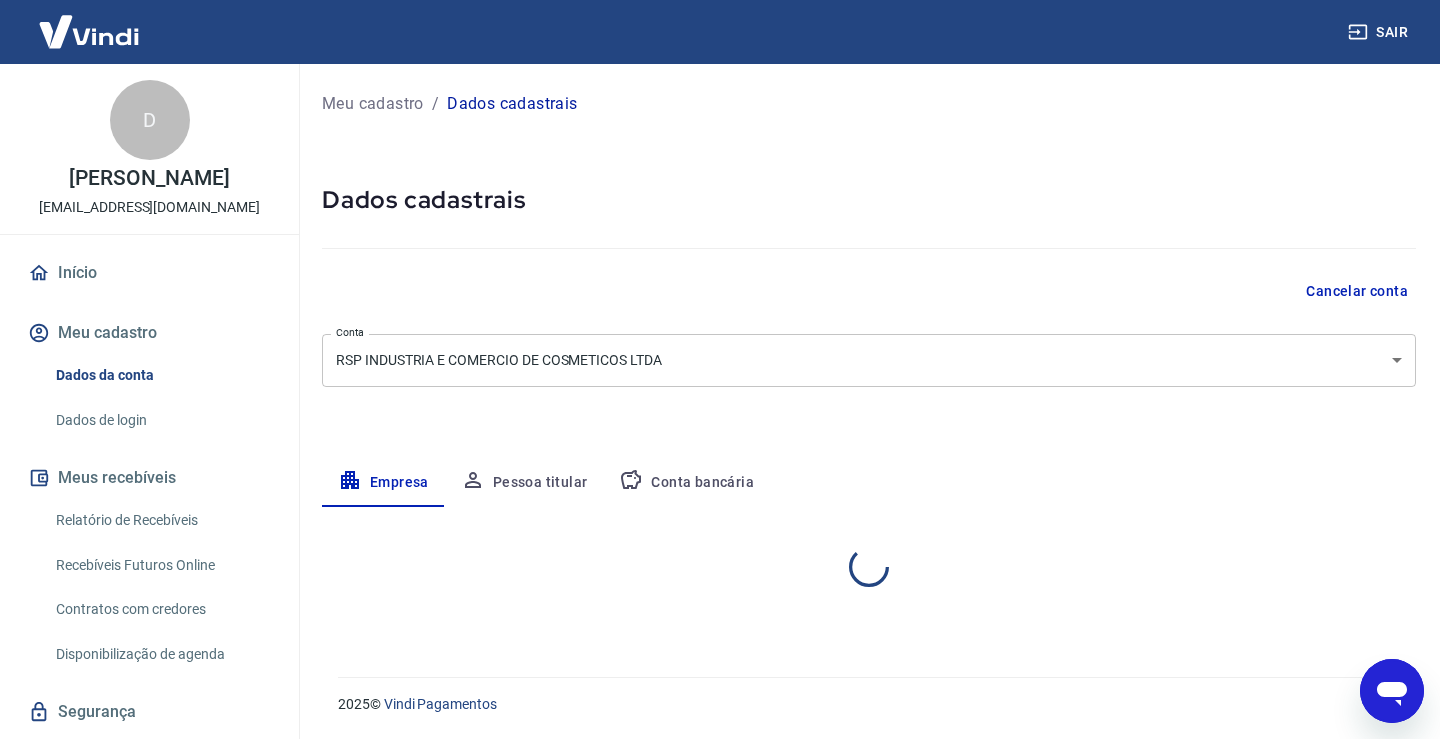 select on "RJ" 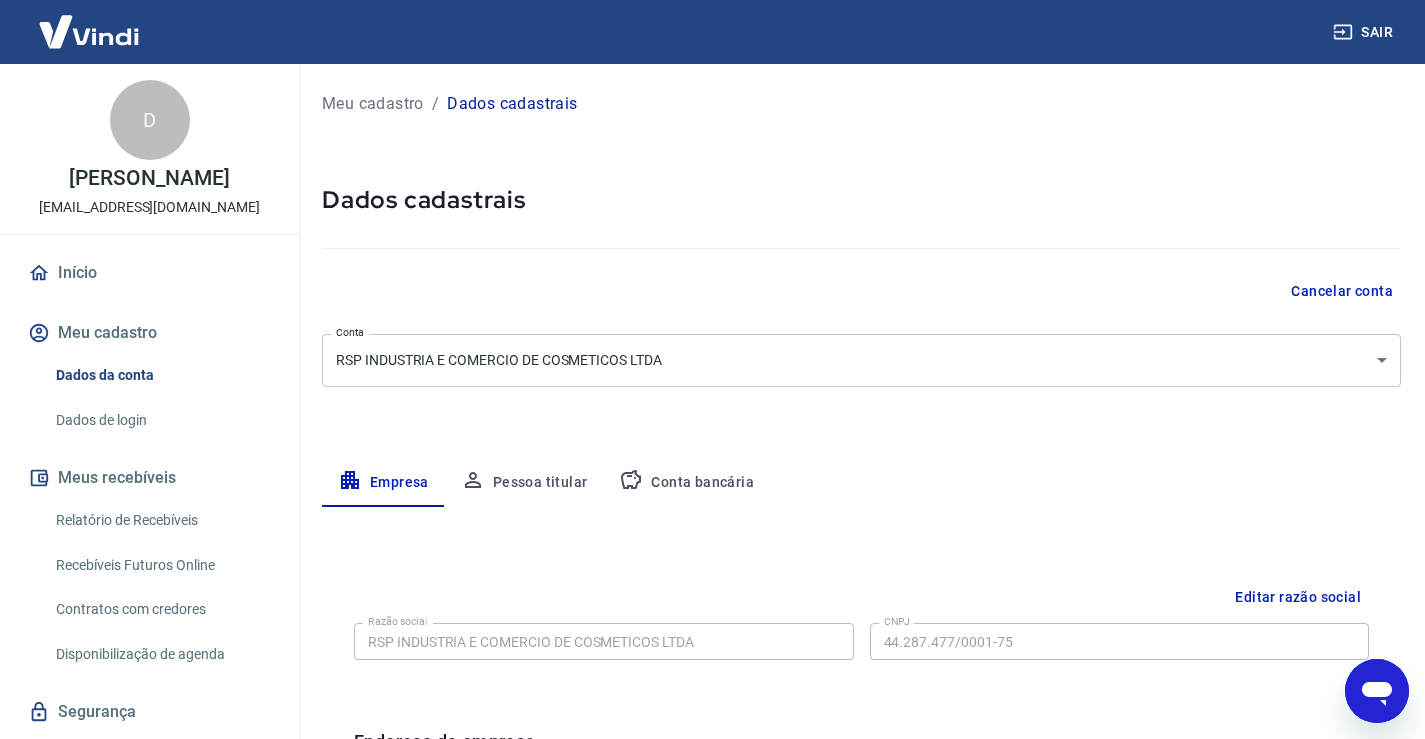 type 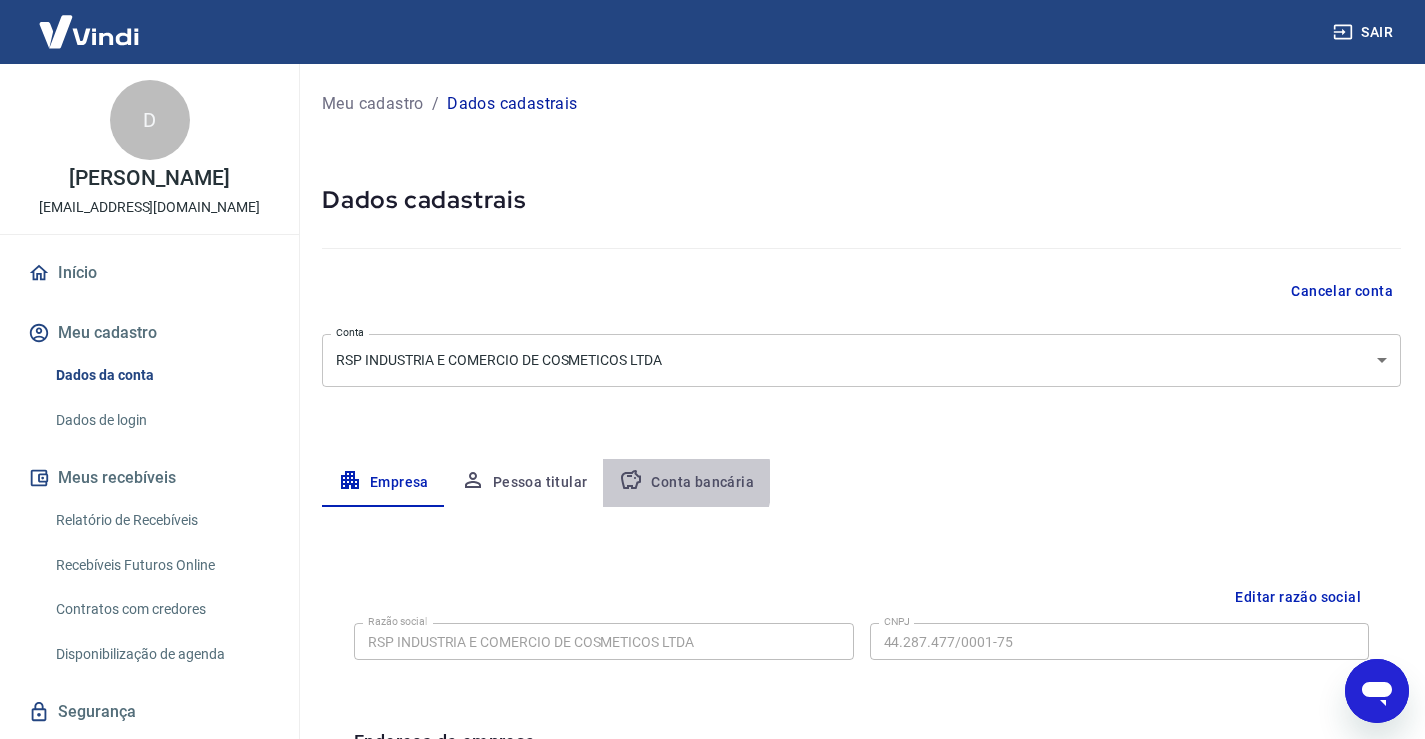 click on "Conta bancária" at bounding box center [686, 483] 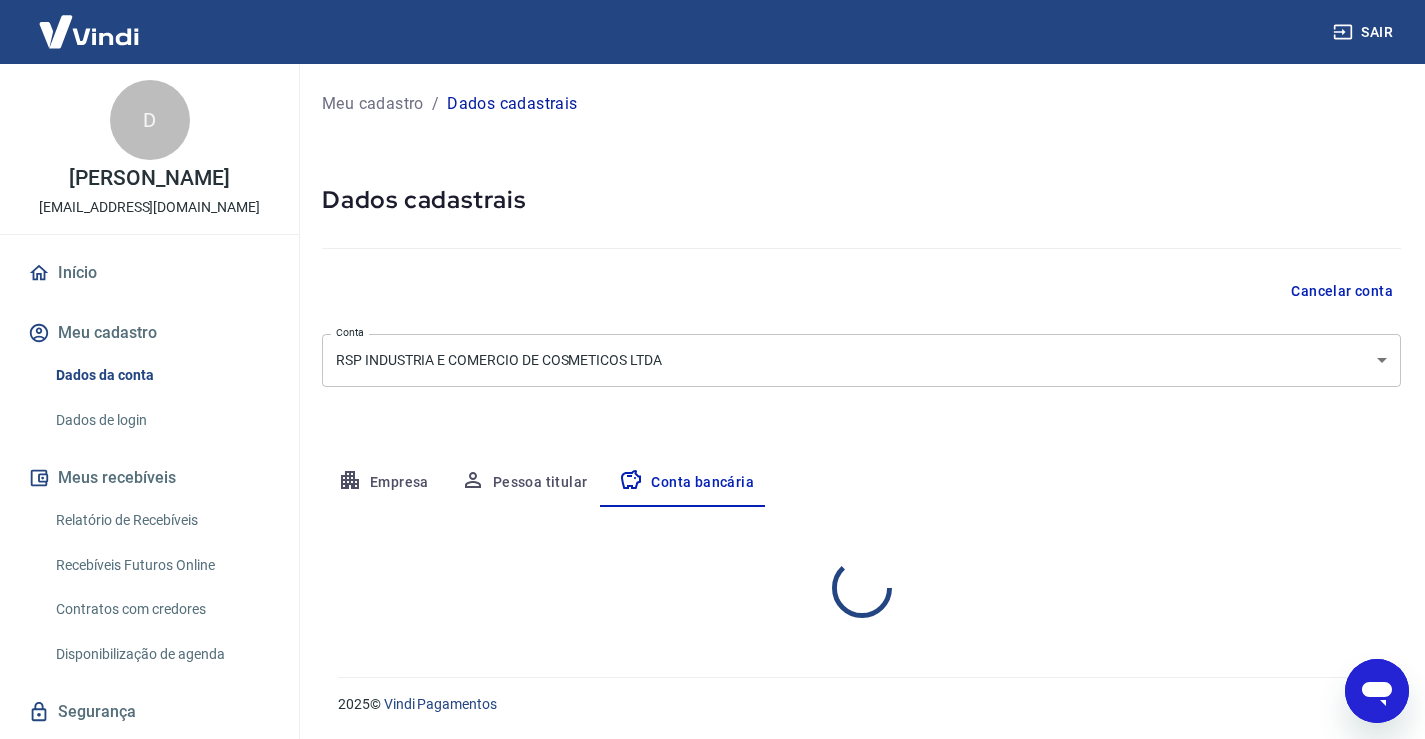 select on "1" 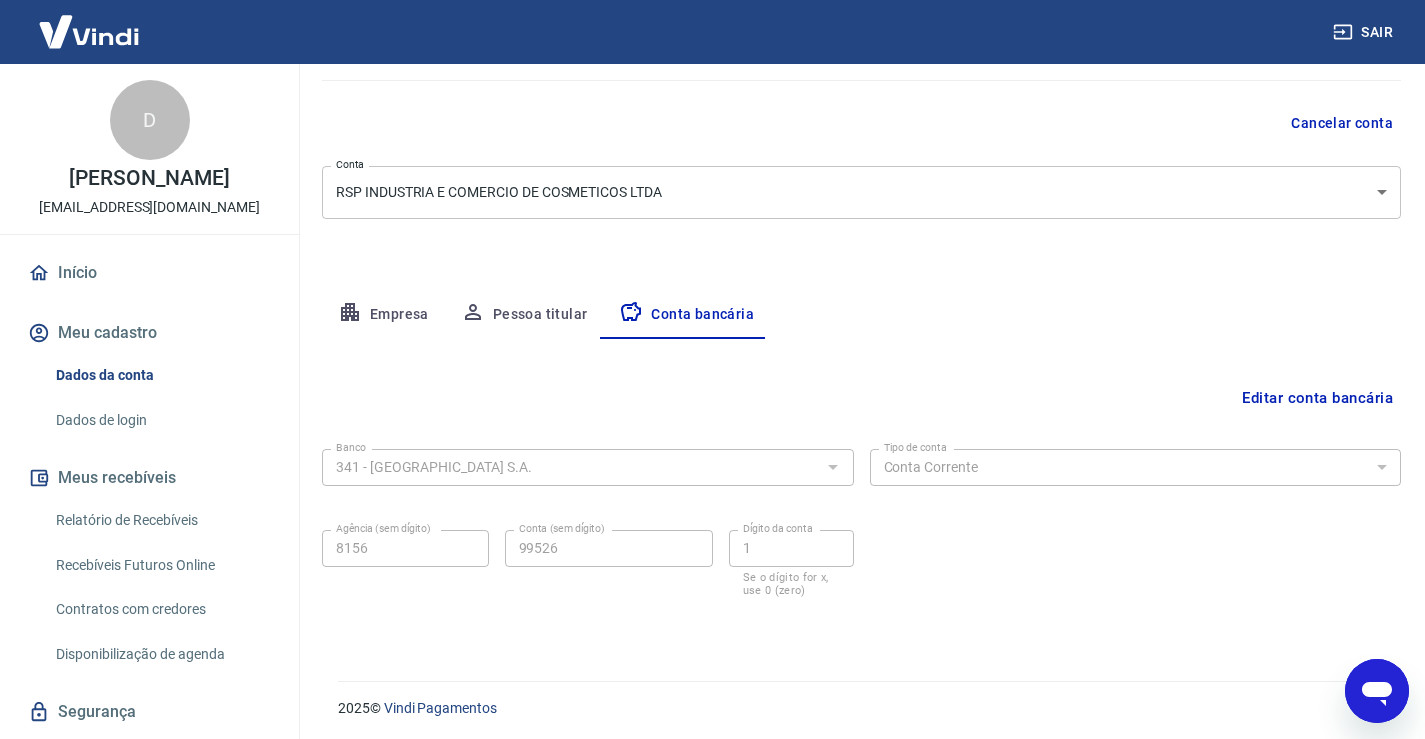 scroll, scrollTop: 172, scrollLeft: 0, axis: vertical 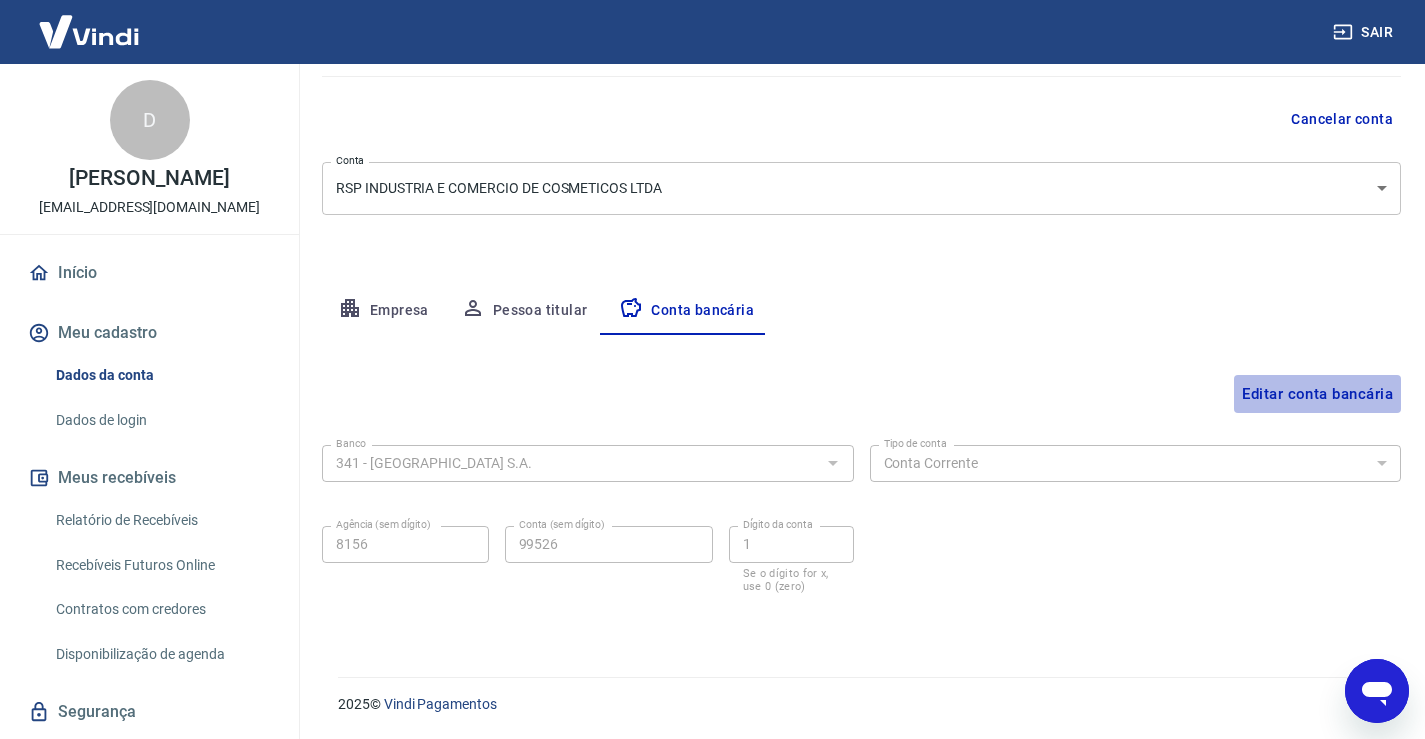 click on "Editar conta bancária" at bounding box center (1317, 394) 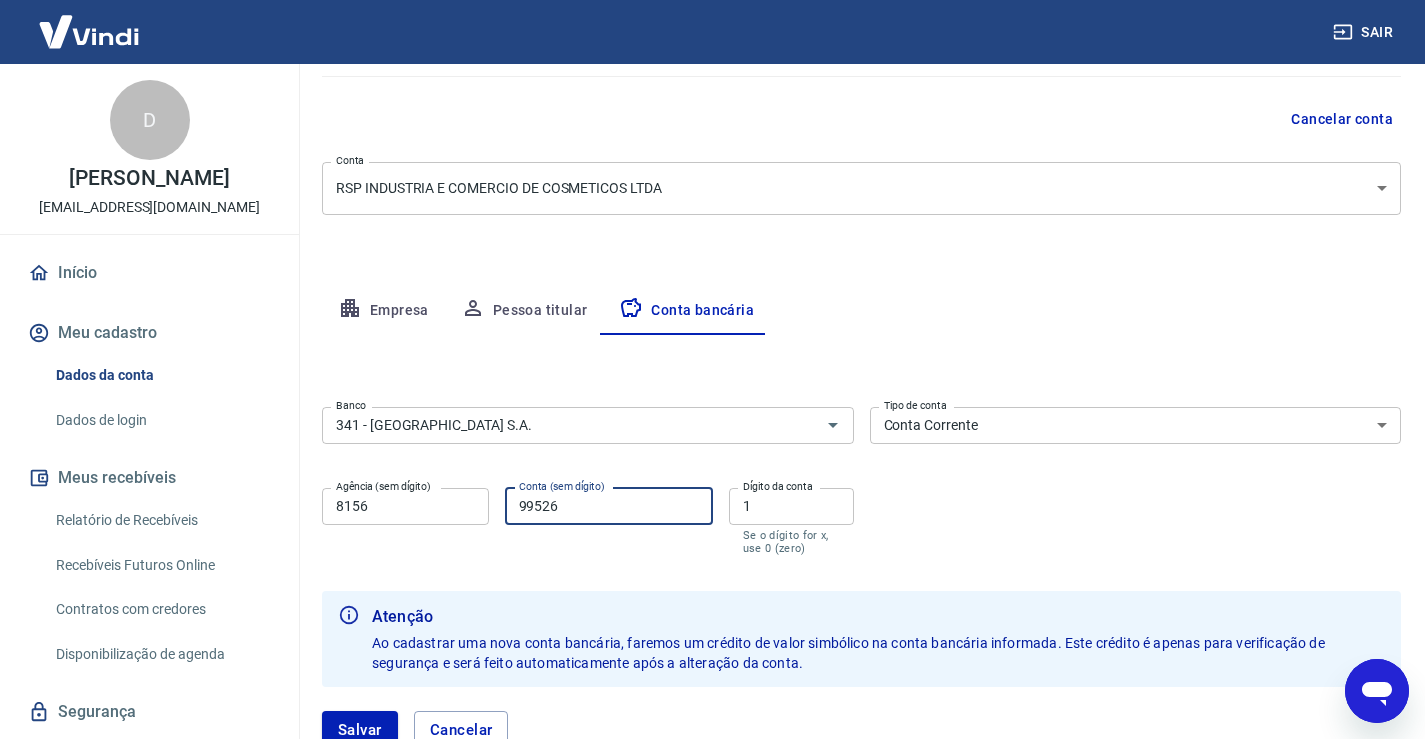 drag, startPoint x: 533, startPoint y: 509, endPoint x: 570, endPoint y: 507, distance: 37.054016 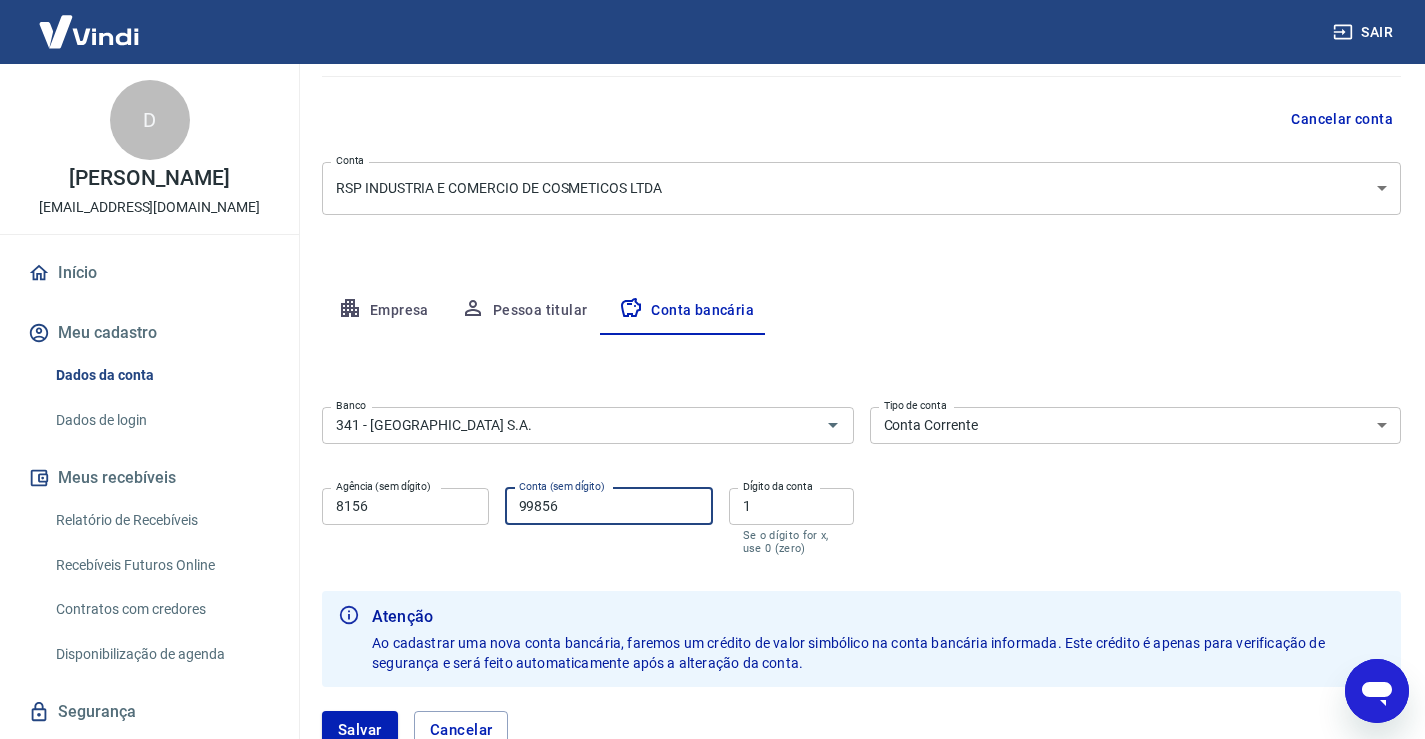 type on "99856" 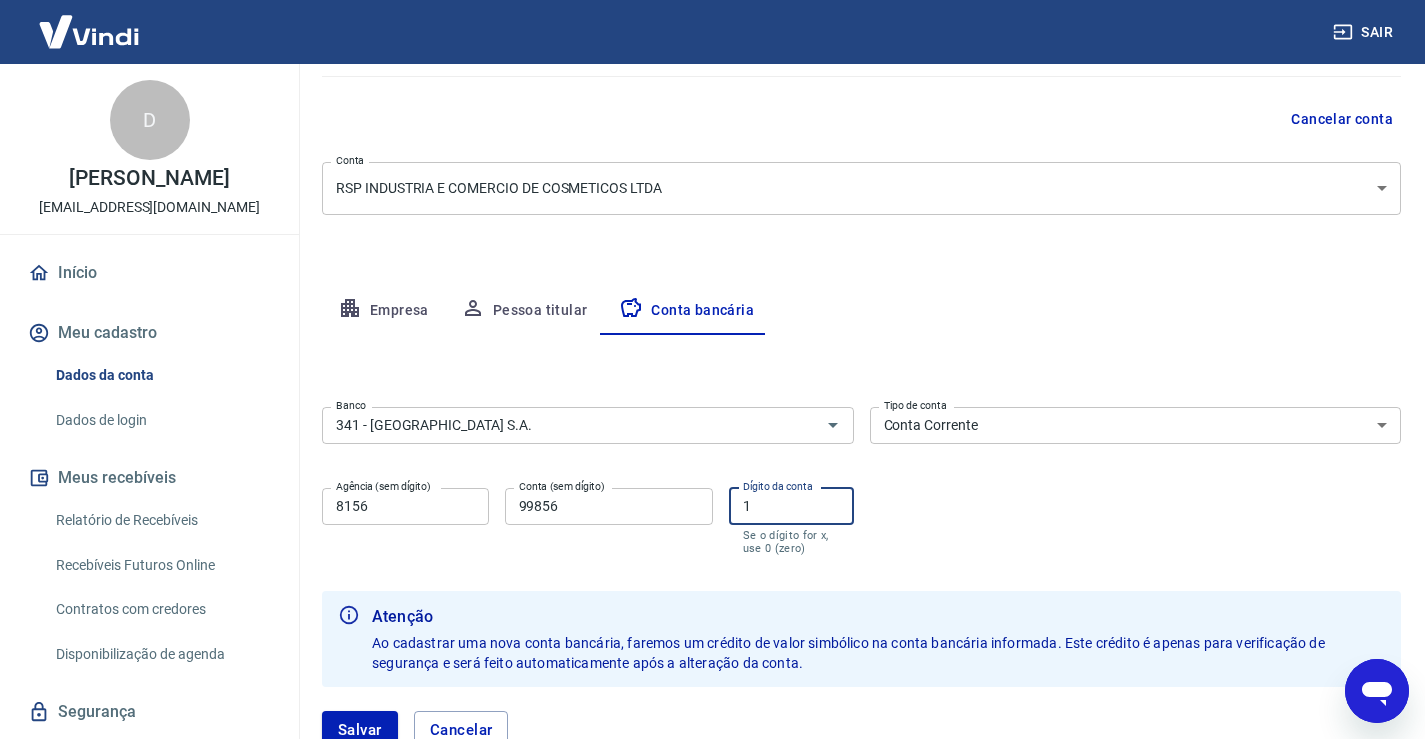 drag, startPoint x: 736, startPoint y: 509, endPoint x: 767, endPoint y: 504, distance: 31.400637 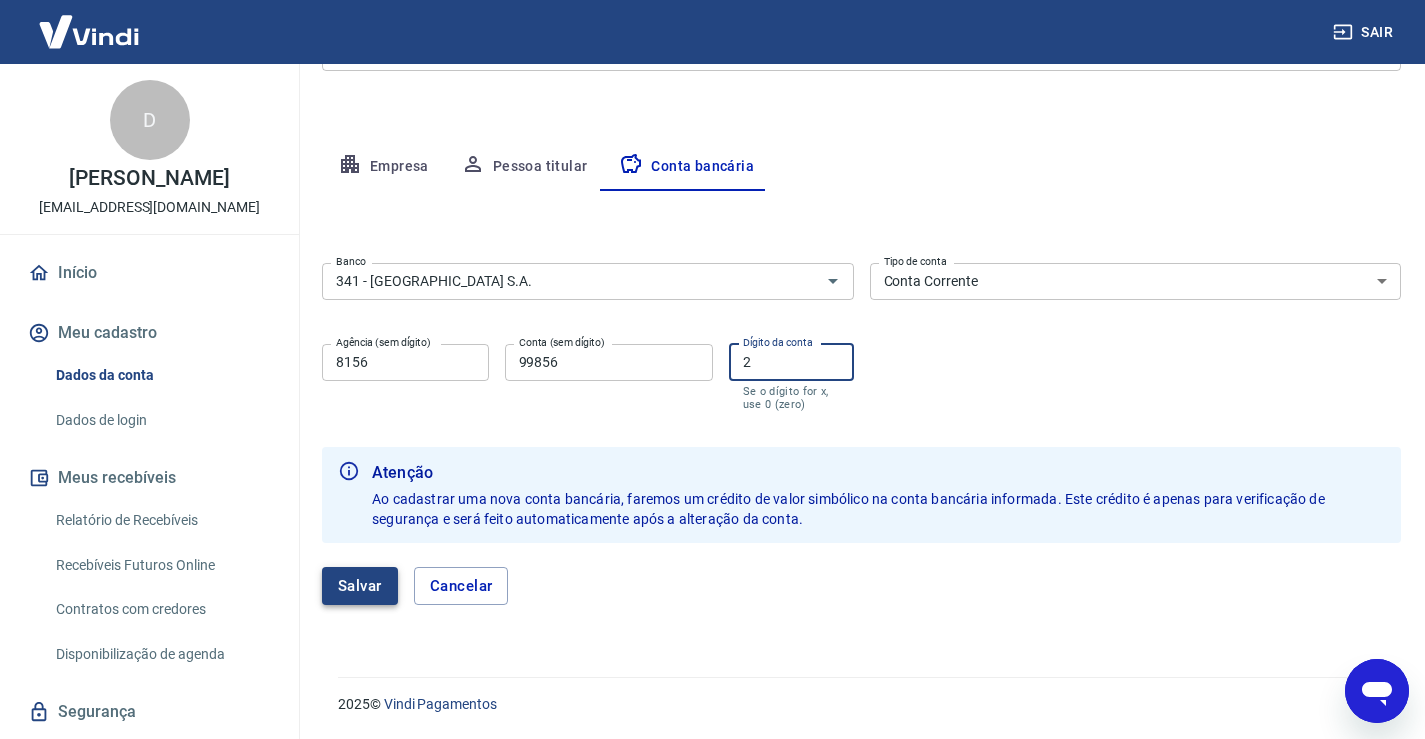 type on "2" 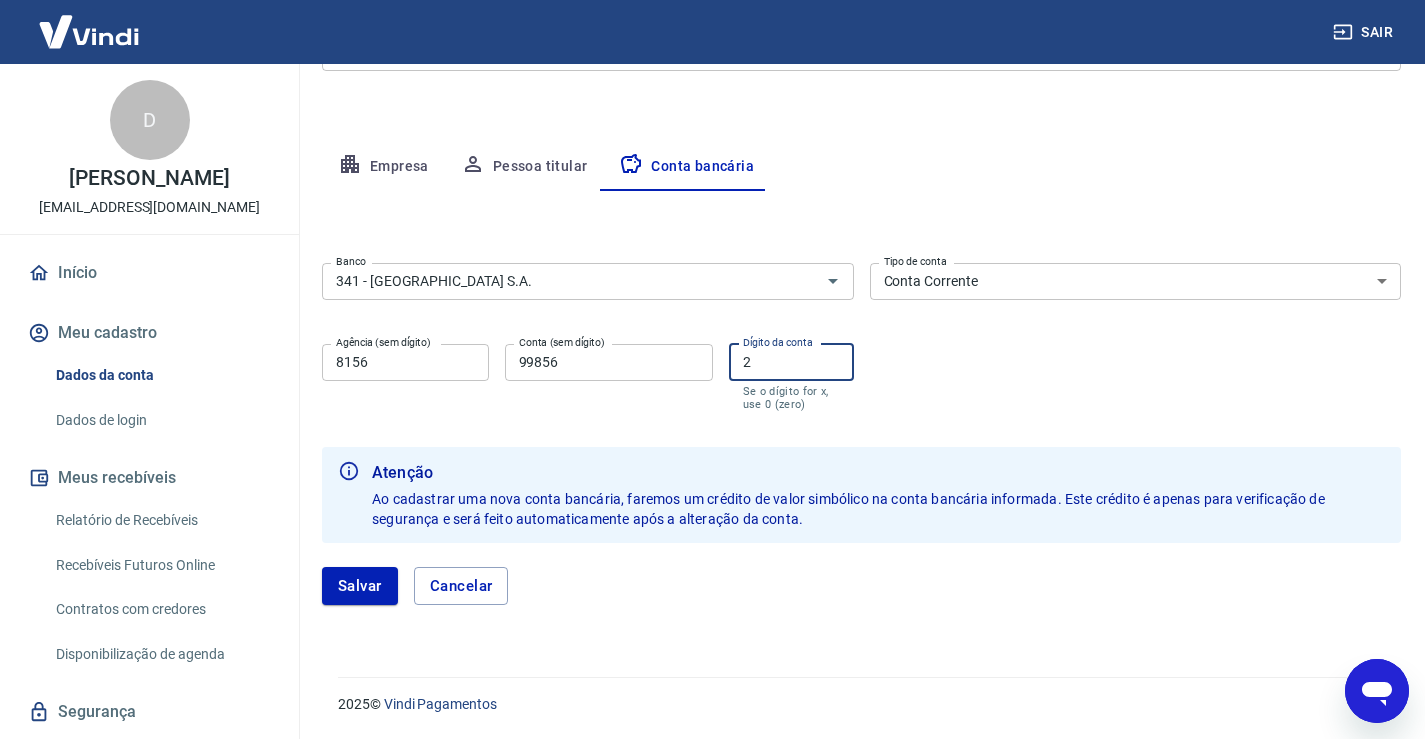 click on "Salvar" at bounding box center (360, 586) 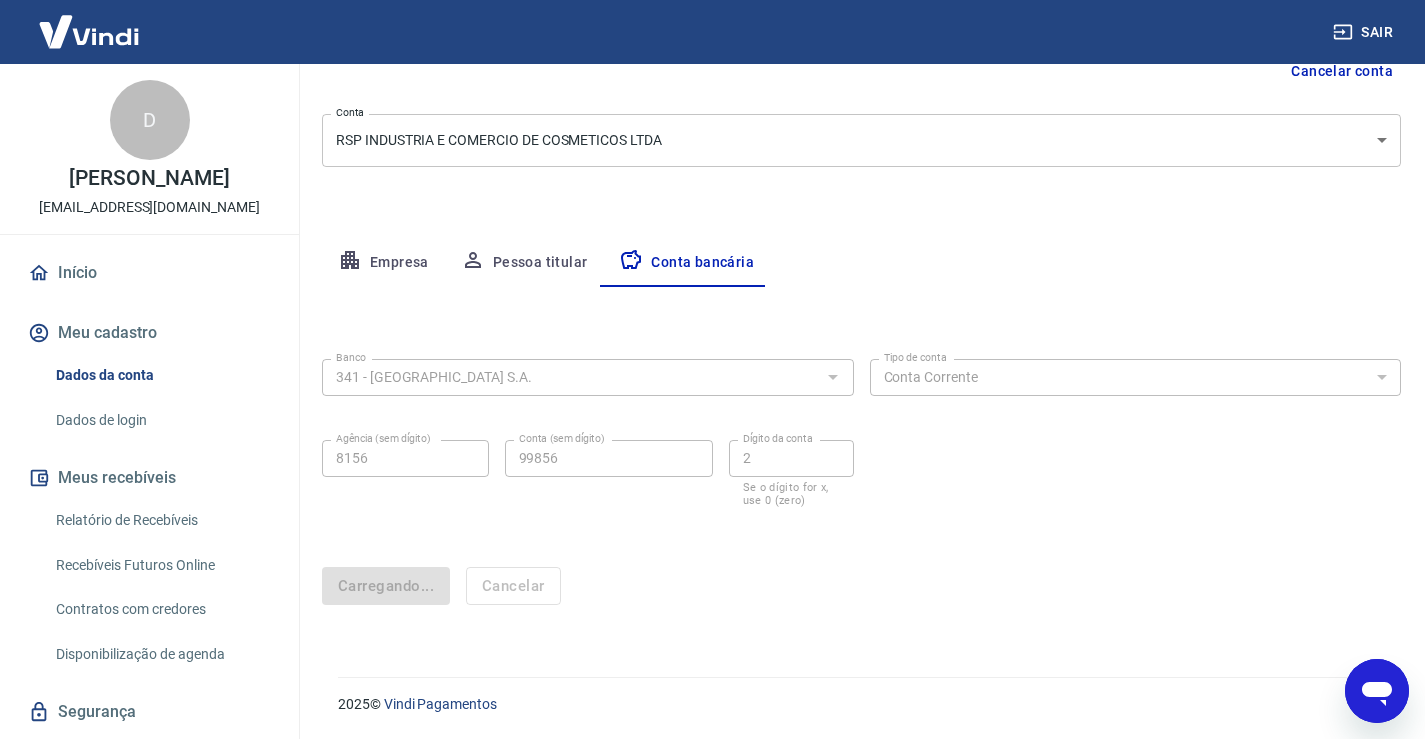 scroll, scrollTop: 0, scrollLeft: 0, axis: both 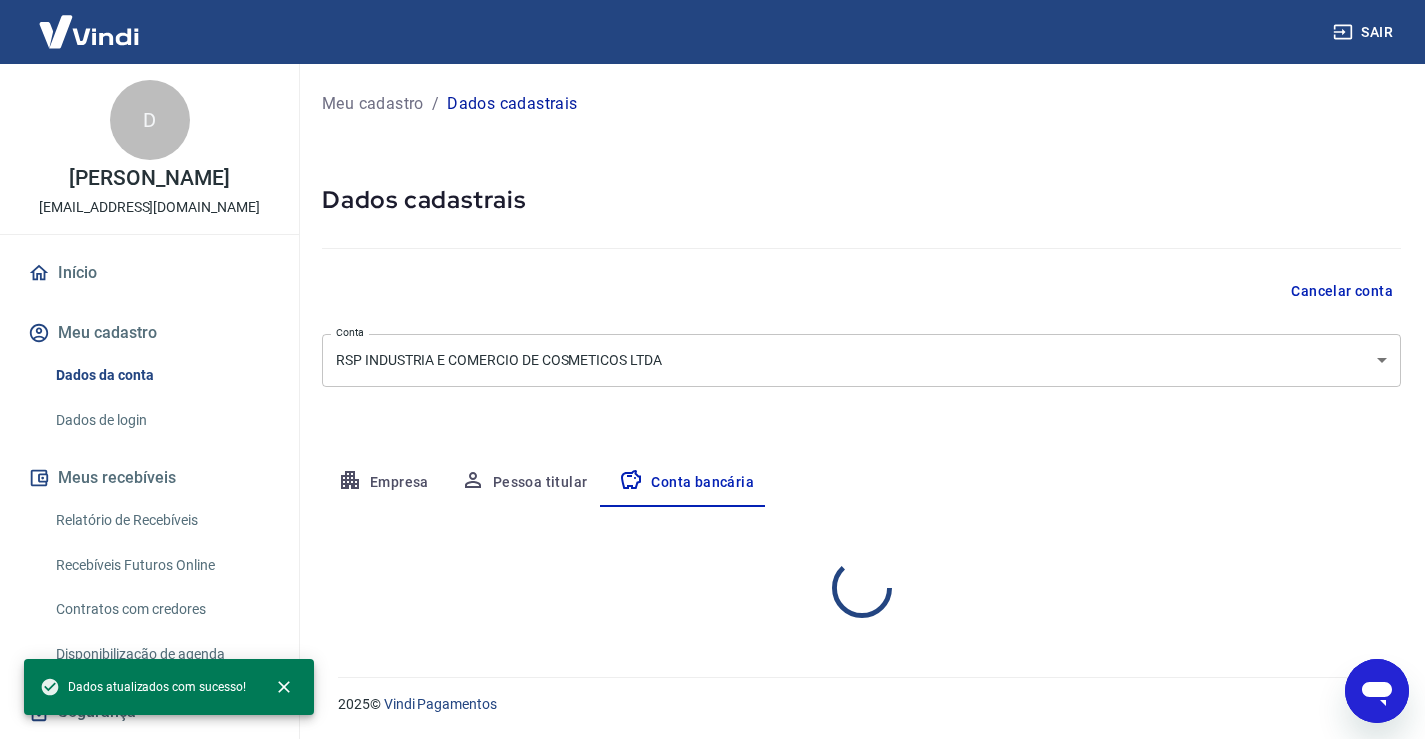 select on "1" 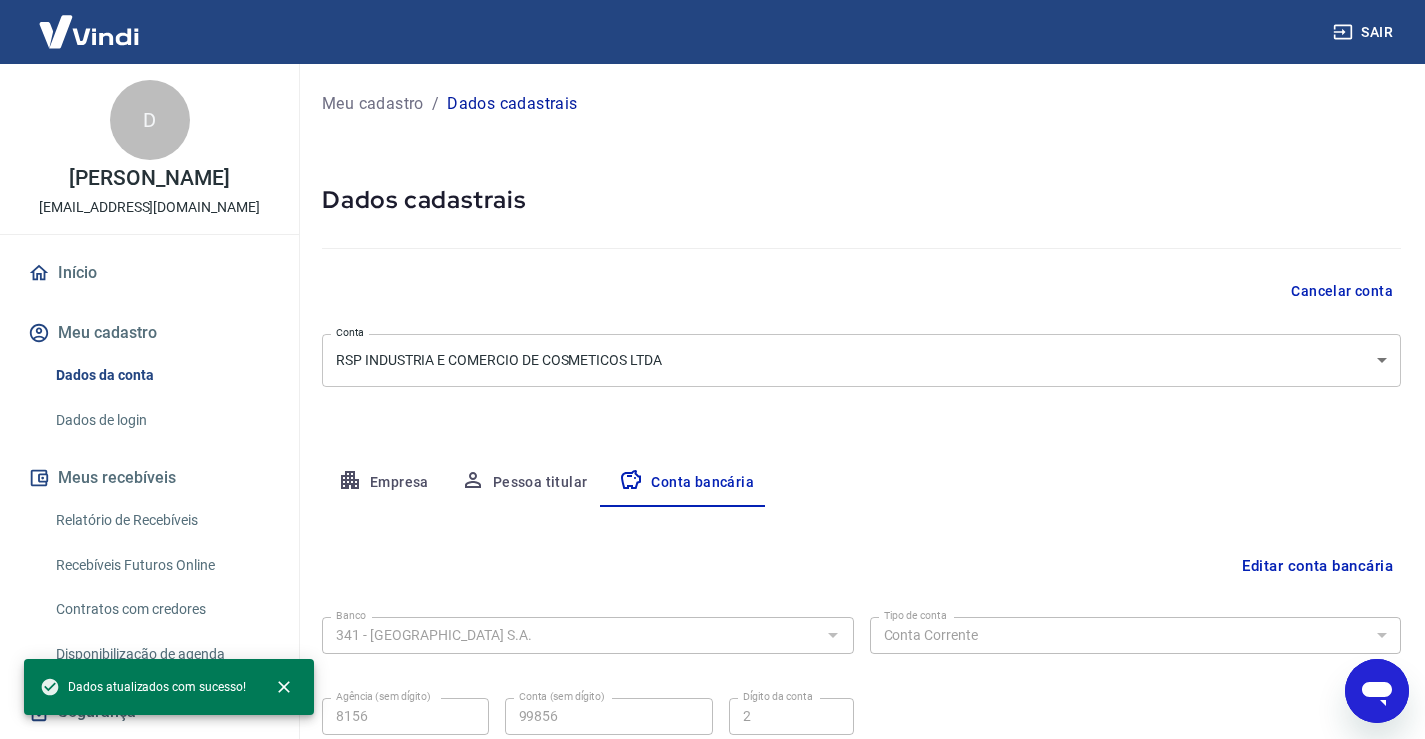 scroll, scrollTop: 172, scrollLeft: 0, axis: vertical 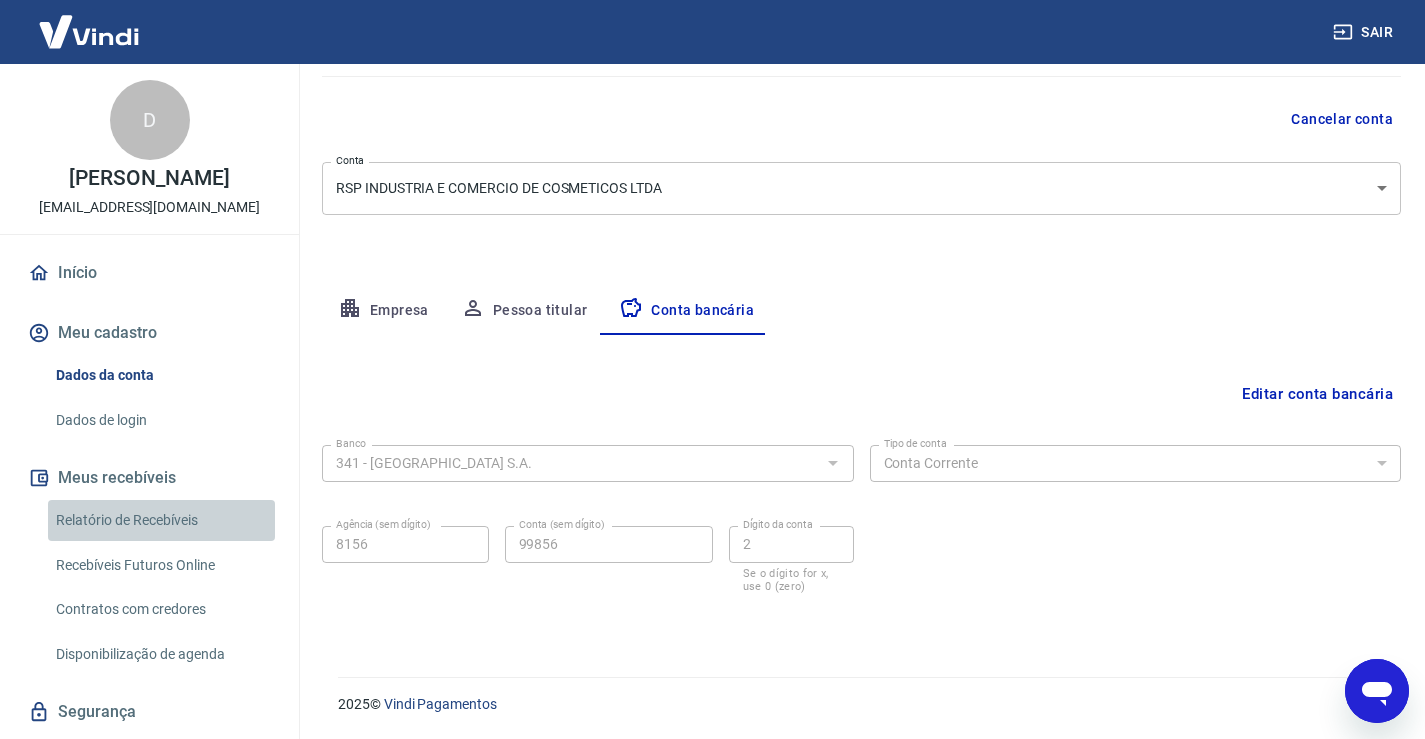 click on "Relatório de Recebíveis" at bounding box center [161, 520] 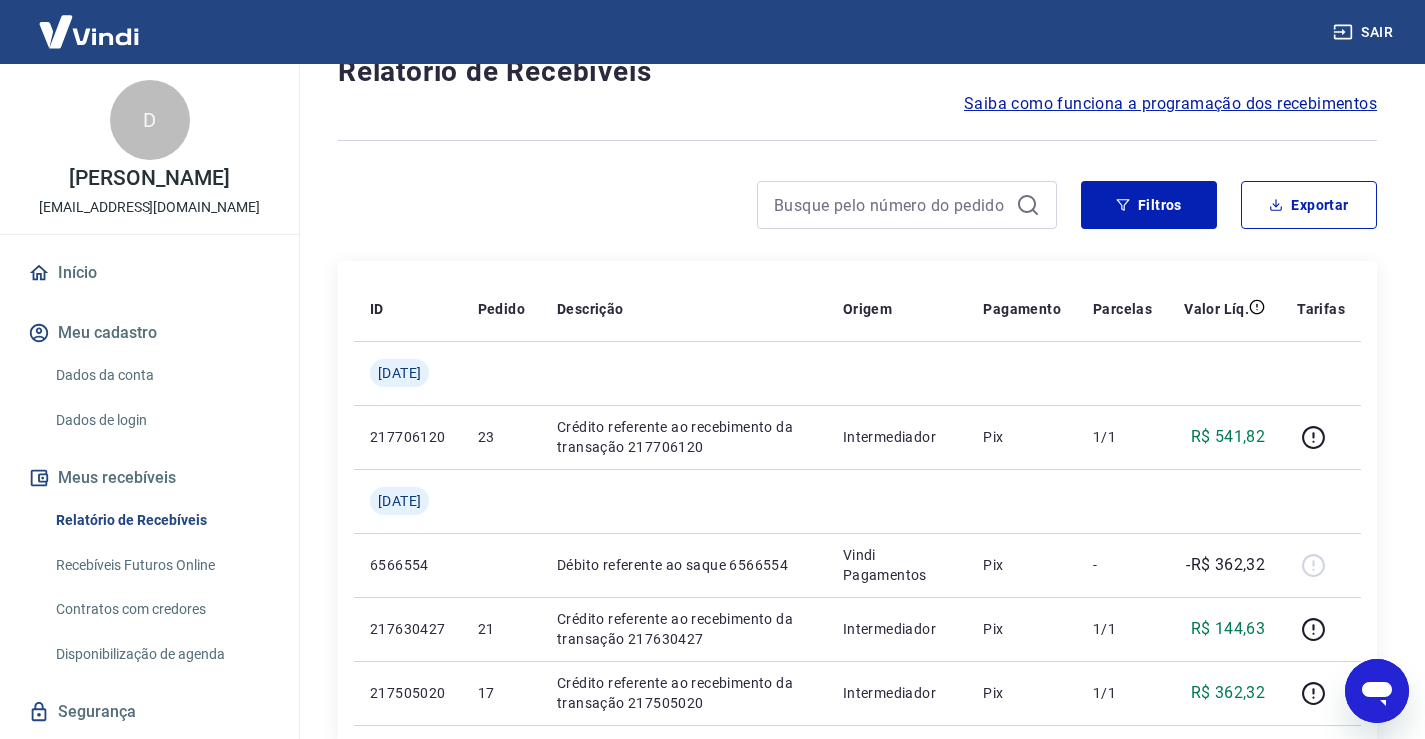 scroll, scrollTop: 0, scrollLeft: 0, axis: both 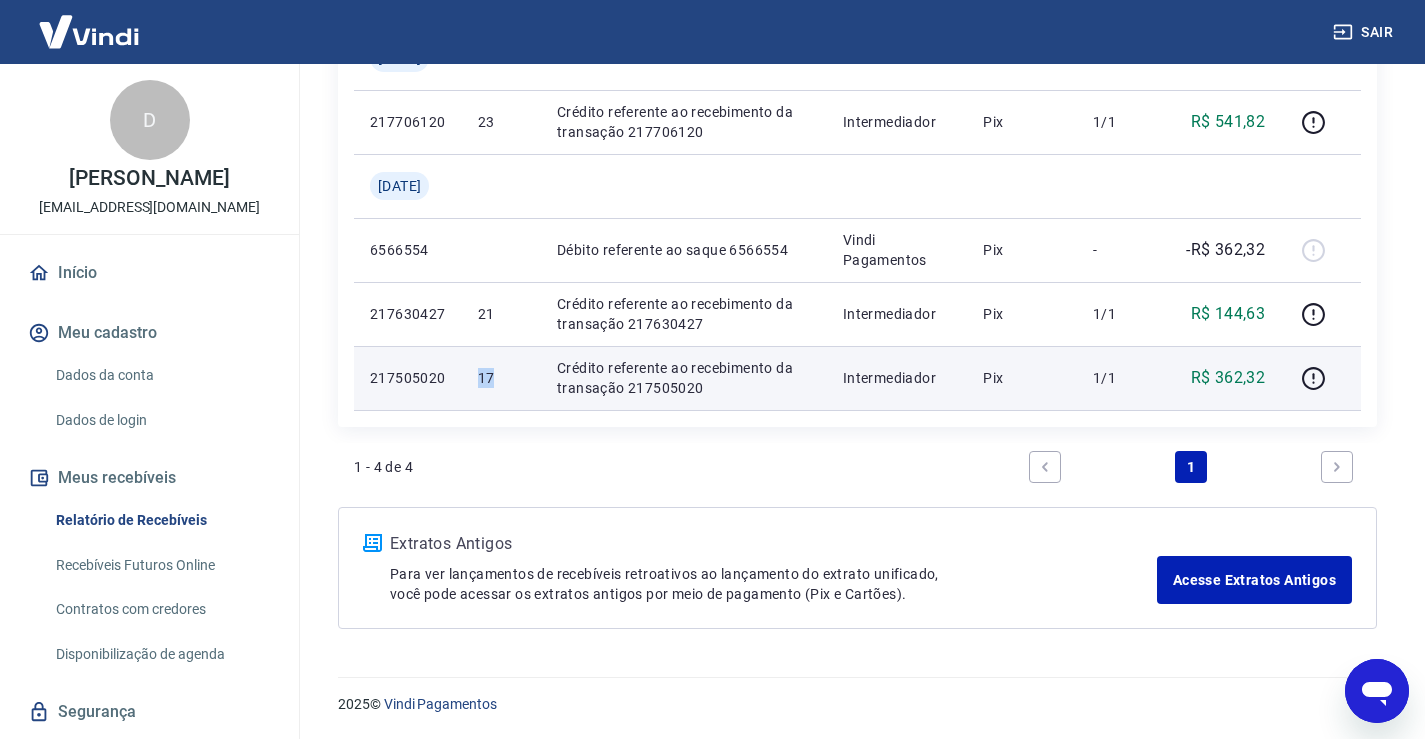 drag, startPoint x: 511, startPoint y: 380, endPoint x: 467, endPoint y: 386, distance: 44.407207 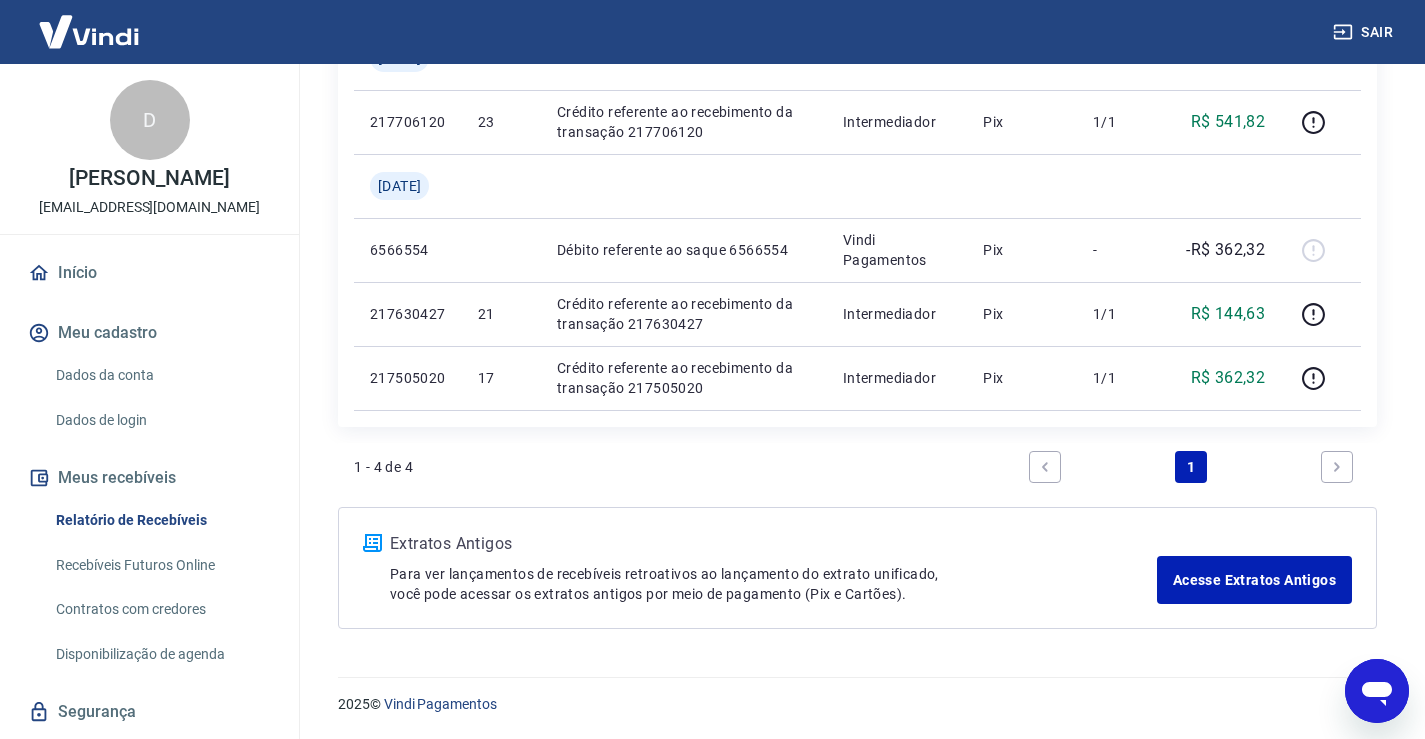 click on "ID Pedido Descrição Origem Pagamento Parcelas Valor Líq. Tarifas [DATE] 217706120 23 Crédito referente ao recebimento da transação 217706120 Intermediador Pix 1/1 R$ 541,82 [DATE] 6566554 Débito referente ao saque 6566554 Vindi Pagamentos Pix - -R$ 362,32 217630427 21 Crédito referente ao recebimento da transação 217630427 Intermediador Pix 1/1 R$ 144,63 217505020 17 Crédito referente ao recebimento da transação 217505020 Intermediador Pix 1/1 R$ 362,32 1 - 4 de 4 1" at bounding box center [857, 226] 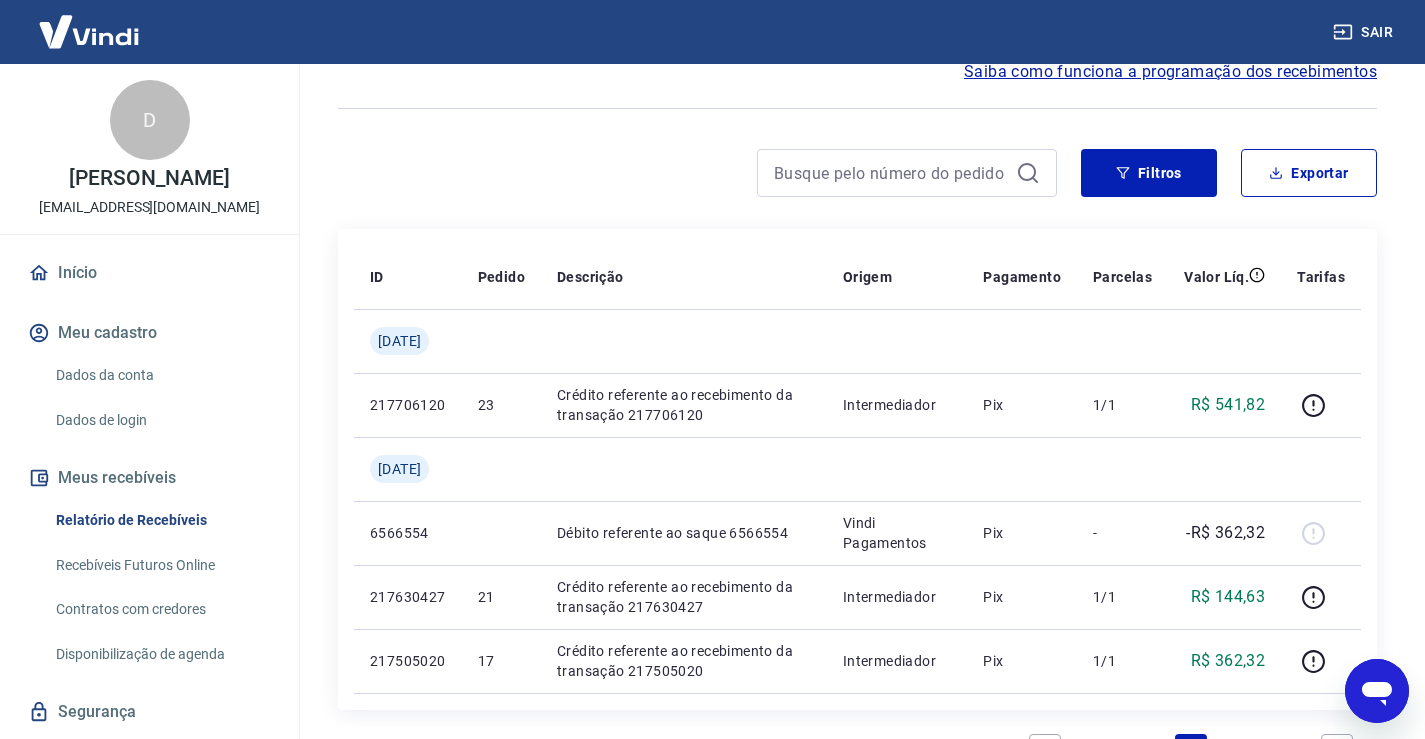 scroll, scrollTop: 0, scrollLeft: 0, axis: both 